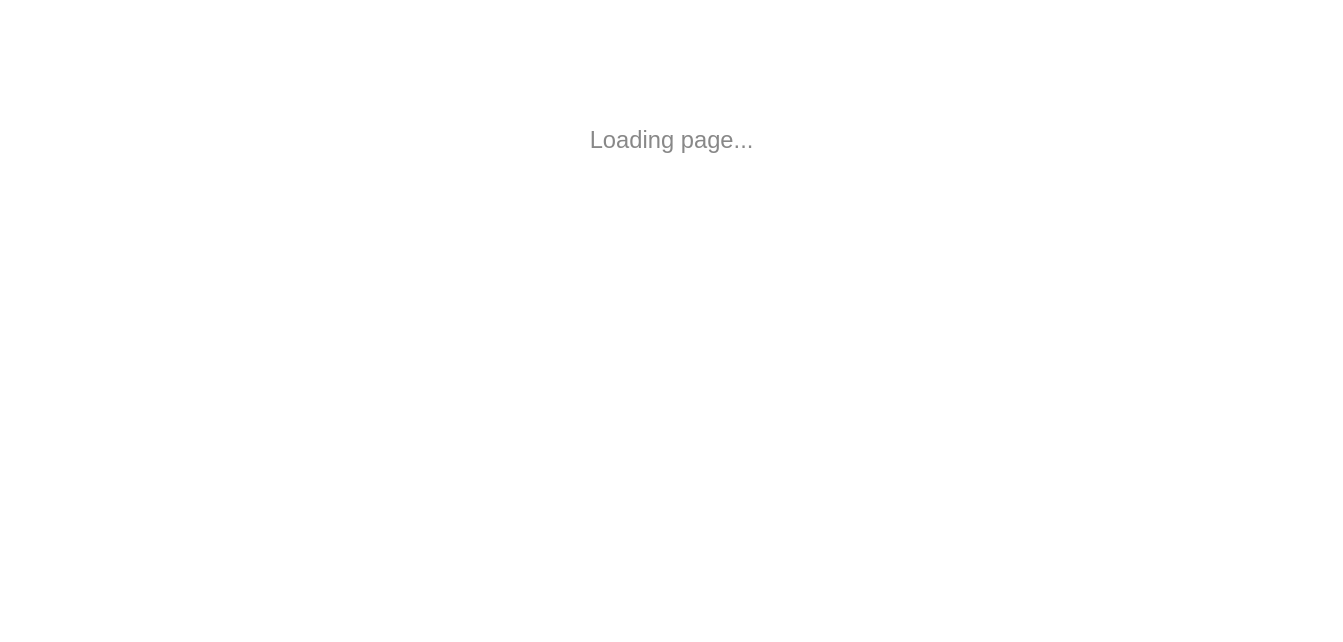 scroll, scrollTop: 0, scrollLeft: 0, axis: both 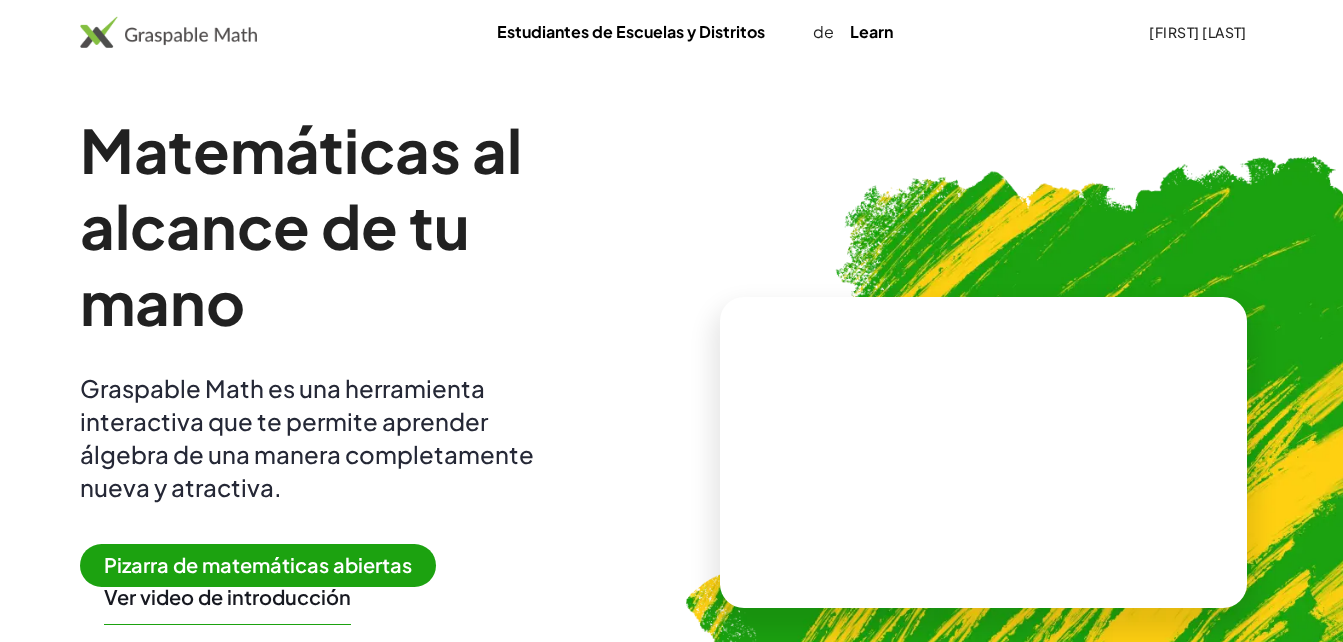 click on "Pizarra de matemáticas abiertas" at bounding box center [258, 565] 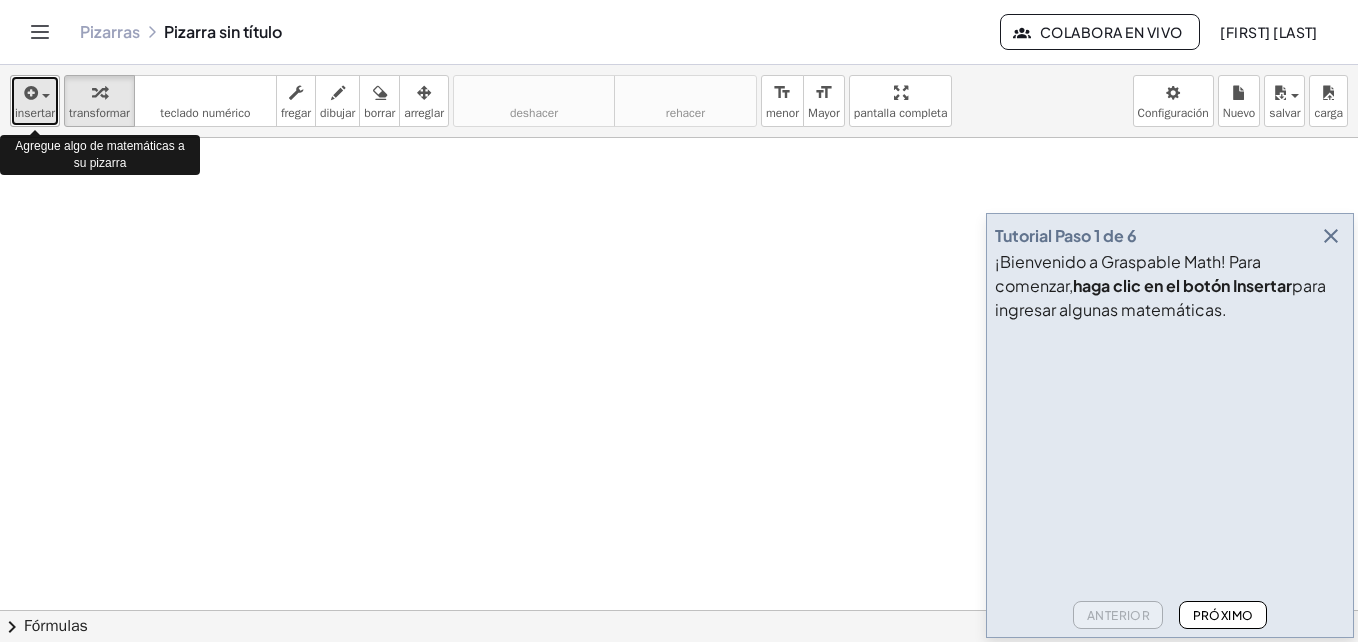 click at bounding box center [29, 93] 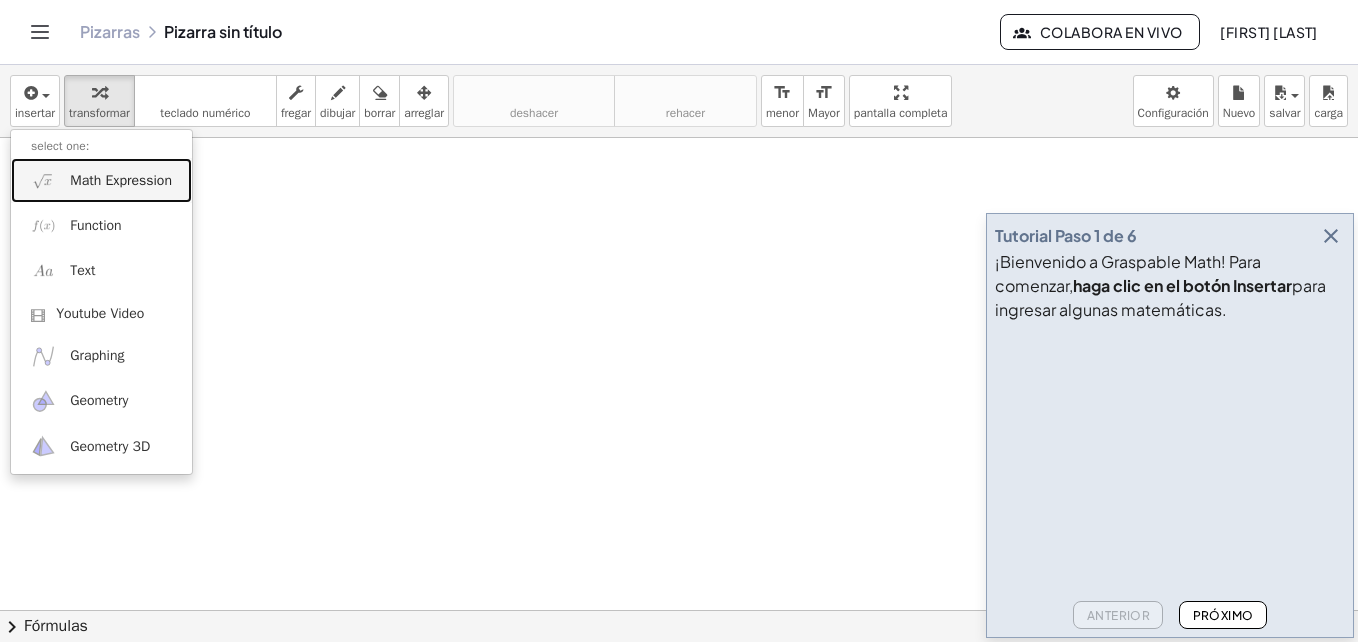 click on "Math Expression" at bounding box center [121, 181] 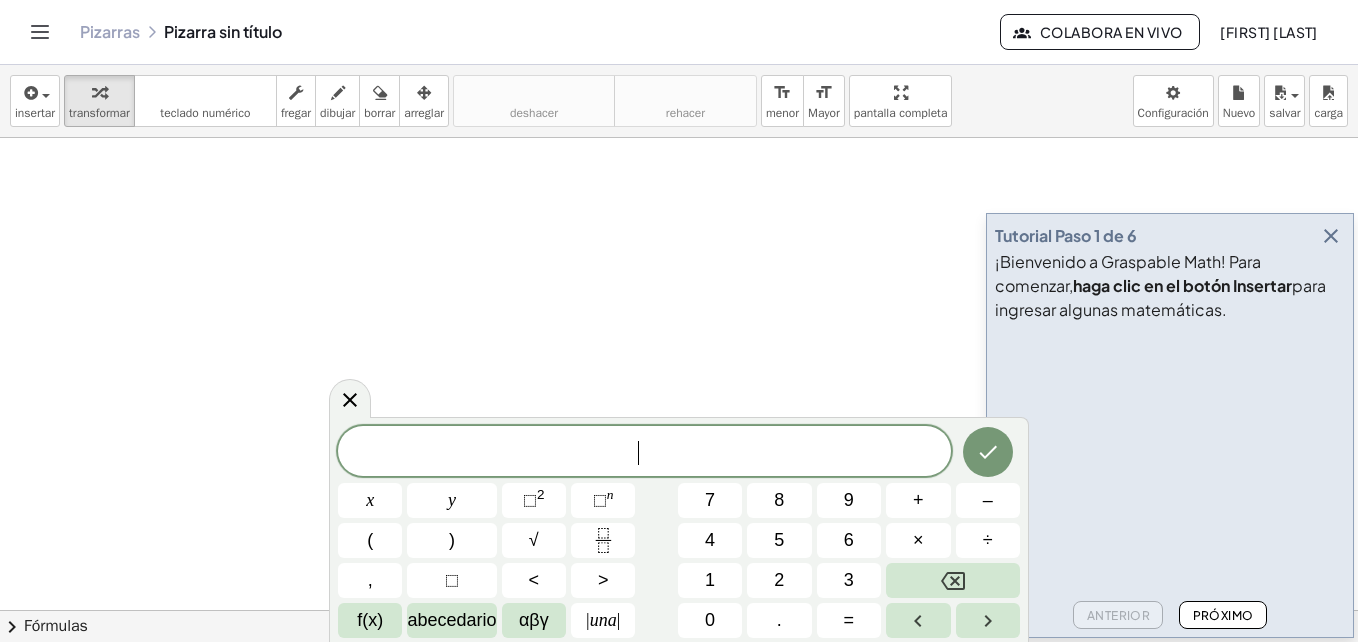 click on "​" at bounding box center (644, 453) 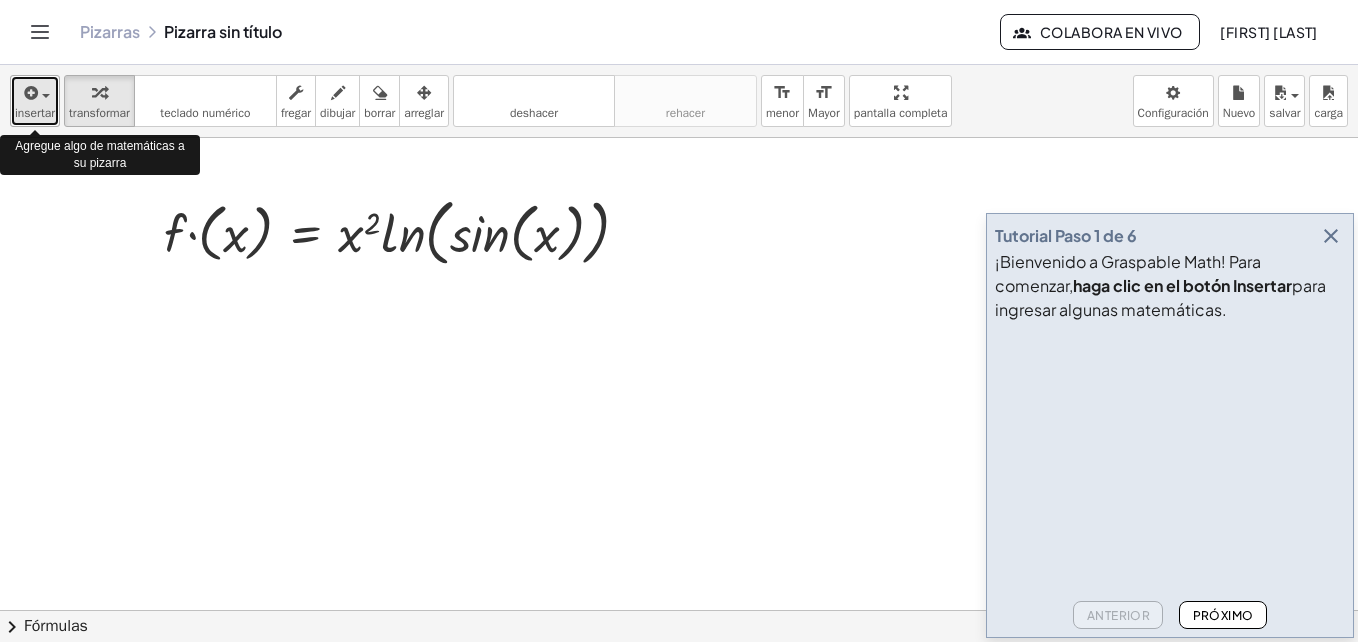 click at bounding box center [29, 93] 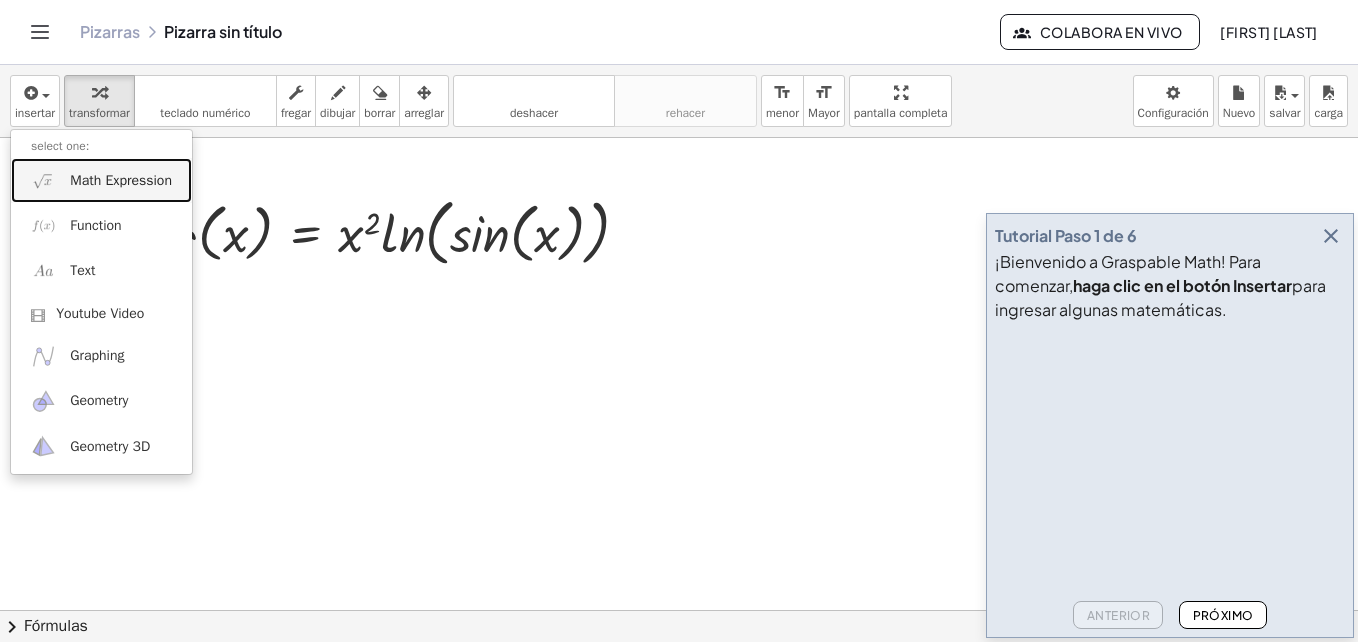 click on "Math Expression" at bounding box center (101, 180) 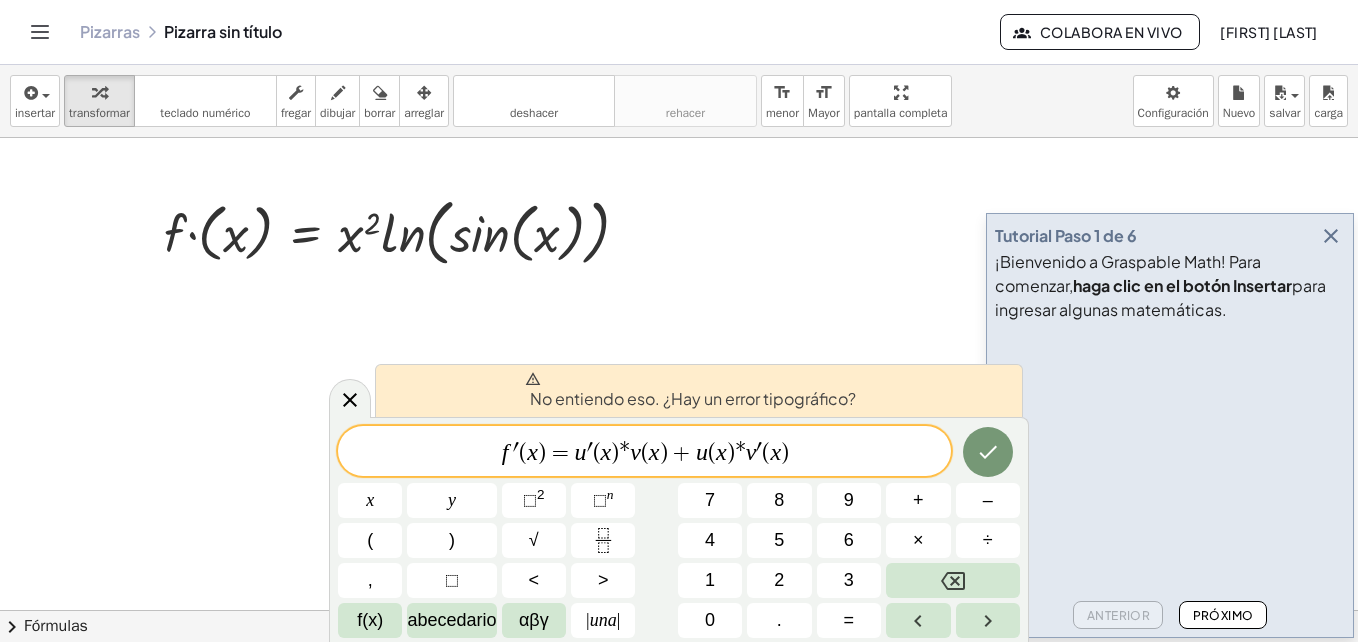 click on "=" at bounding box center [560, 453] 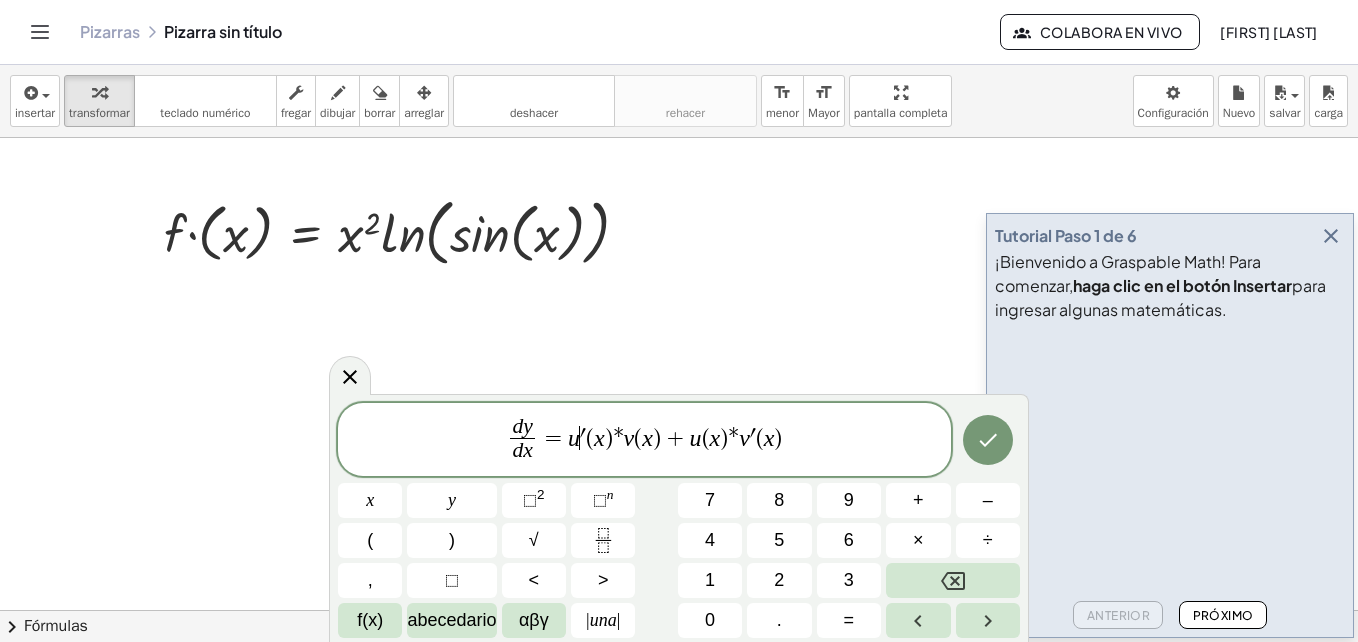 click on "′" at bounding box center (583, 438) 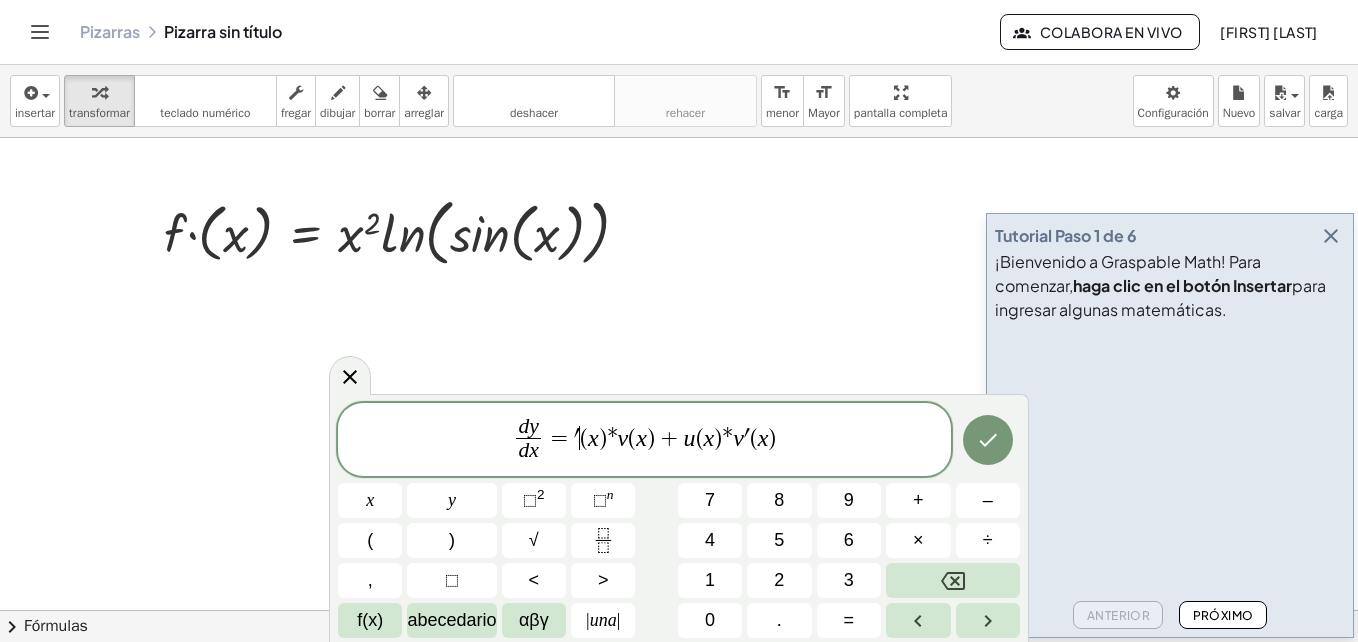 click on "d y d x ​ = ′ ​ ( x ) * v ( x ) + u ( x ) * v ′ ( x )" at bounding box center [644, 441] 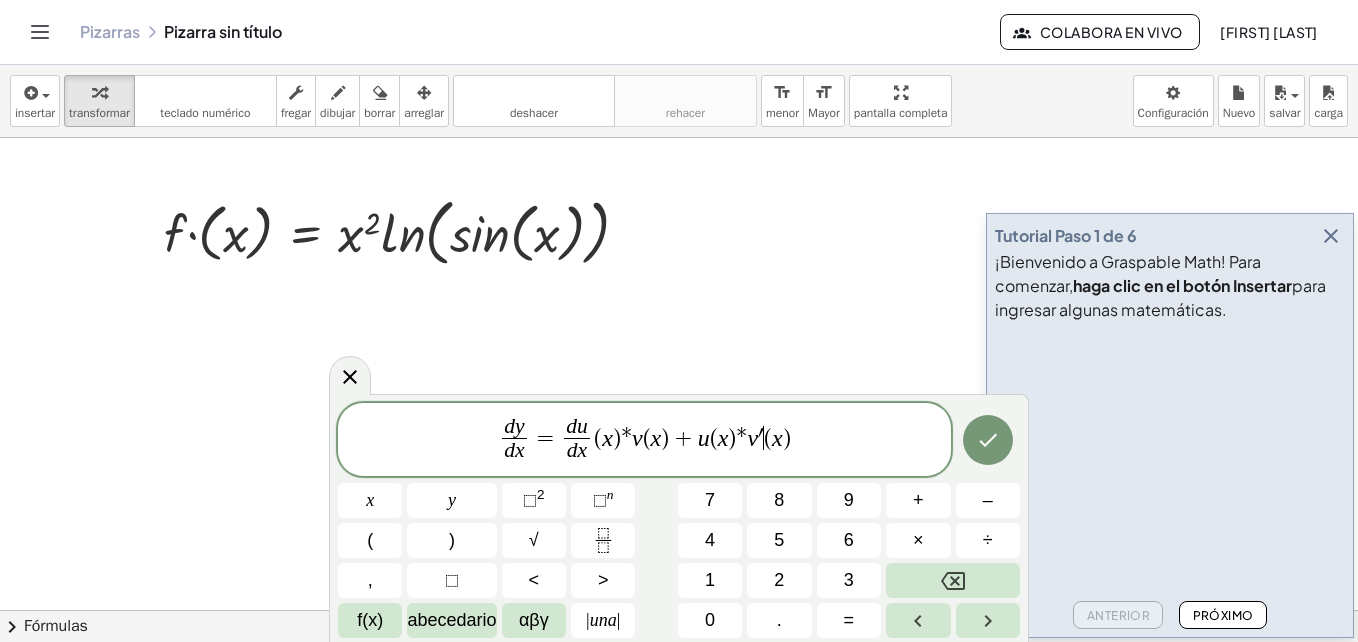 click on "′" at bounding box center (761, 438) 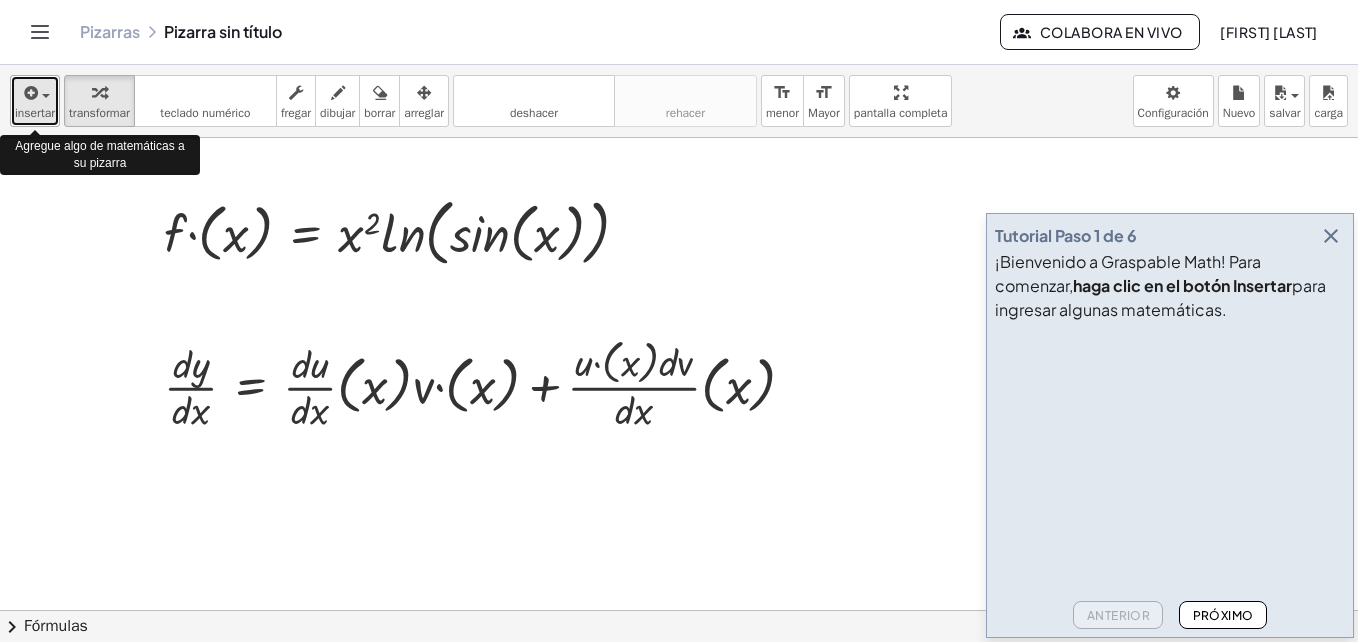 click at bounding box center (29, 93) 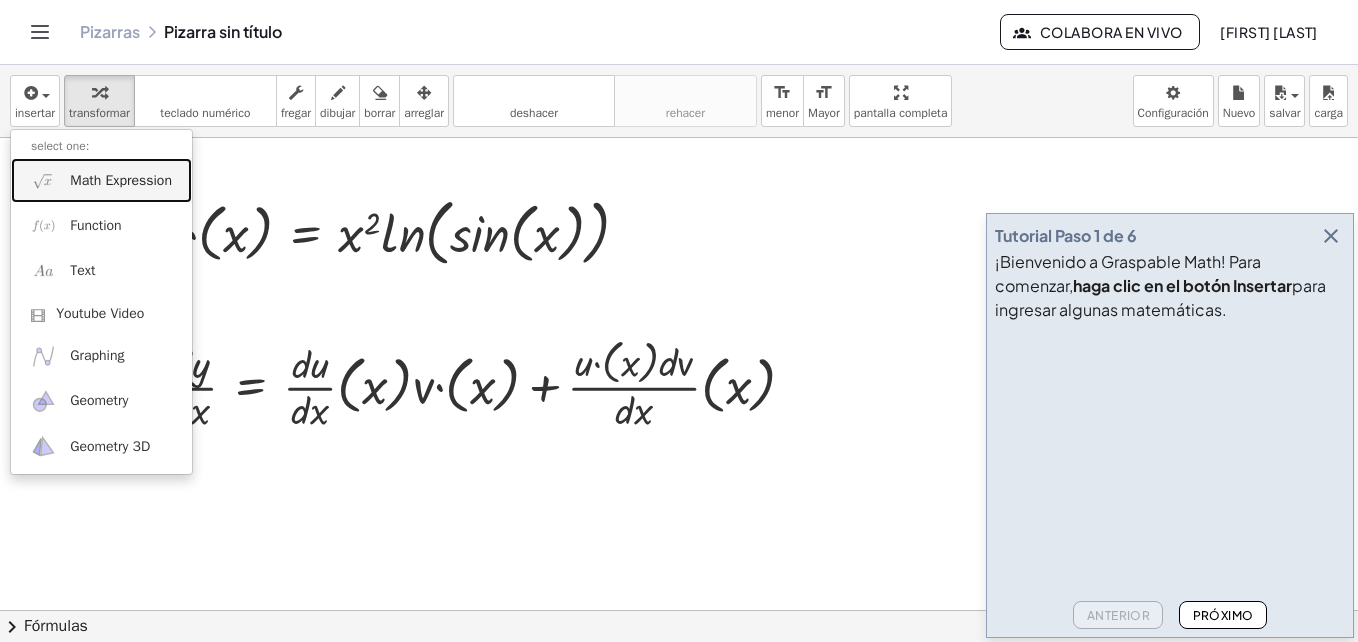 click on "Math Expression" at bounding box center [121, 181] 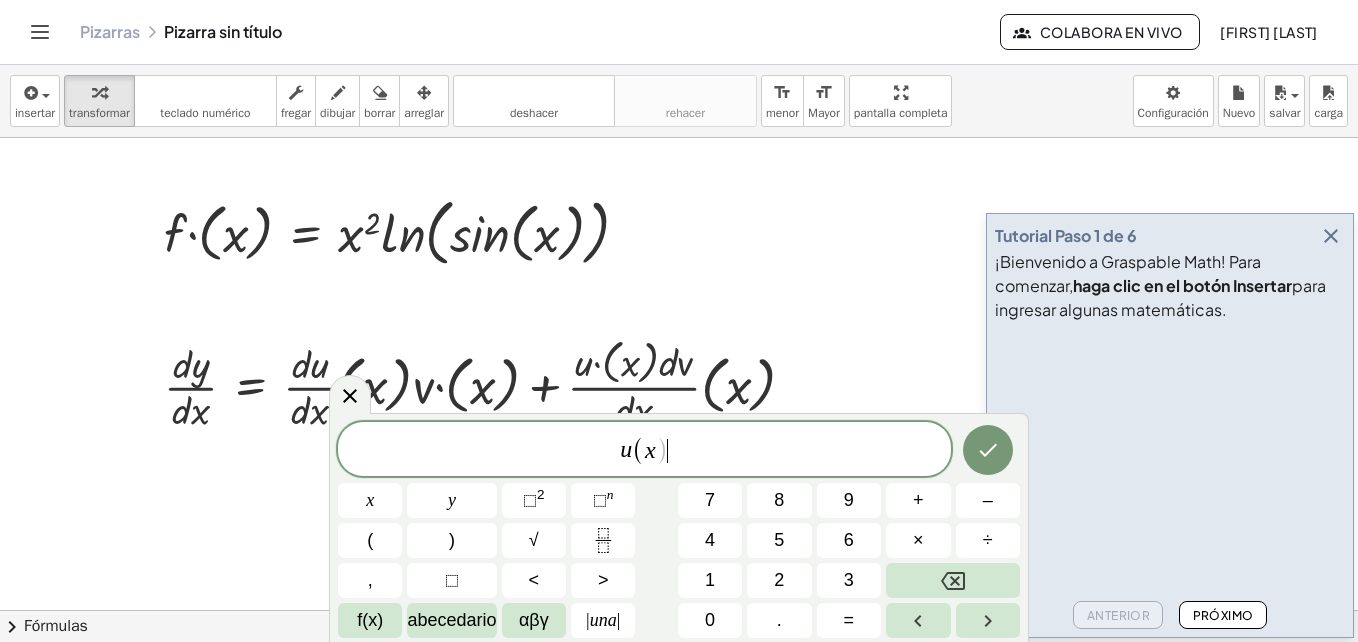 click on "u ( x ) ​" at bounding box center (644, 450) 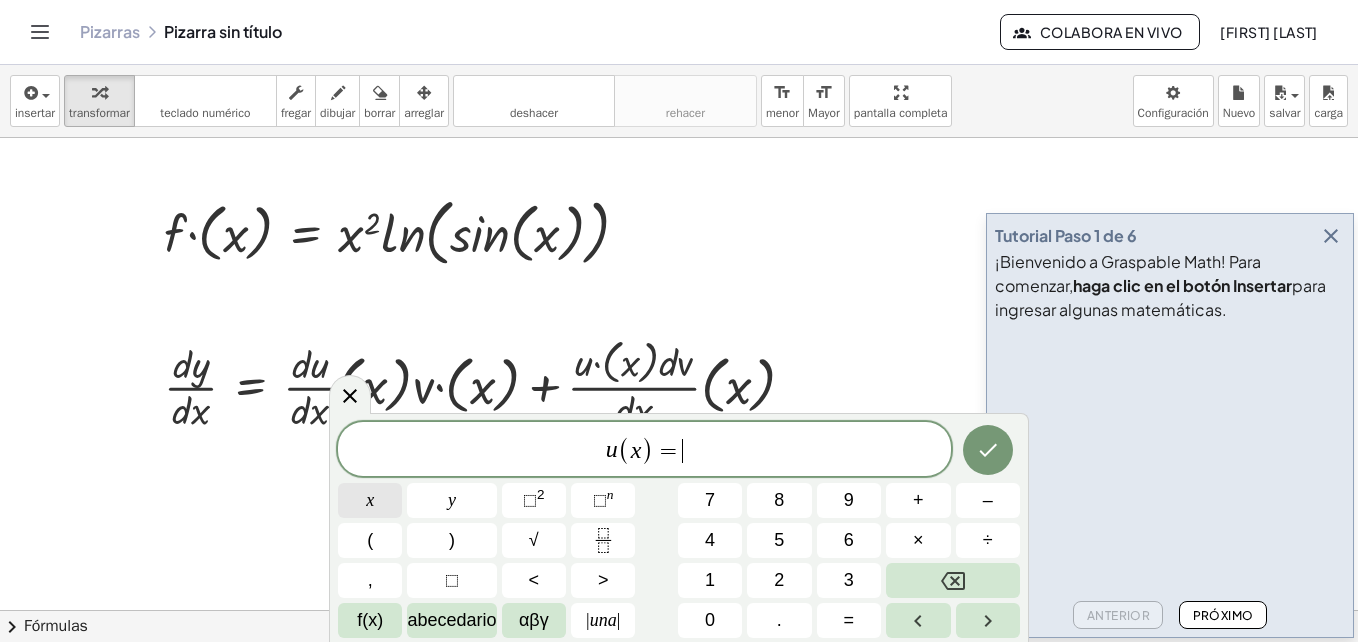 click on "x" at bounding box center (370, 500) 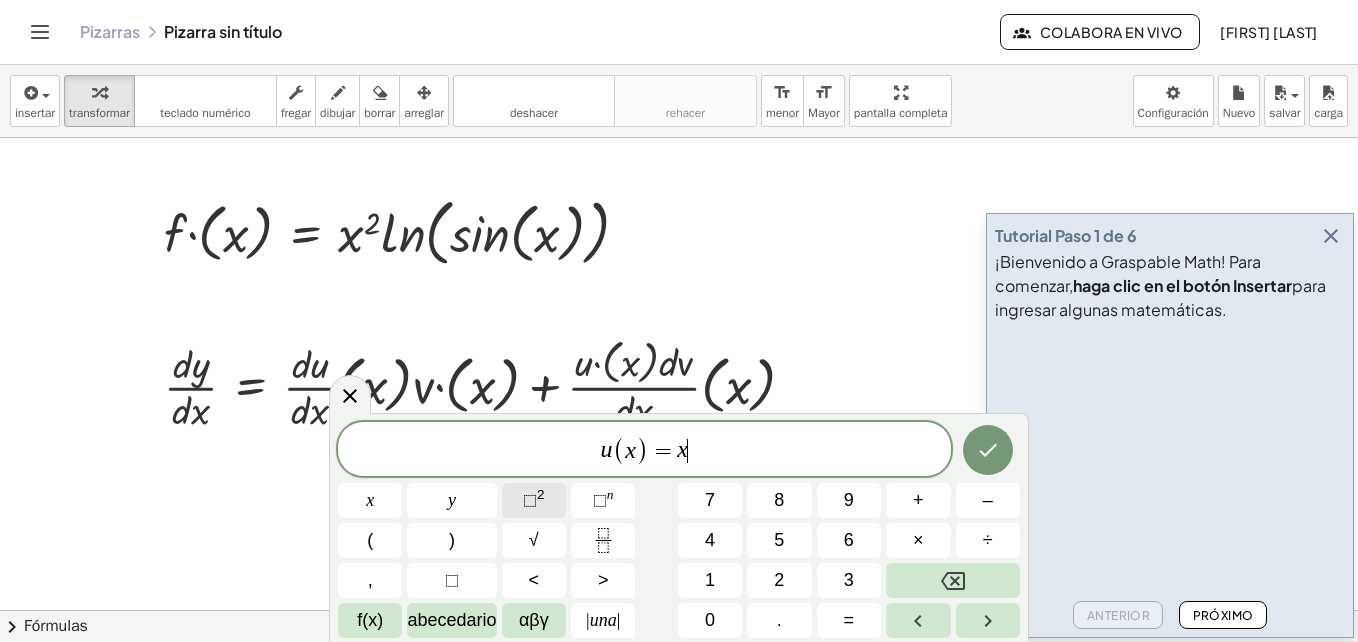 click on "⬚" at bounding box center (530, 500) 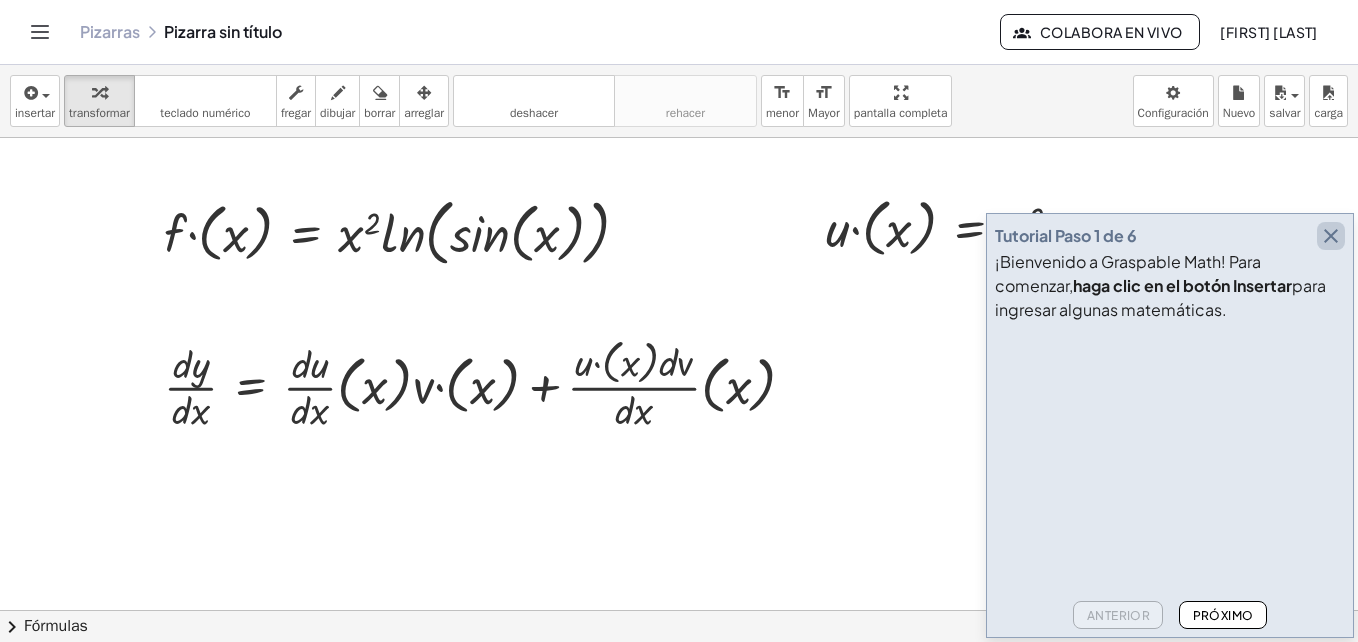click at bounding box center (1331, 236) 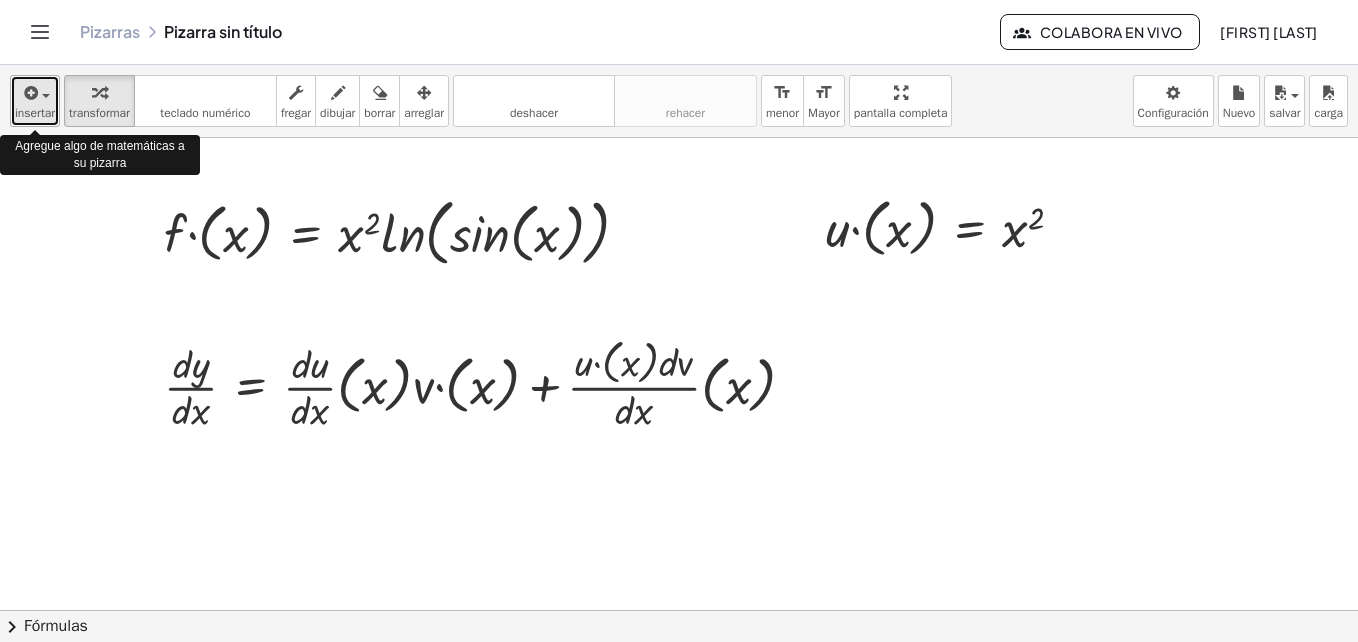 click at bounding box center [29, 93] 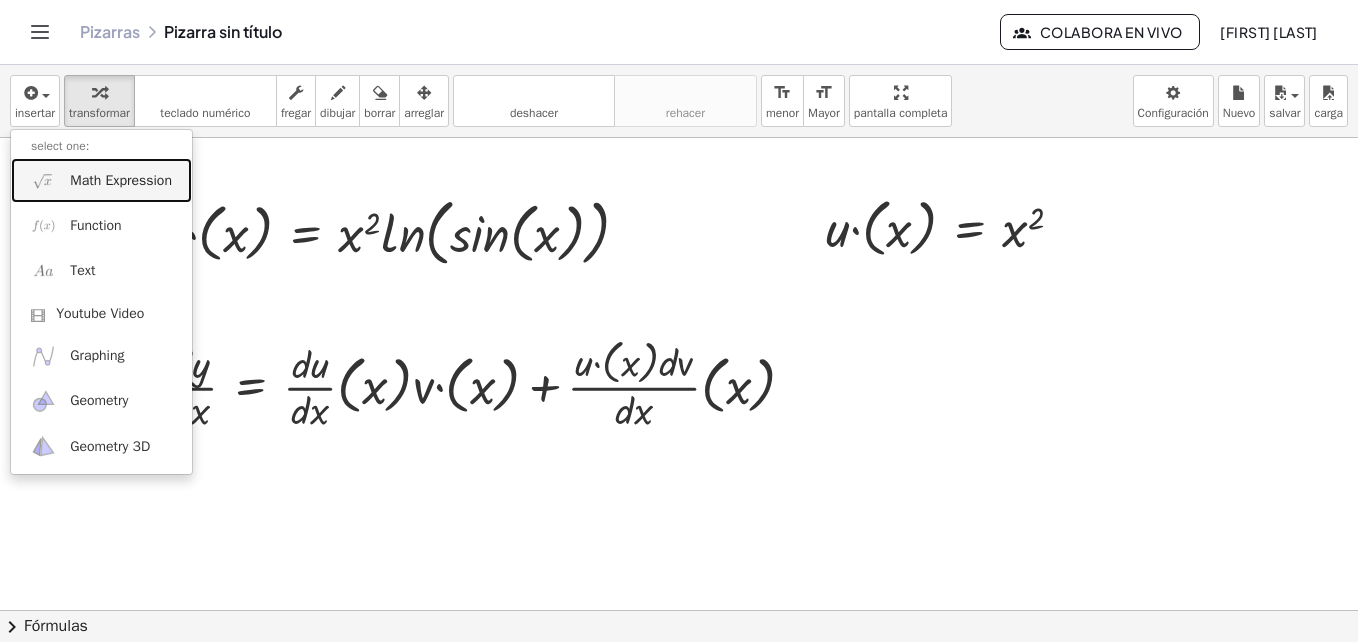 click on "Math Expression" at bounding box center (121, 181) 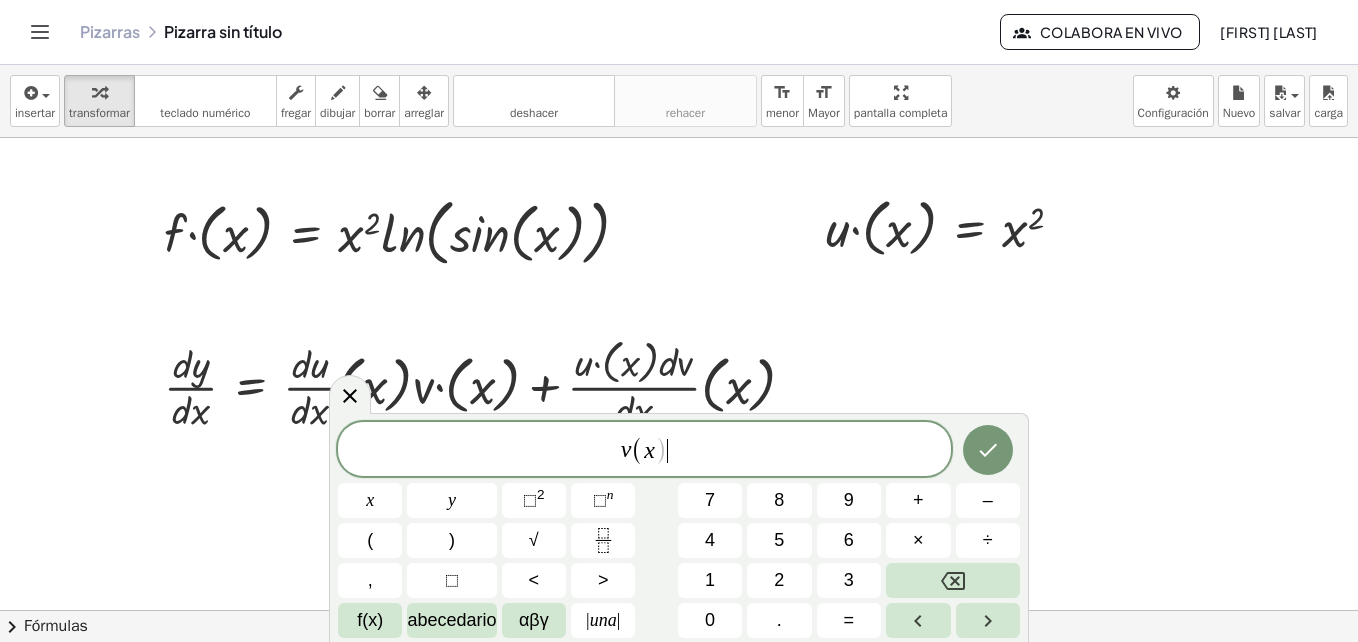 drag, startPoint x: 673, startPoint y: 455, endPoint x: 694, endPoint y: 451, distance: 21.377558 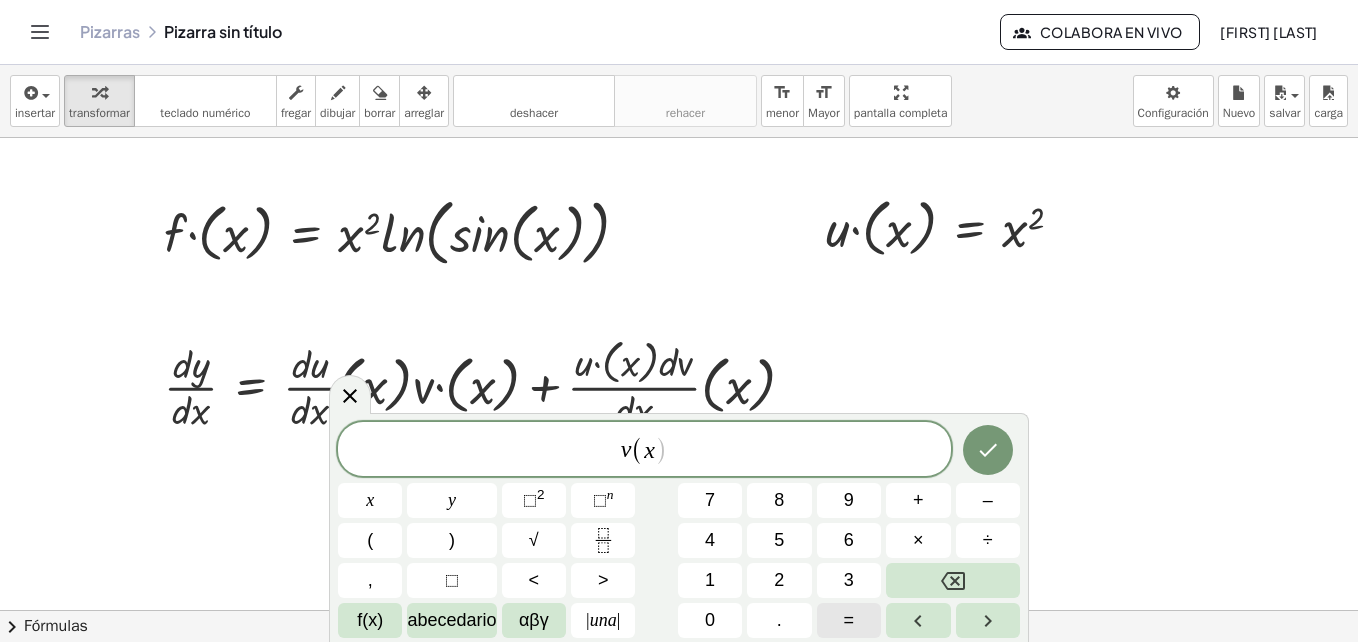 click on "=" at bounding box center (849, 620) 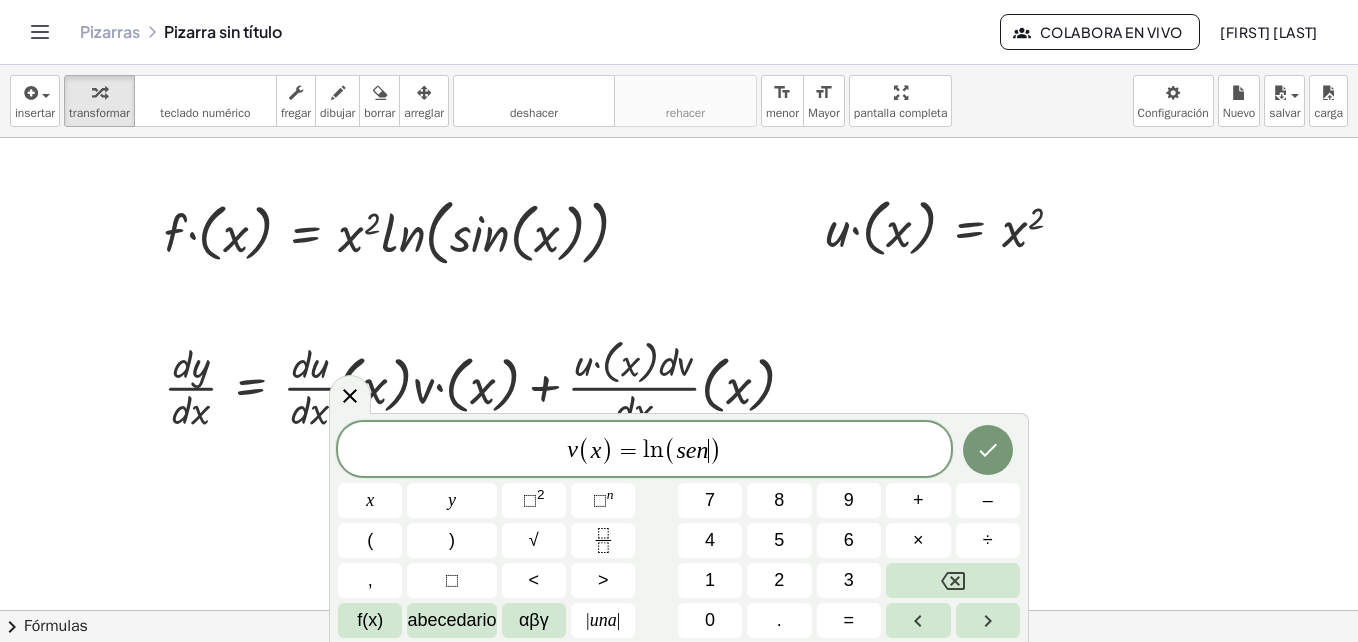 click on "( s e n ​ )" at bounding box center (693, 450) 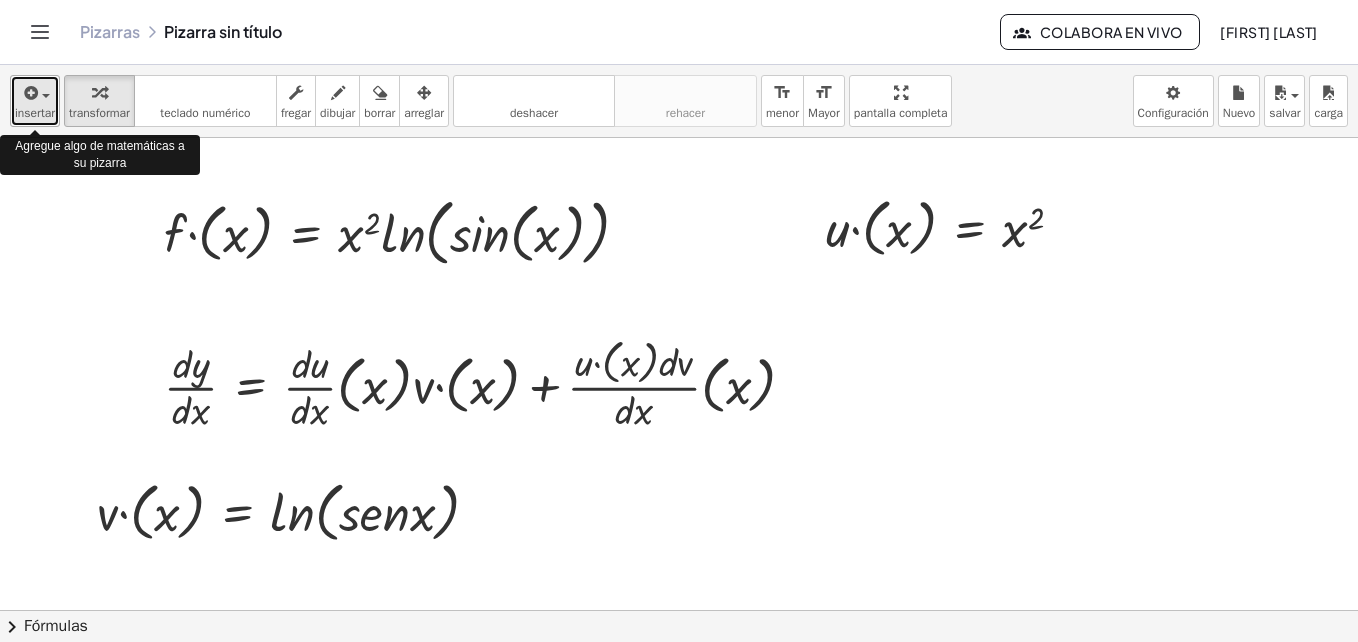 click at bounding box center (29, 93) 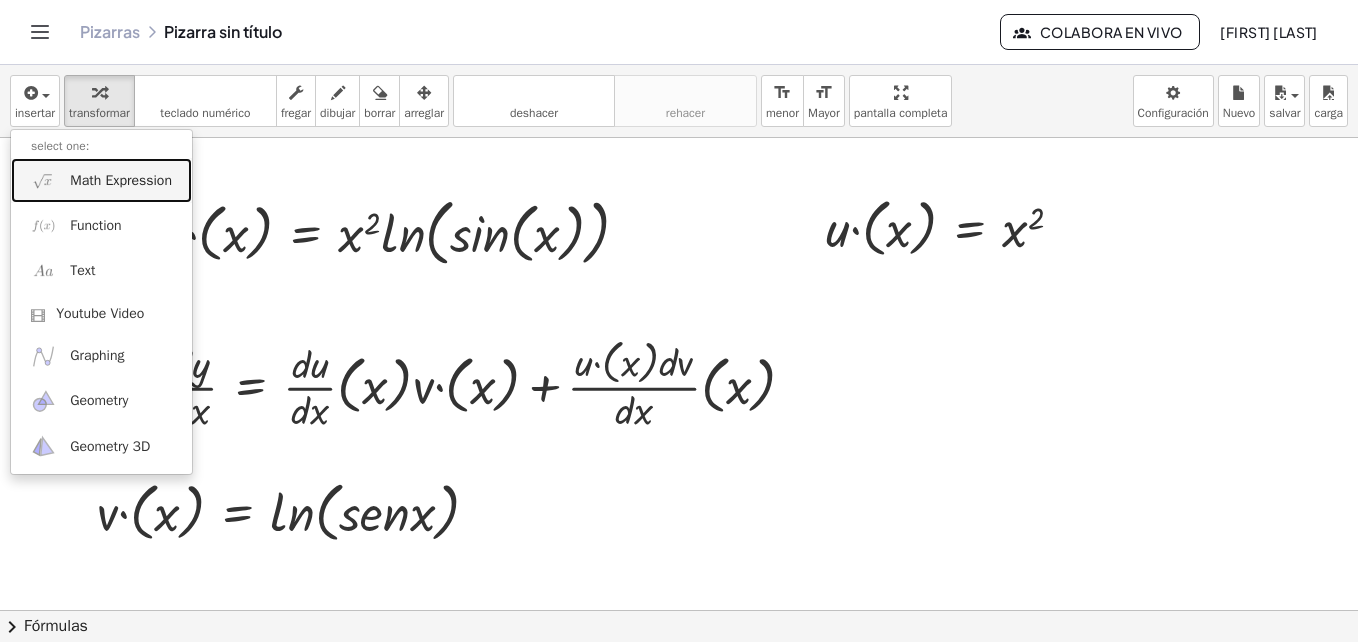 click on "Math Expression" at bounding box center (121, 181) 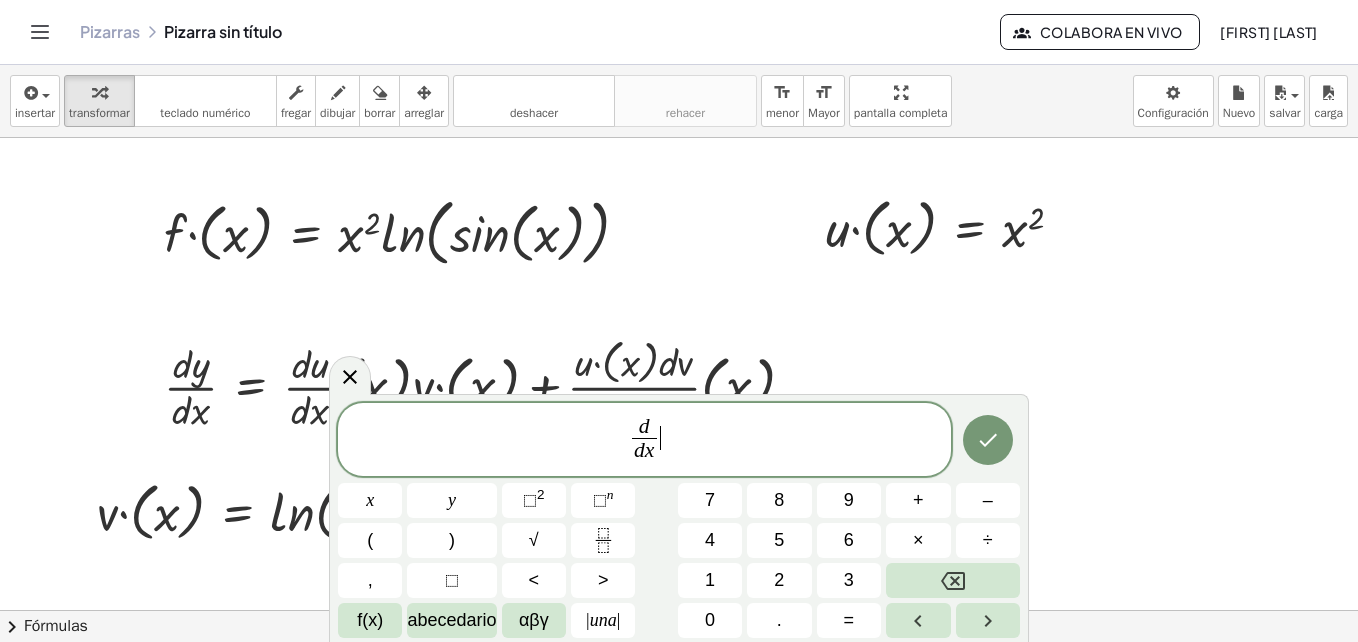 click on "d d x ​ ​" at bounding box center [644, 441] 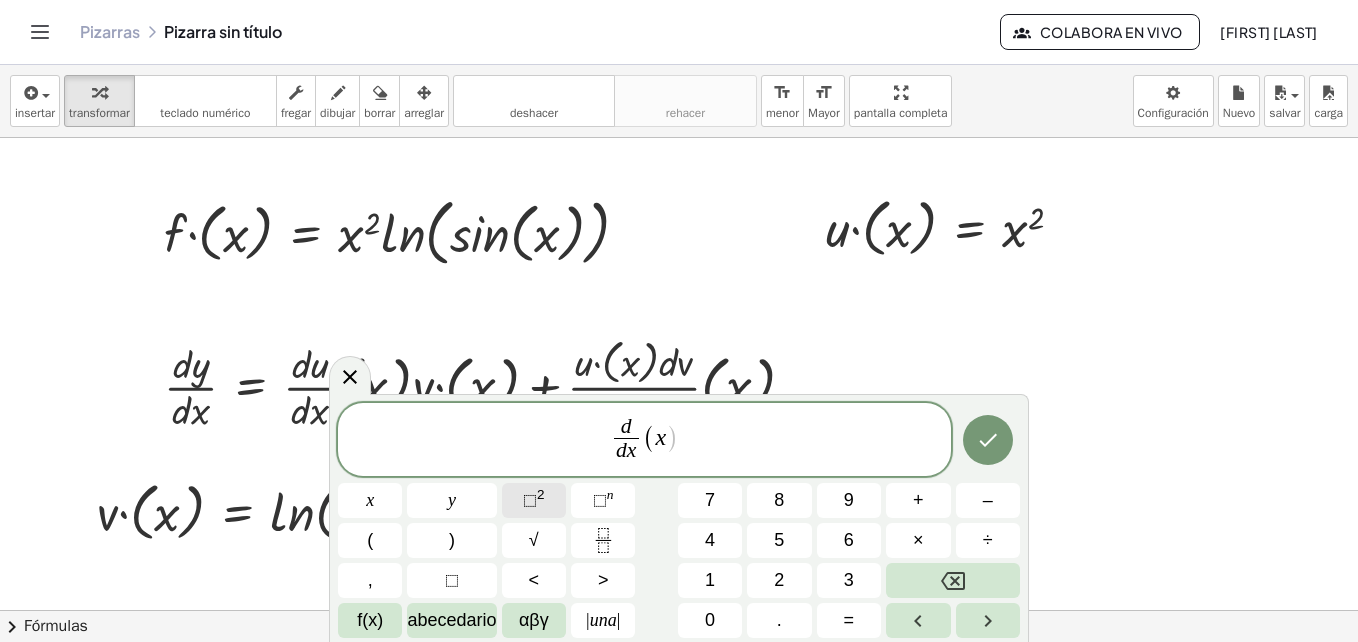 click on "⬚" at bounding box center (530, 500) 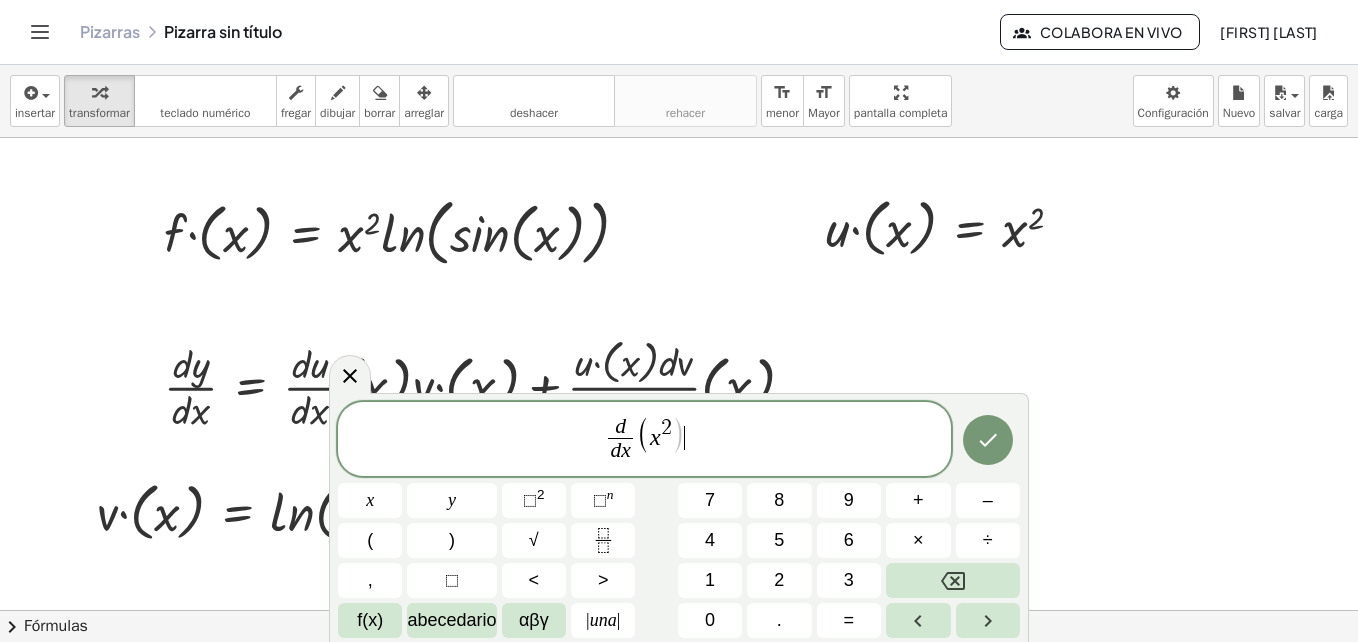 click on "d d x ​ ( x 2 ) ​" at bounding box center [644, 440] 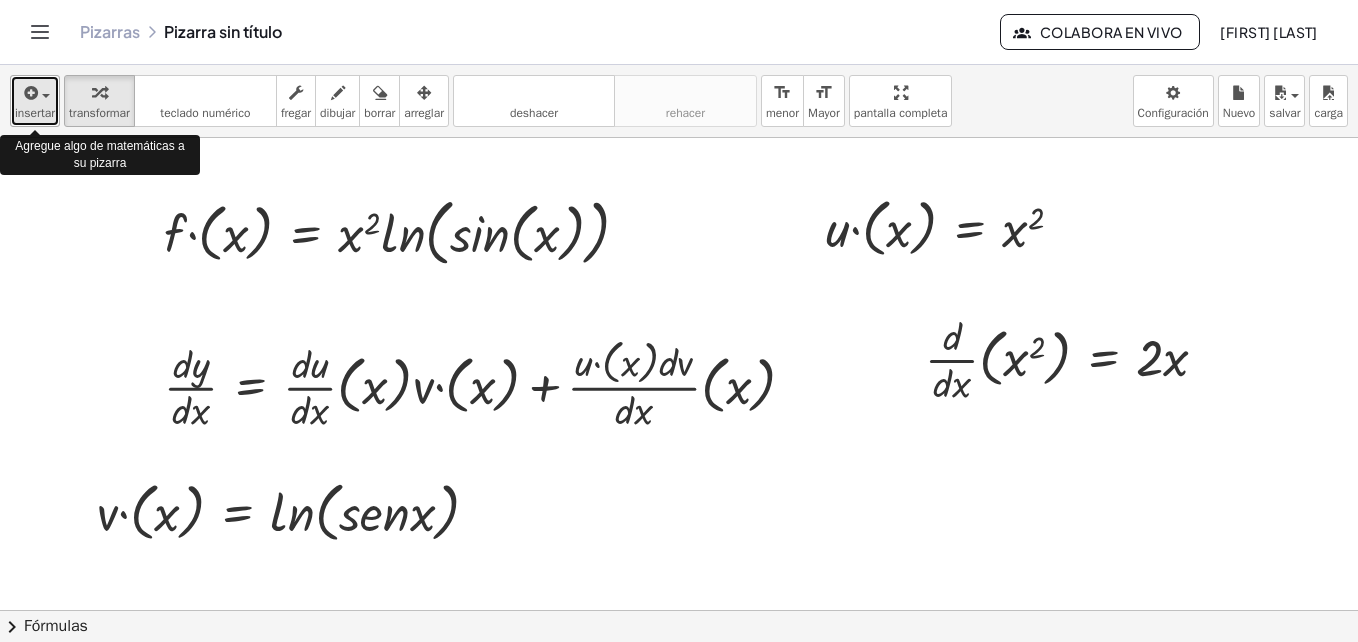 click at bounding box center (29, 93) 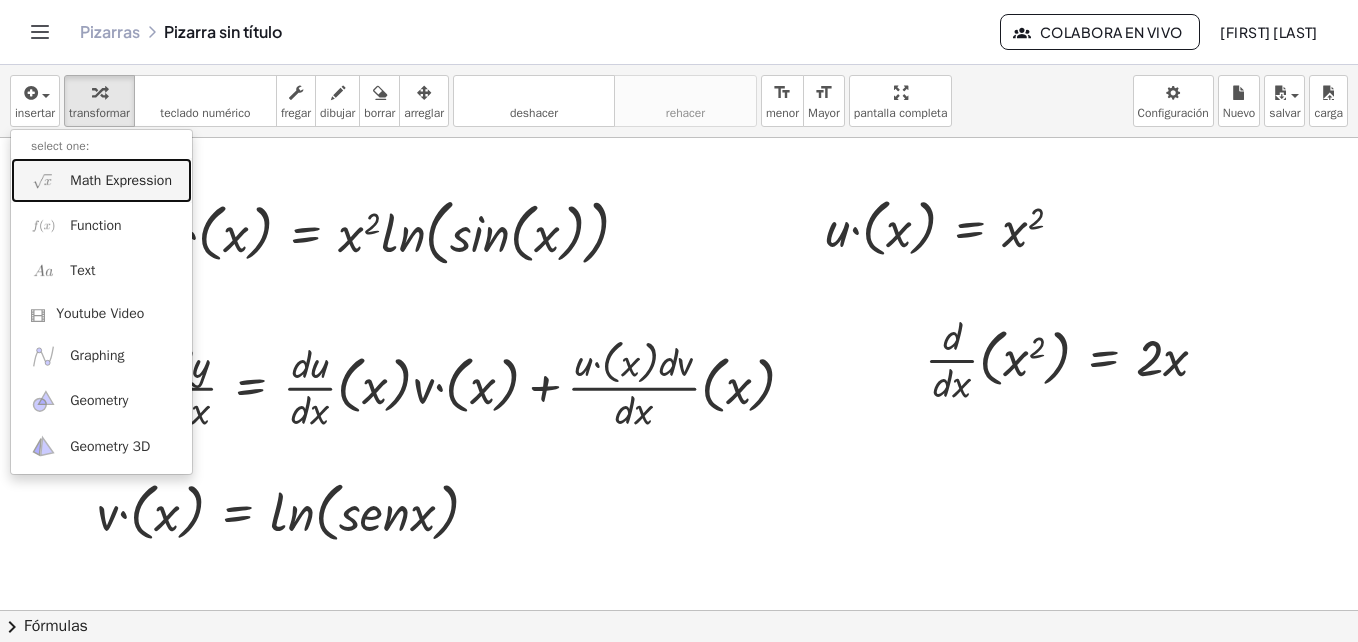 click on "Math Expression" at bounding box center (121, 181) 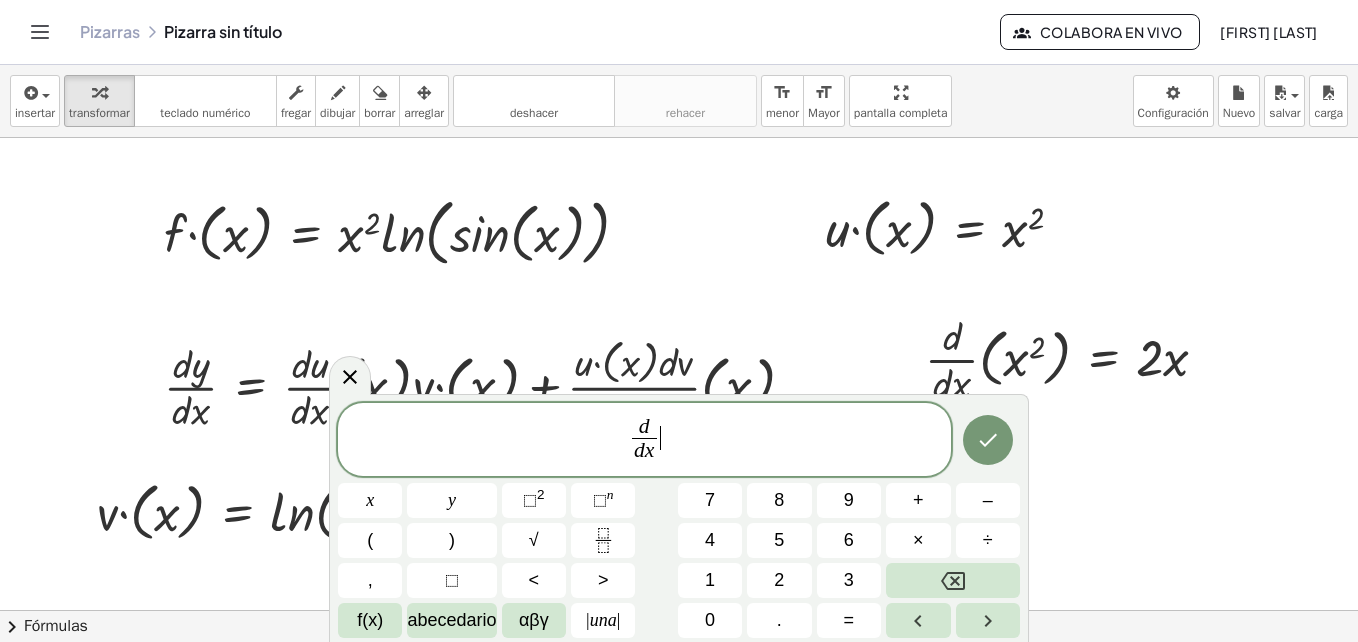 click on "d d x ​ ​" at bounding box center (644, 441) 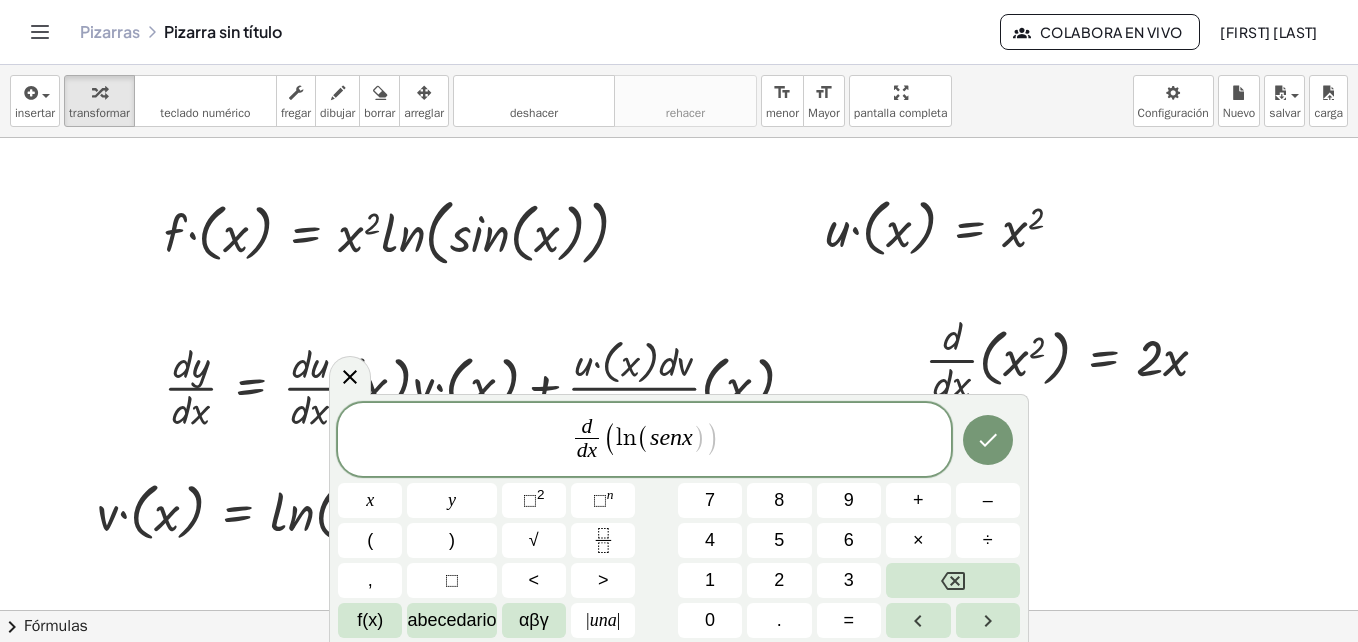 click on "d d x ​ ( l n ( s e n x ​ ) )" at bounding box center [644, 441] 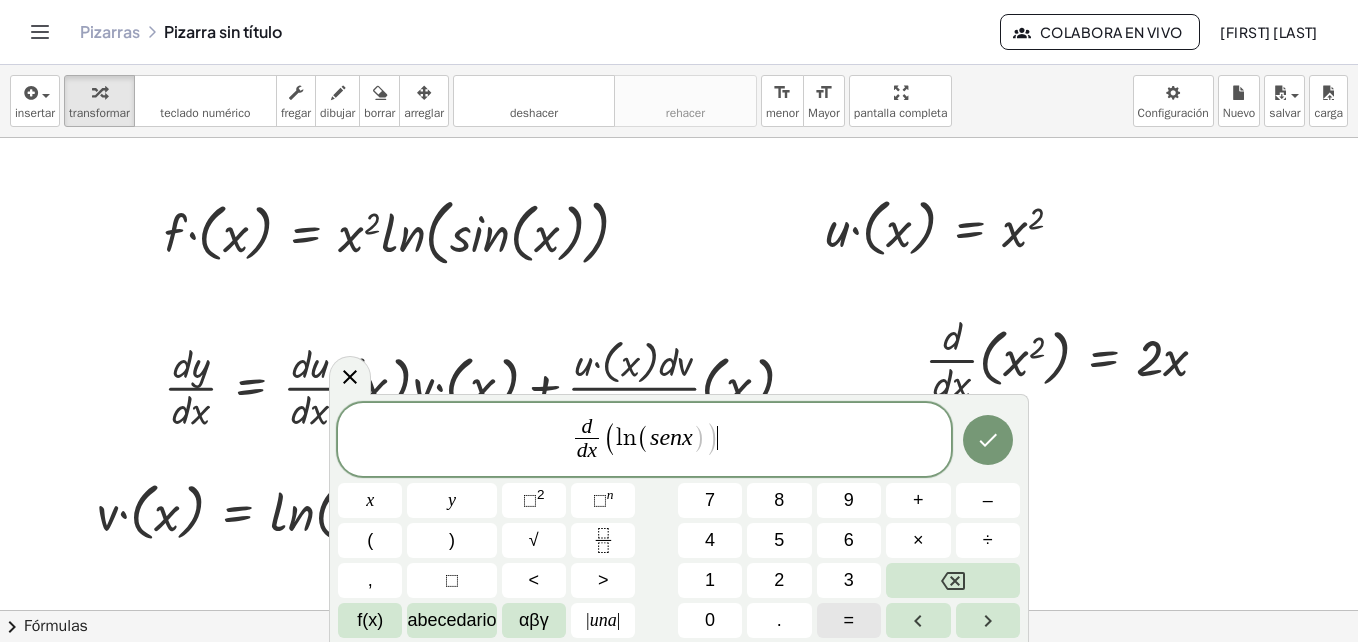 click on "=" at bounding box center [849, 620] 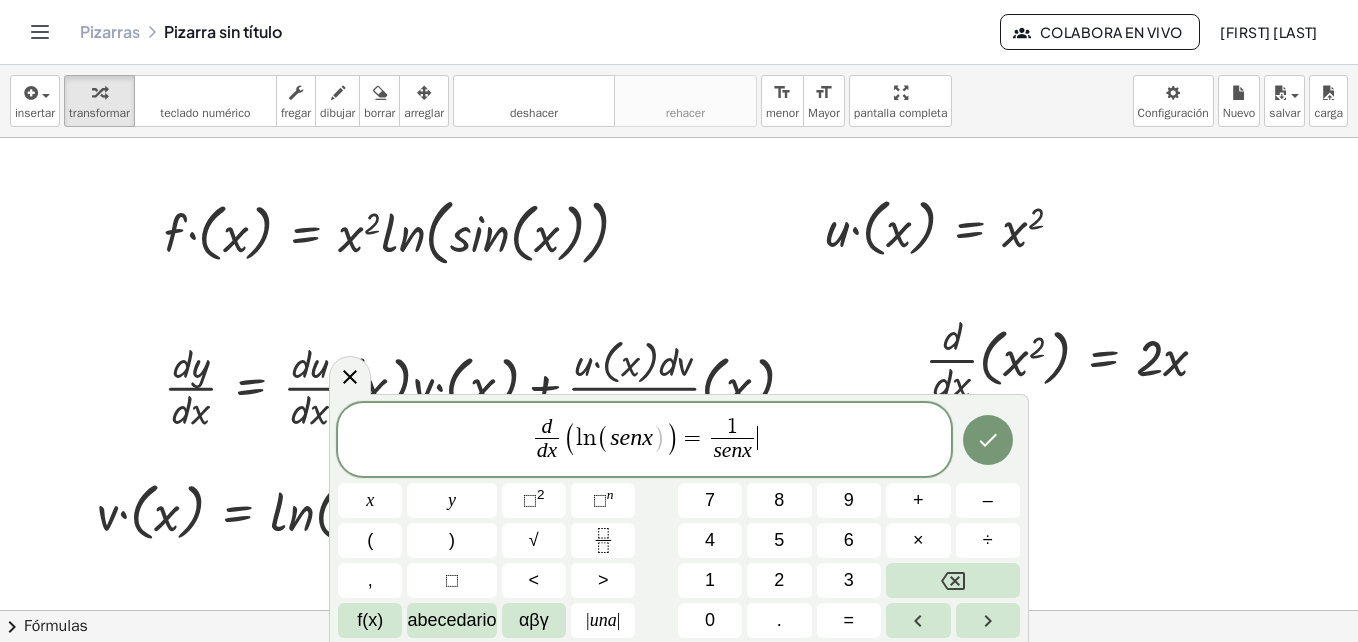 click on "d d x ​ ( l n ( s e n x ) ) = 1 s e n x ​ ​" at bounding box center (644, 441) 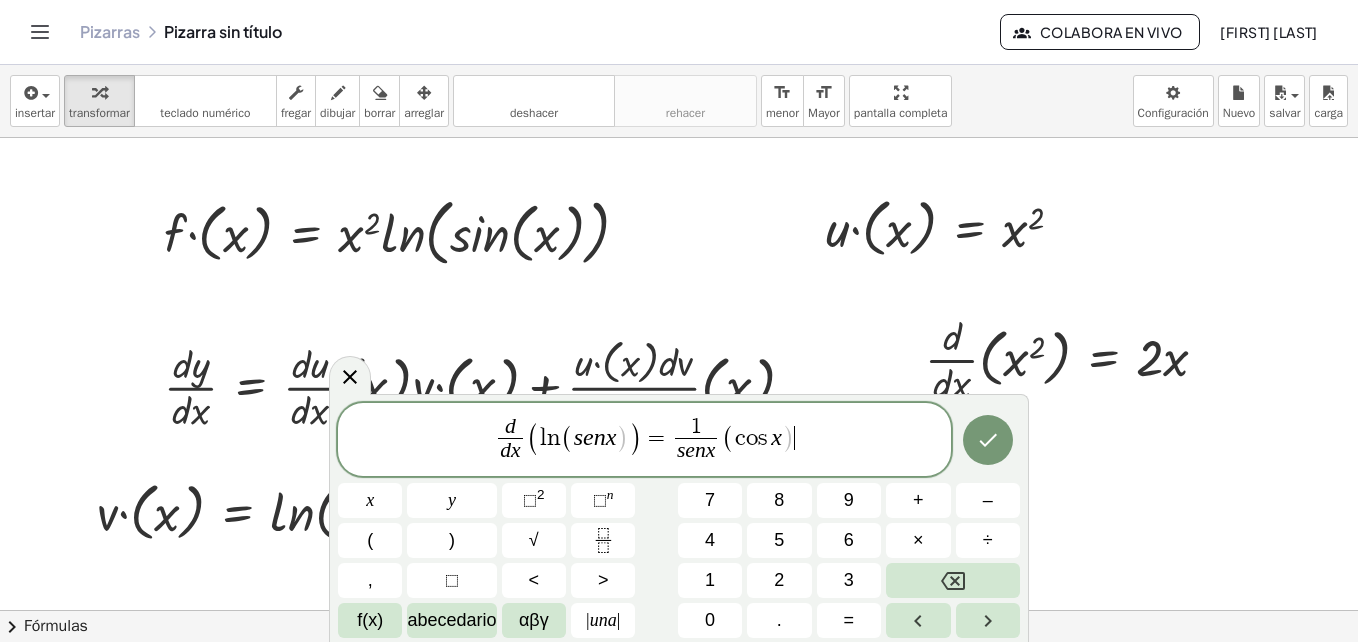 click on "d d x ​ ( l n ( s e n x ) ) = 1 s e n x ​ ( c o s x ) ​" at bounding box center (644, 441) 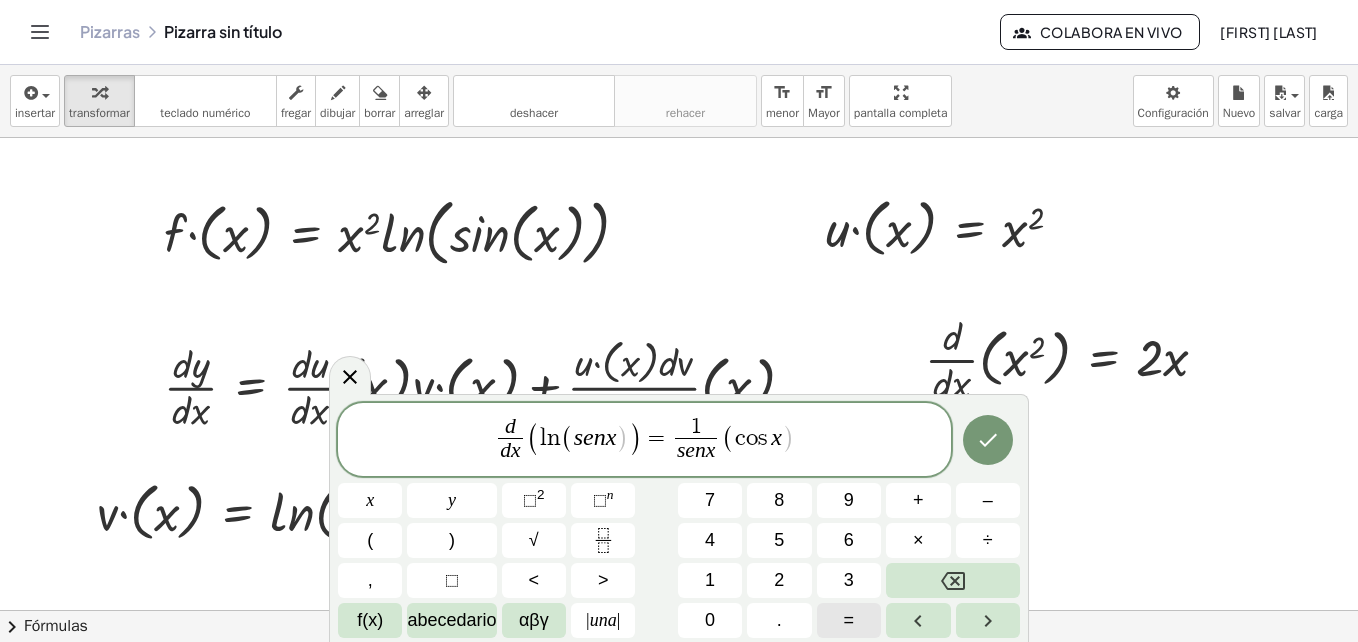 click on "=" at bounding box center [849, 620] 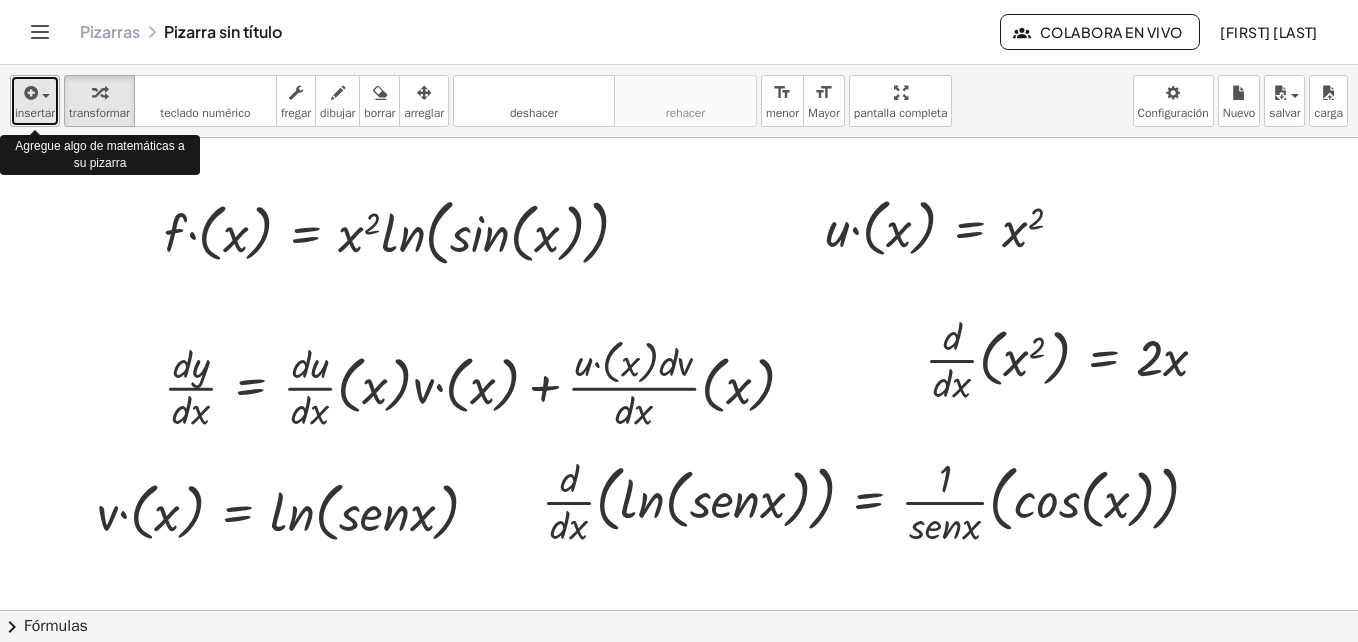 click at bounding box center (29, 93) 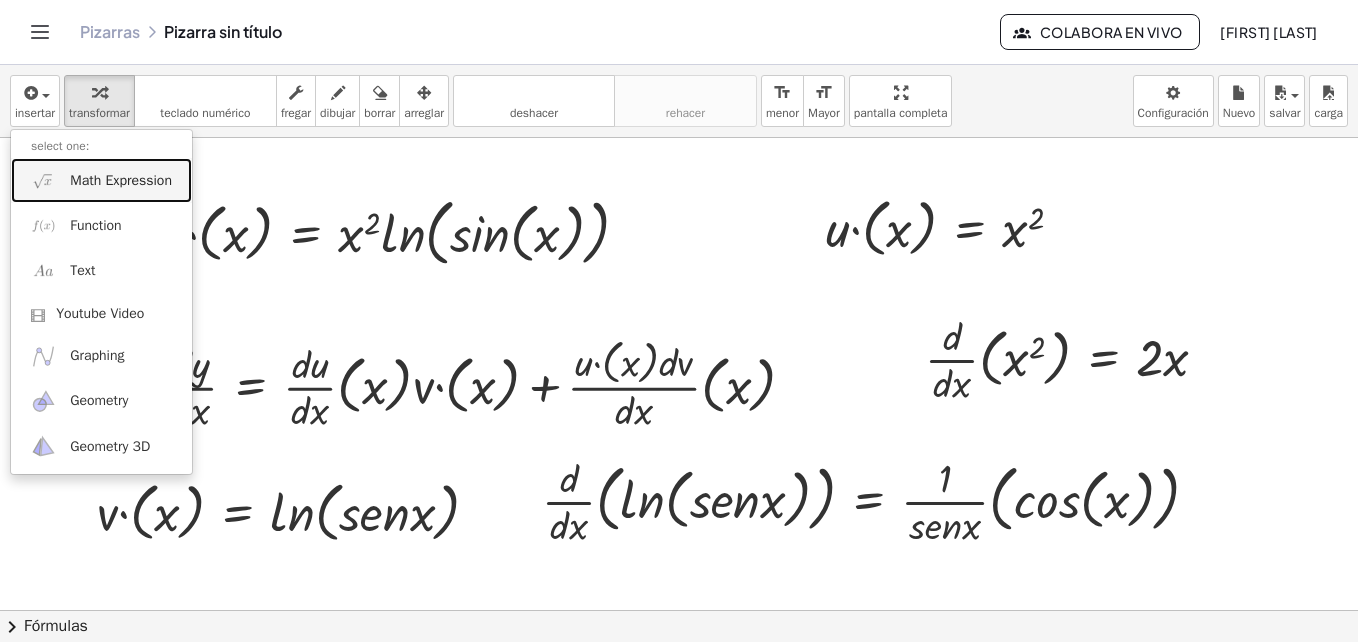 click on "Math Expression" at bounding box center (121, 181) 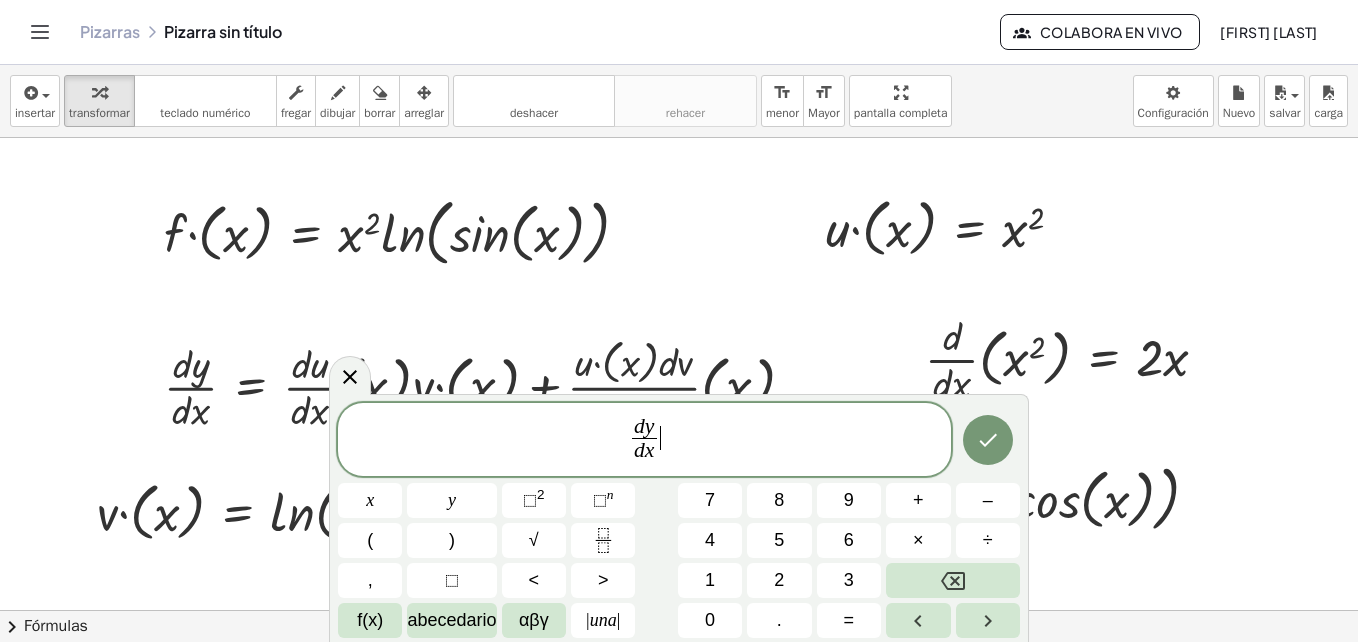 click on "d y d x ​ ​" at bounding box center (644, 441) 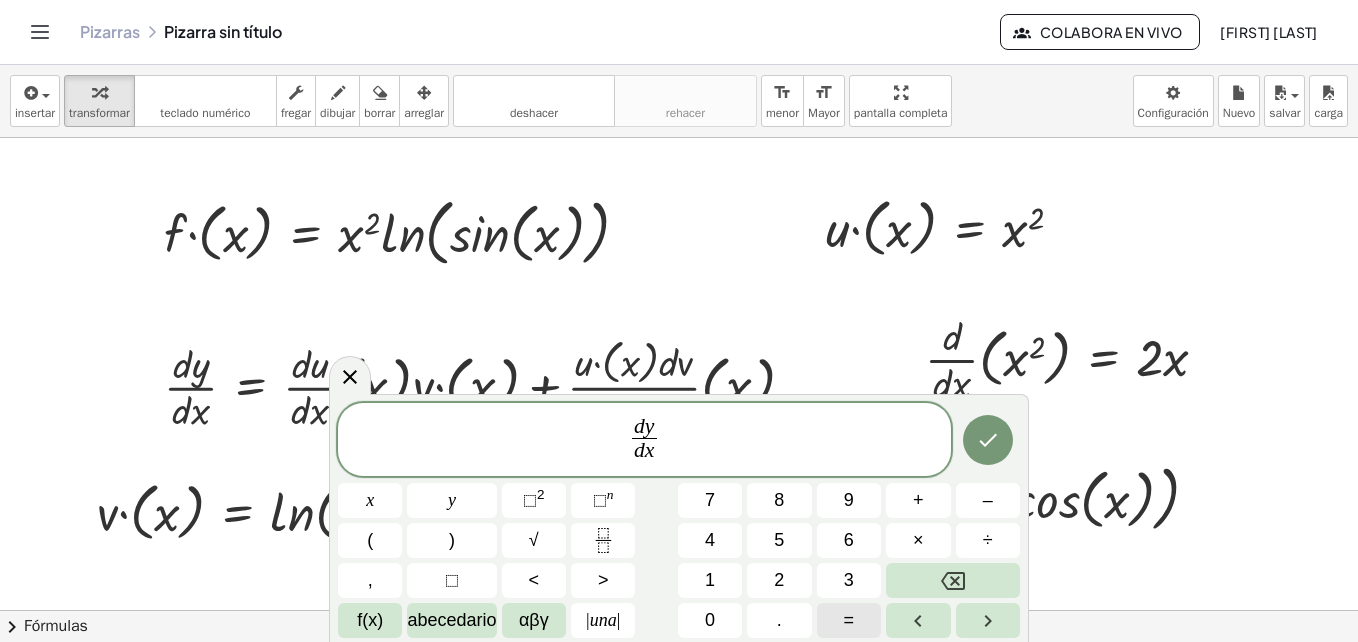 click on "=" at bounding box center (849, 620) 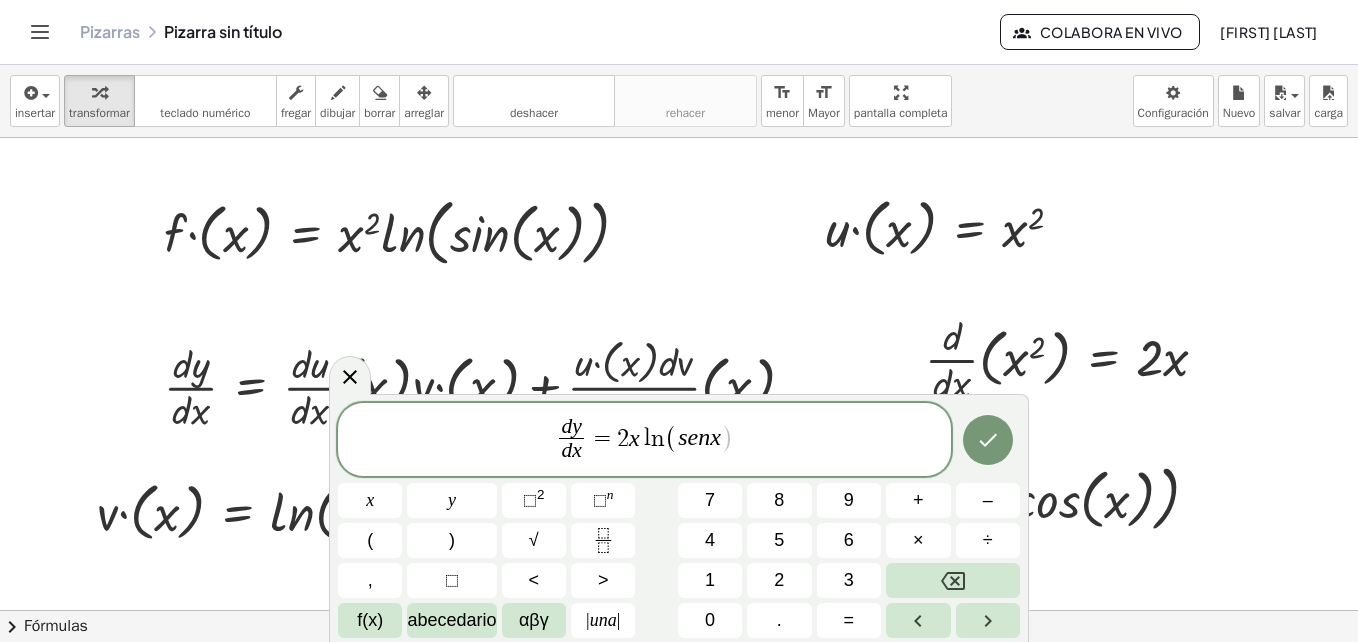 drag, startPoint x: 746, startPoint y: 438, endPoint x: 756, endPoint y: 450, distance: 15.6205 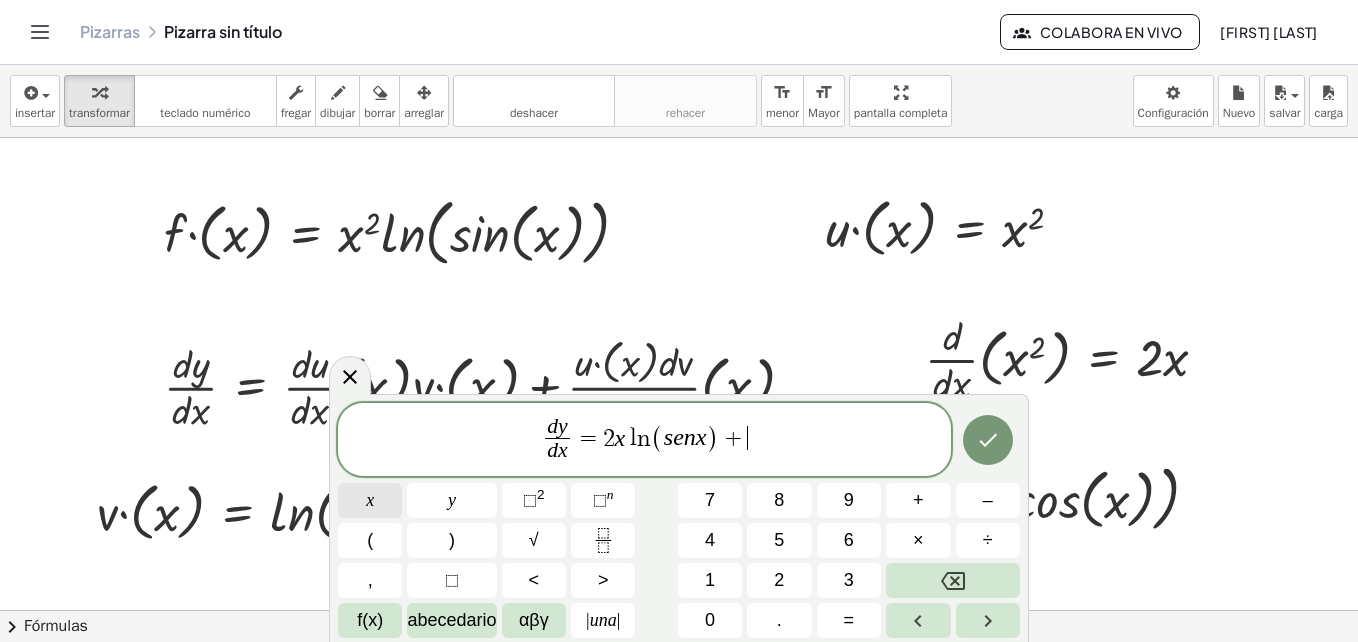 click on "x" at bounding box center (370, 500) 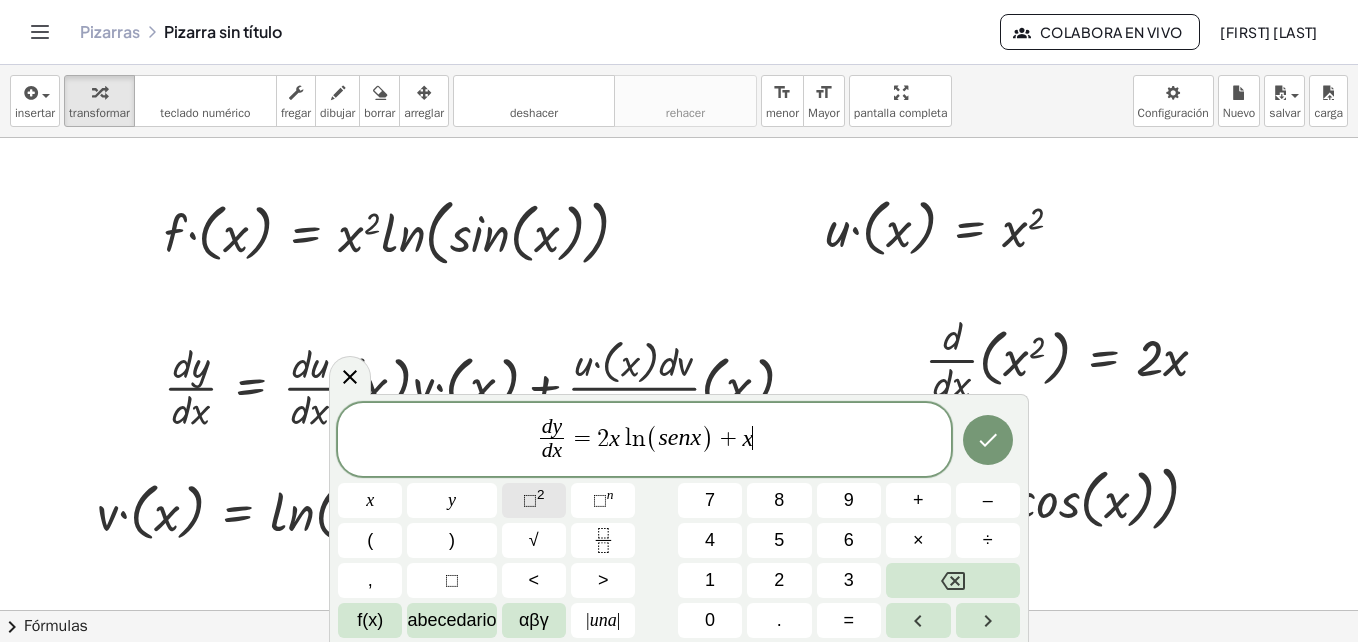 click on "⬚" at bounding box center [530, 500] 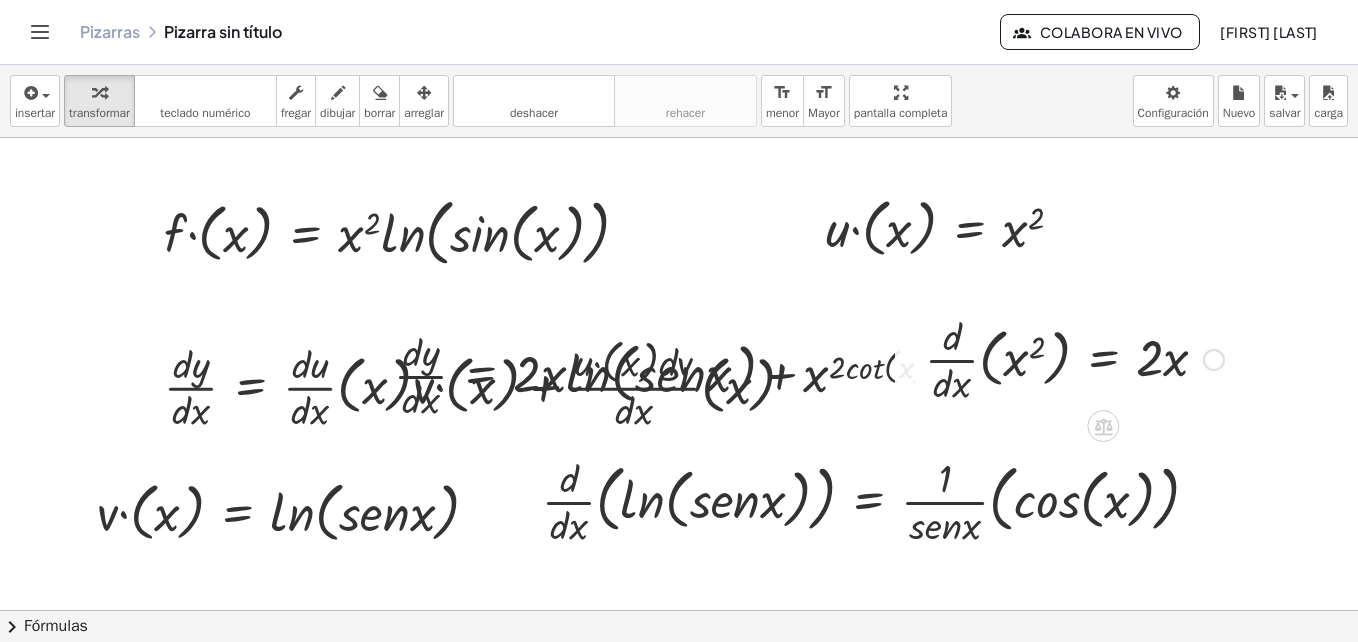 click at bounding box center (1214, 360) 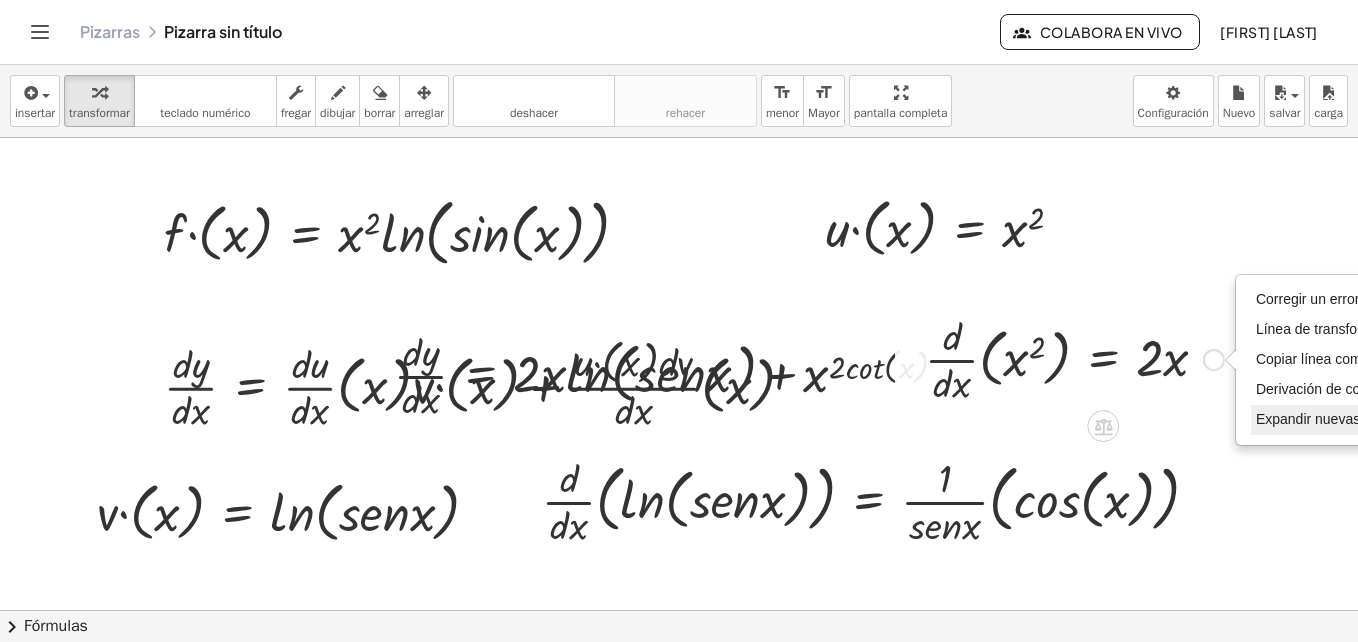 click on "Expandir nuevas líneas: Activado" at bounding box center (1359, 419) 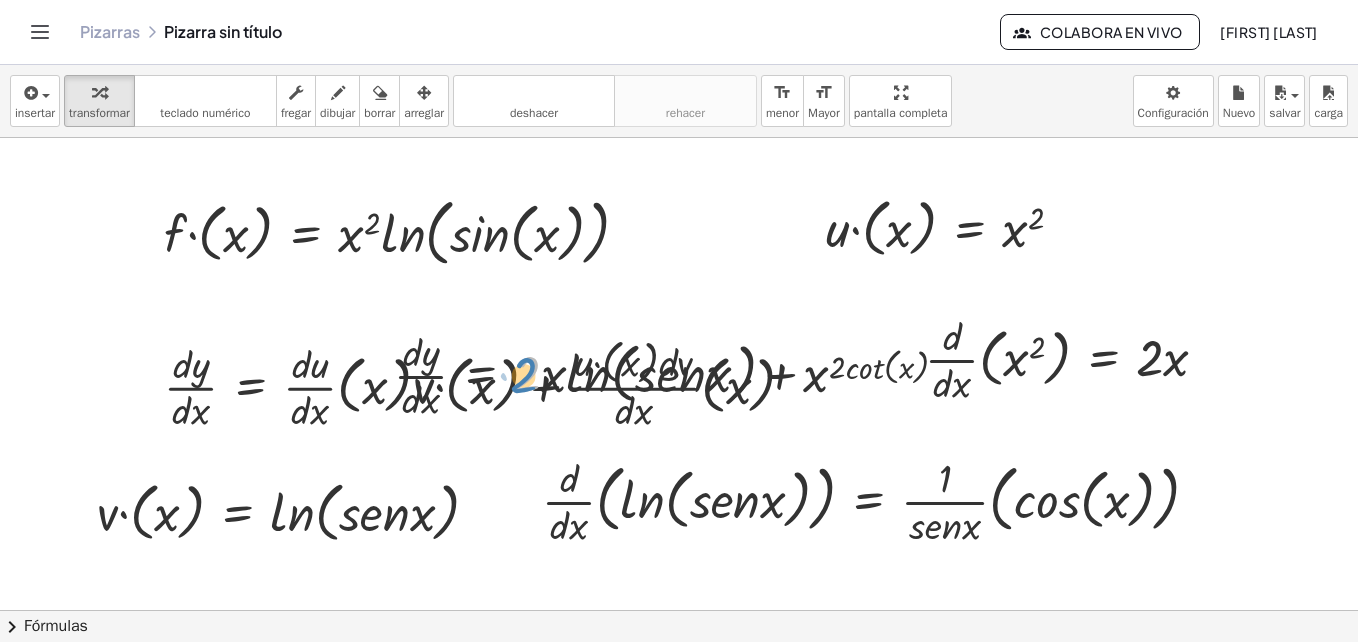 click at bounding box center [679, 374] 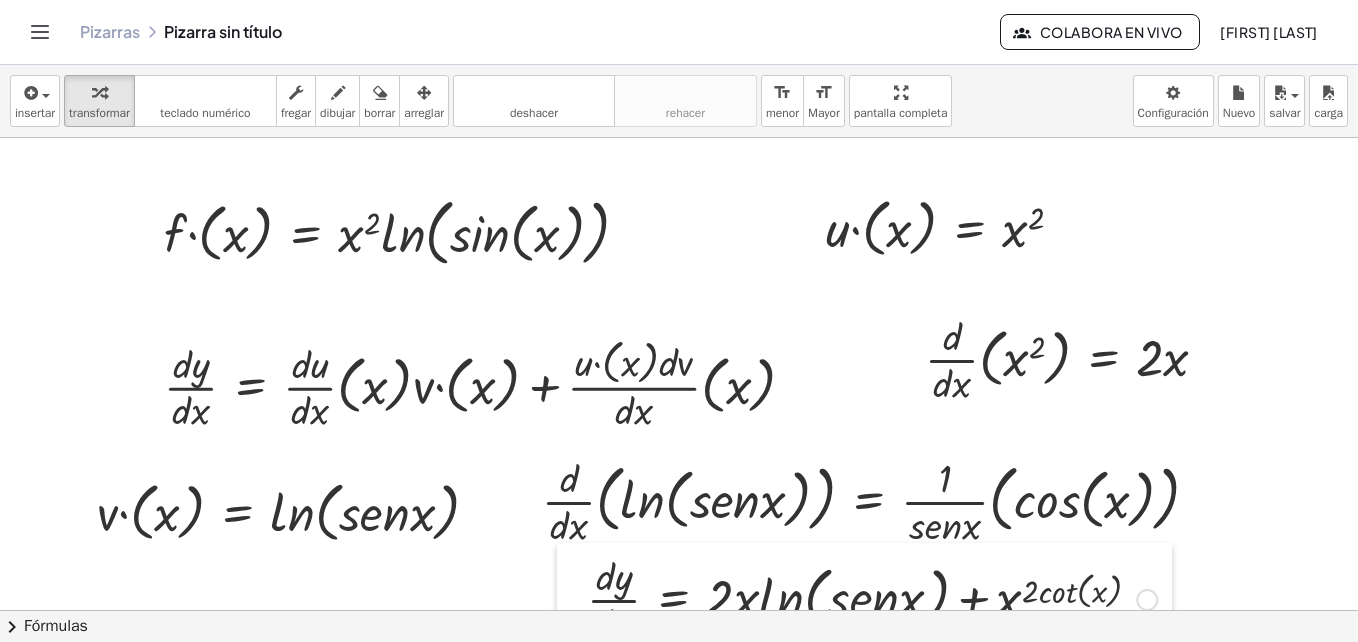 drag, startPoint x: 389, startPoint y: 396, endPoint x: 582, endPoint y: 620, distance: 295.6772 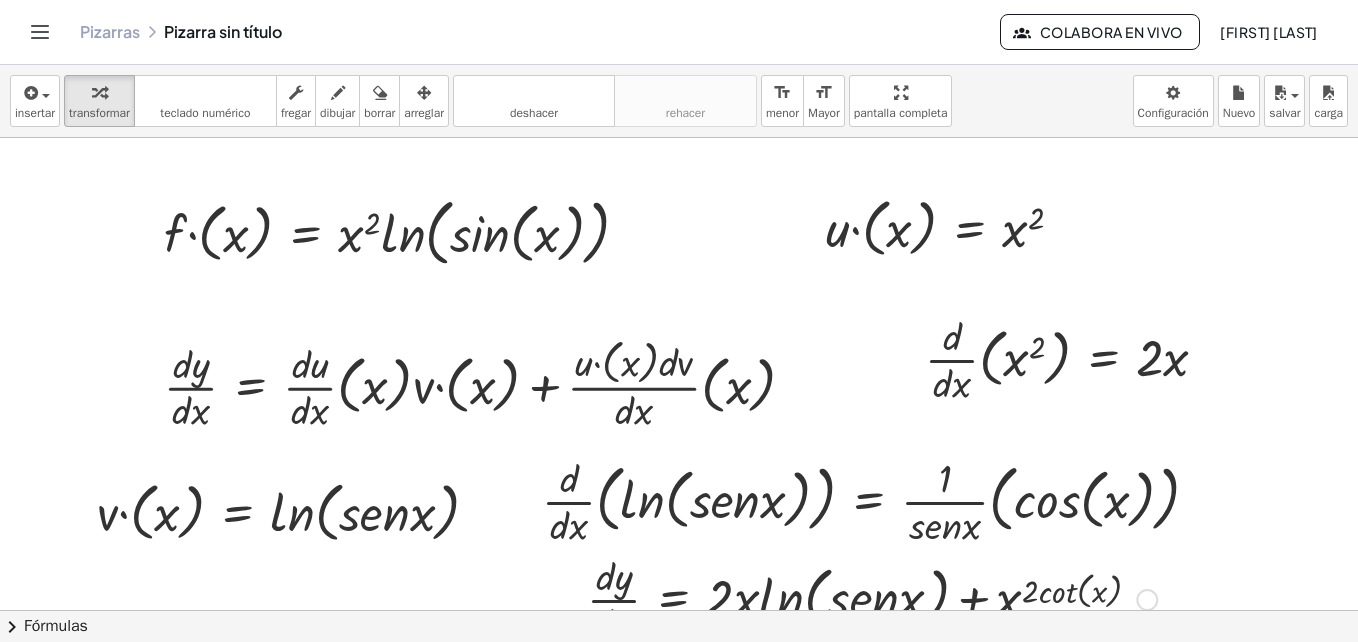 scroll, scrollTop: 40, scrollLeft: 0, axis: vertical 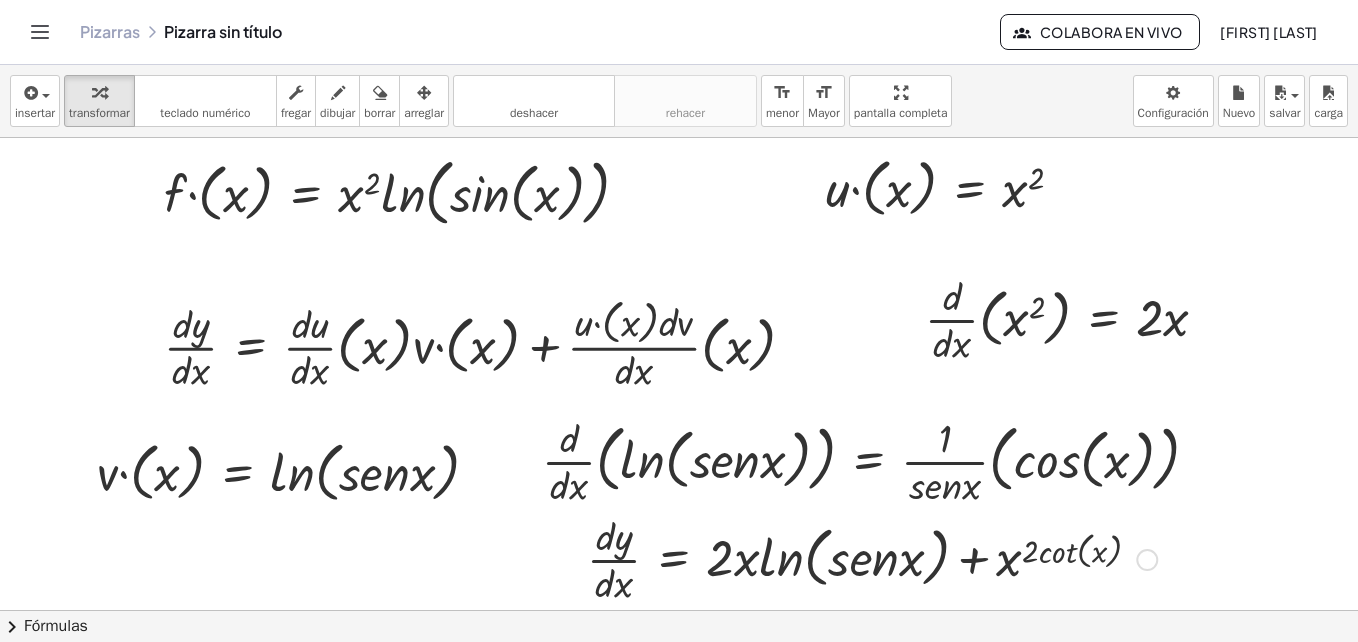 drag, startPoint x: 1146, startPoint y: 562, endPoint x: 1155, endPoint y: 578, distance: 18.35756 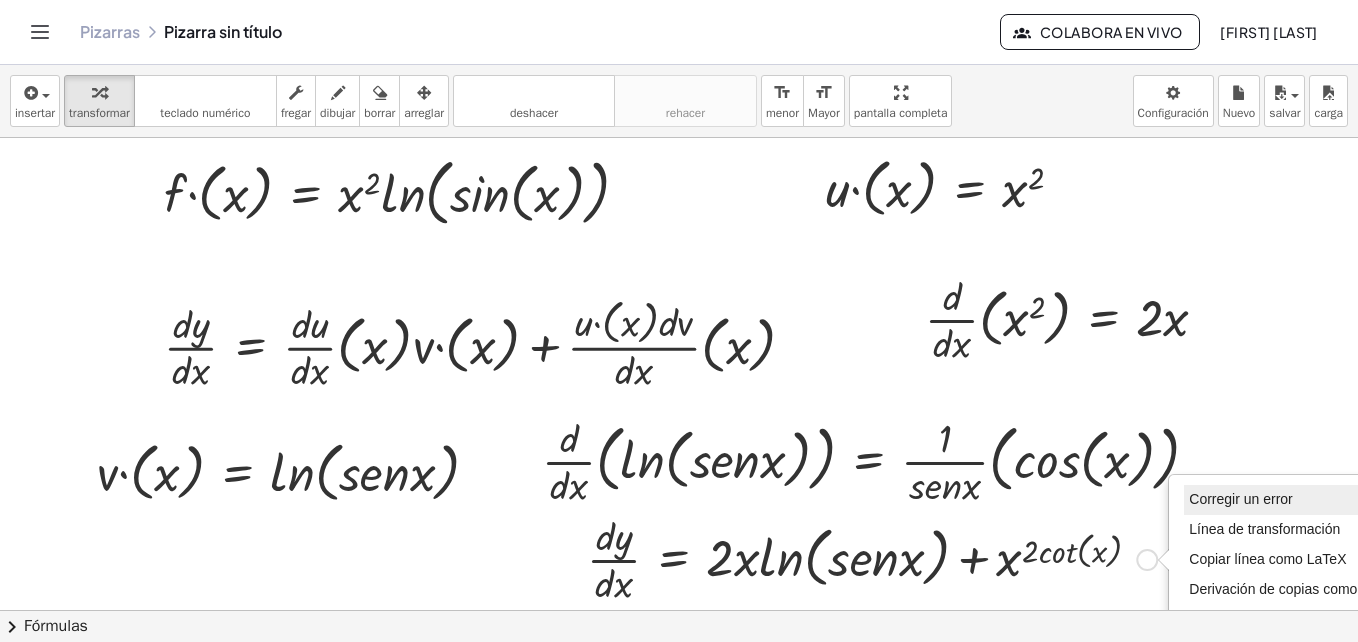 click on "Corregir un error" at bounding box center (1240, 499) 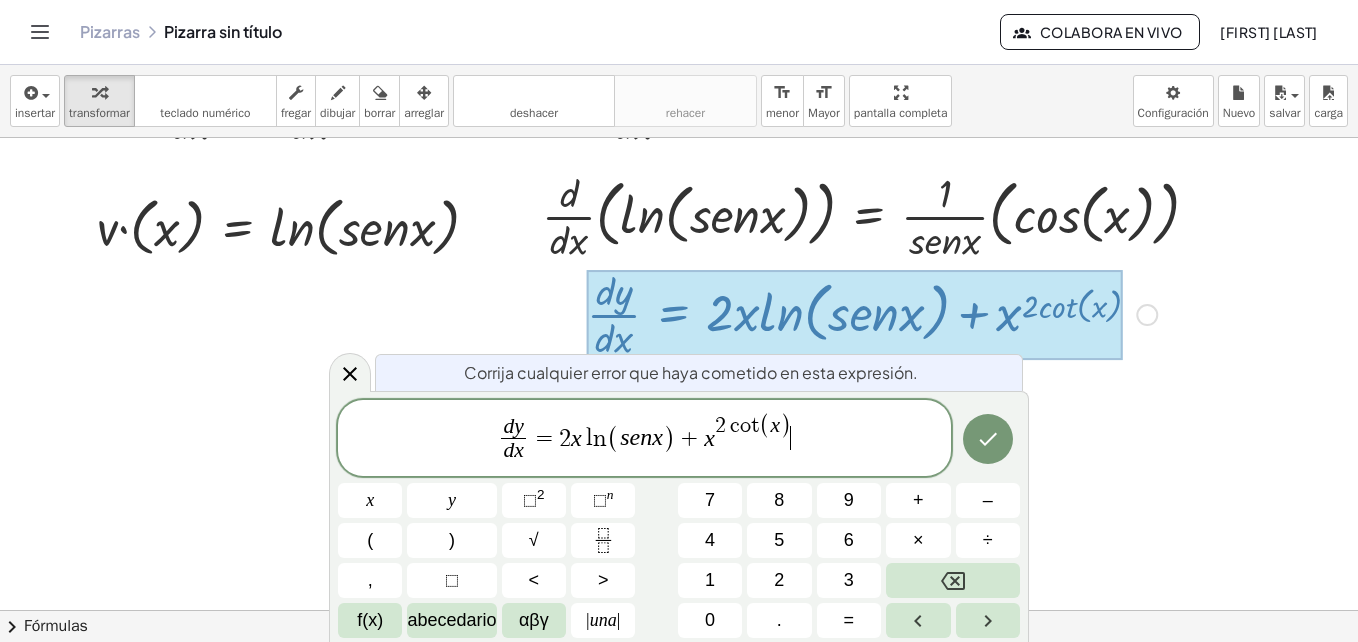 scroll, scrollTop: 286, scrollLeft: 0, axis: vertical 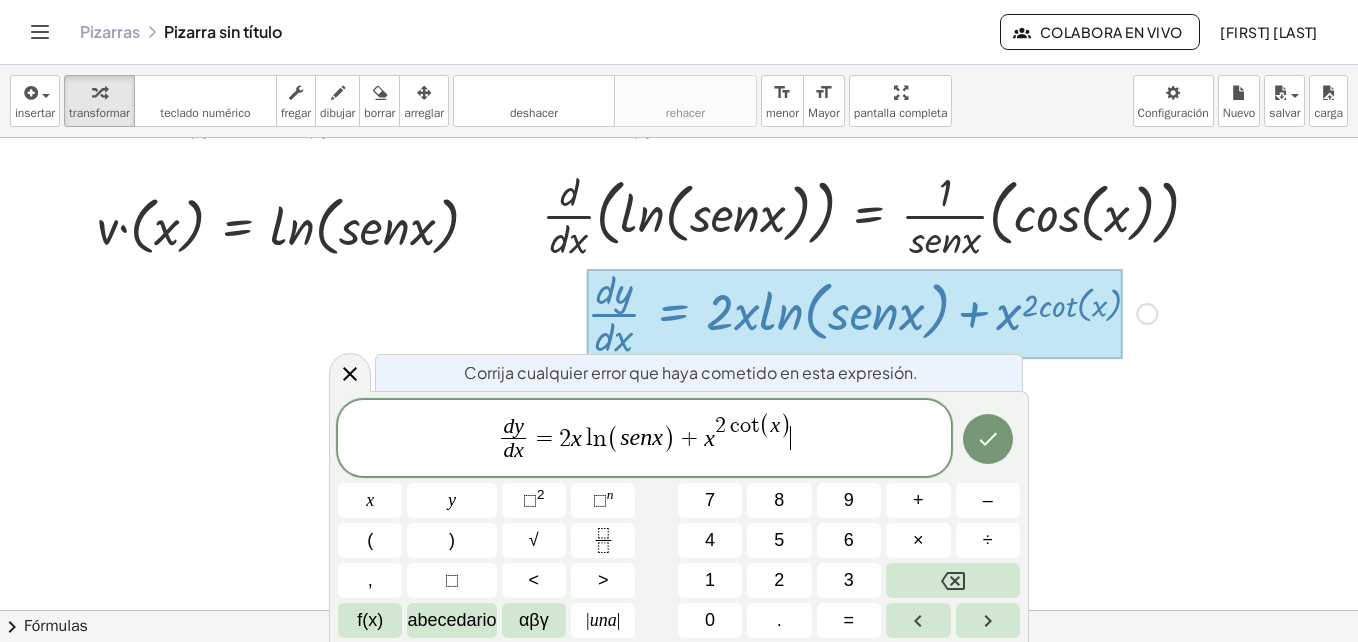click on "d y d x ​ = 2 x l n ( s e n x ) + x 2 c o t ( x ) ​" at bounding box center (644, 439) 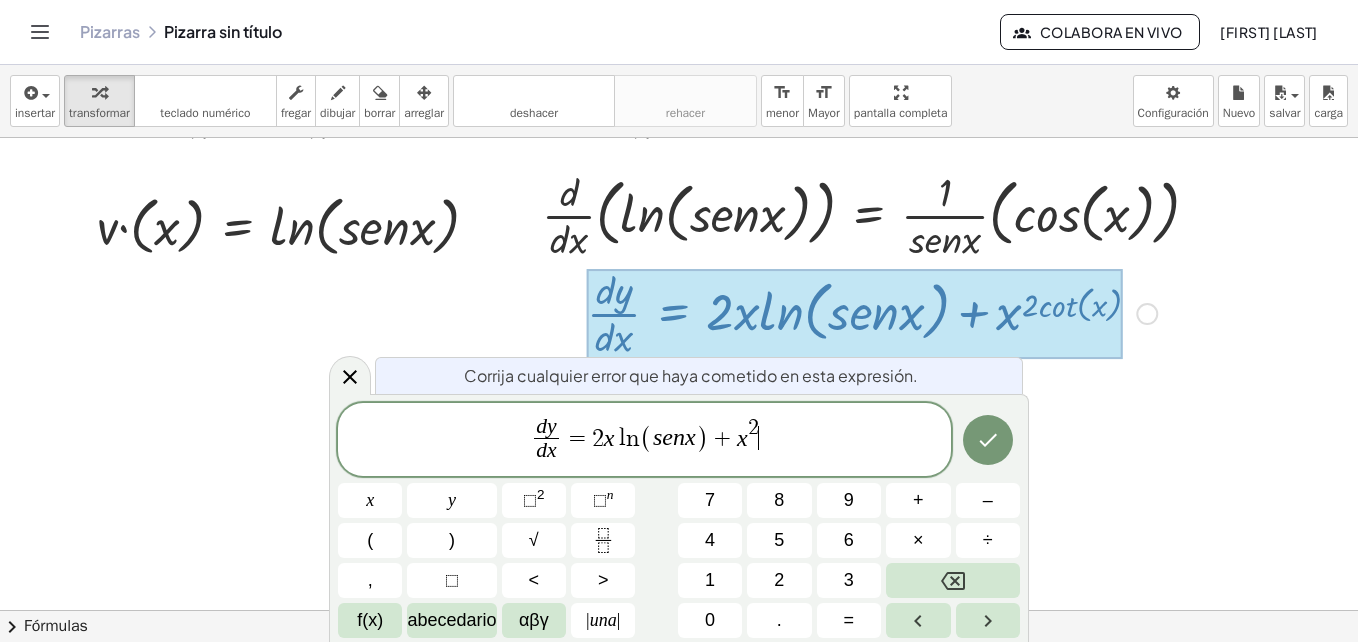 click on "d y d x ​ = 2 x l n ( s e n x ) + x 2 ​" at bounding box center [644, 441] 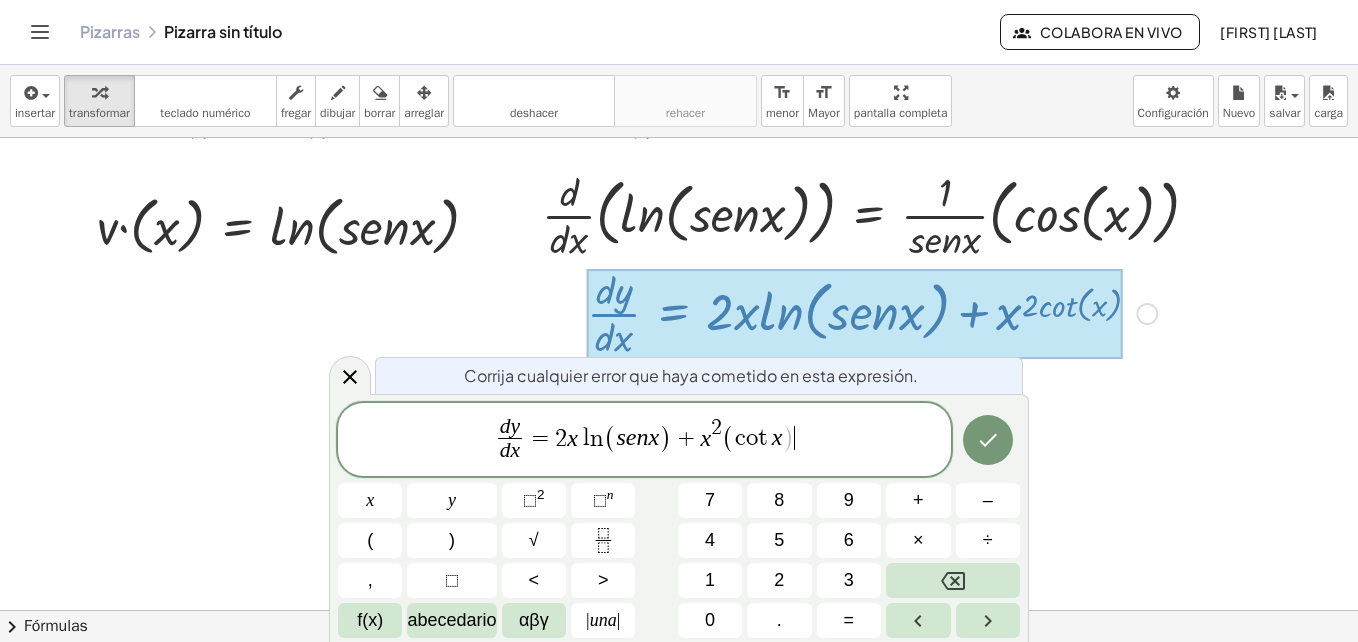 click on "d y d x ​ = 2 x l n ( s e n x ) + x 2 ( c o t x ) ​" at bounding box center [644, 441] 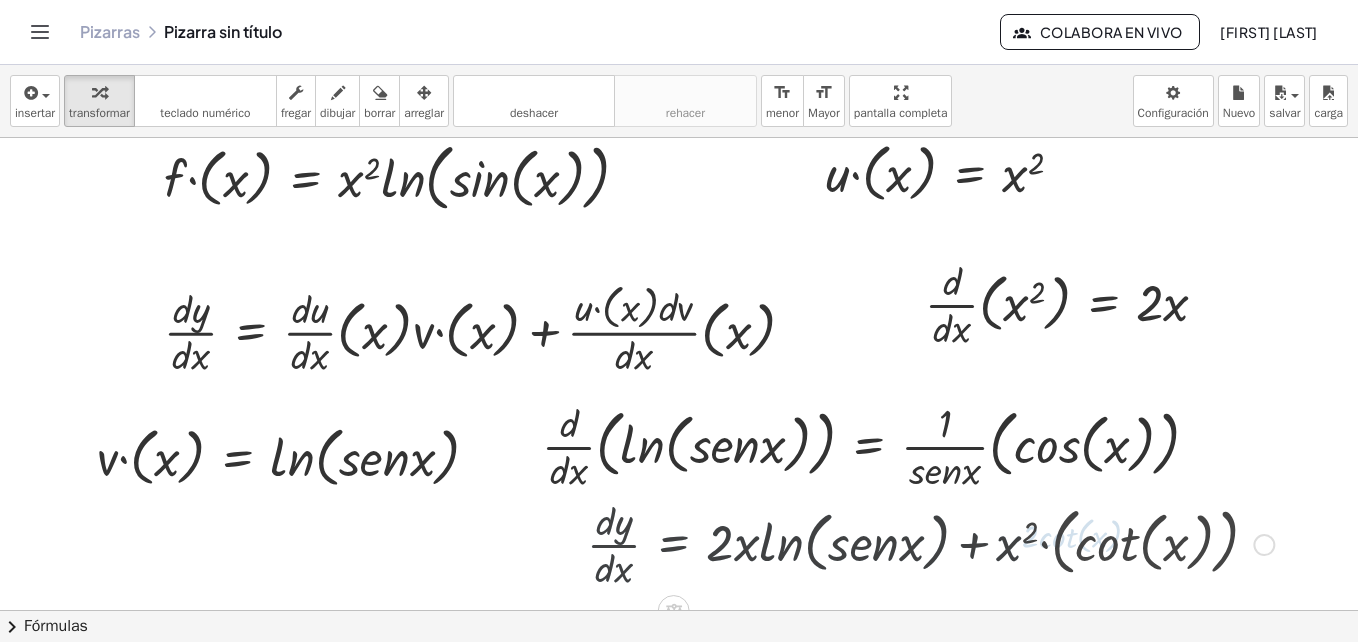 scroll, scrollTop: 40, scrollLeft: 0, axis: vertical 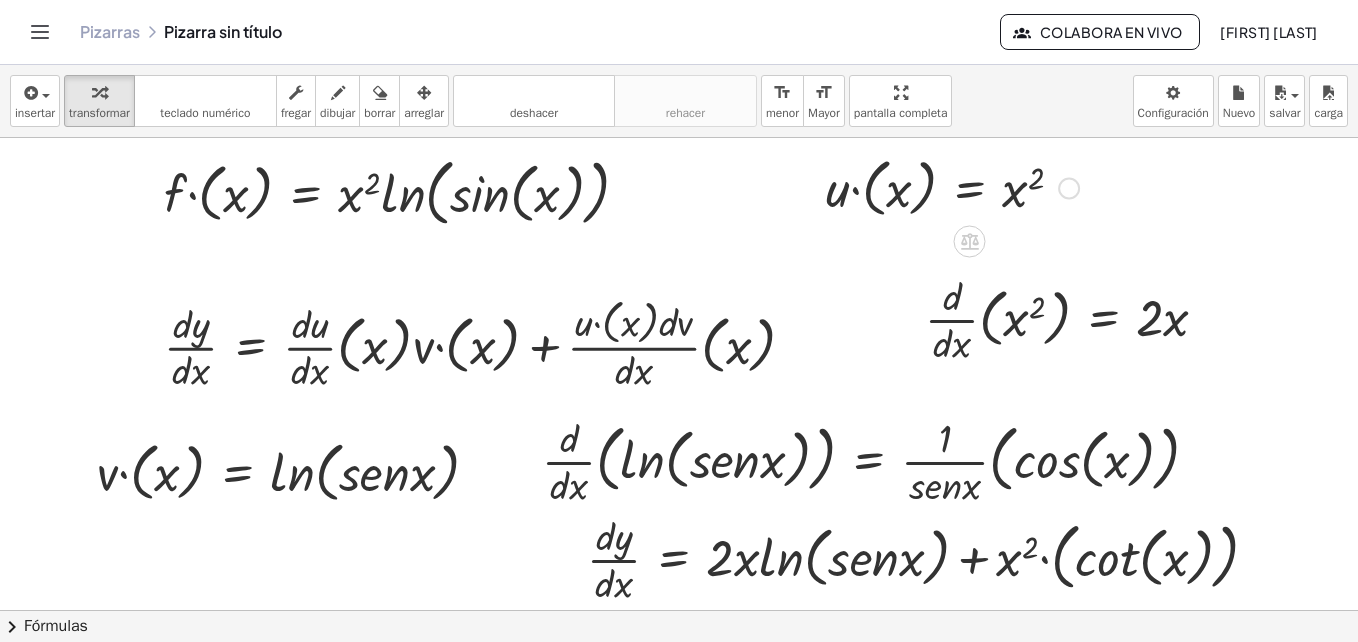 click at bounding box center (1069, 189) 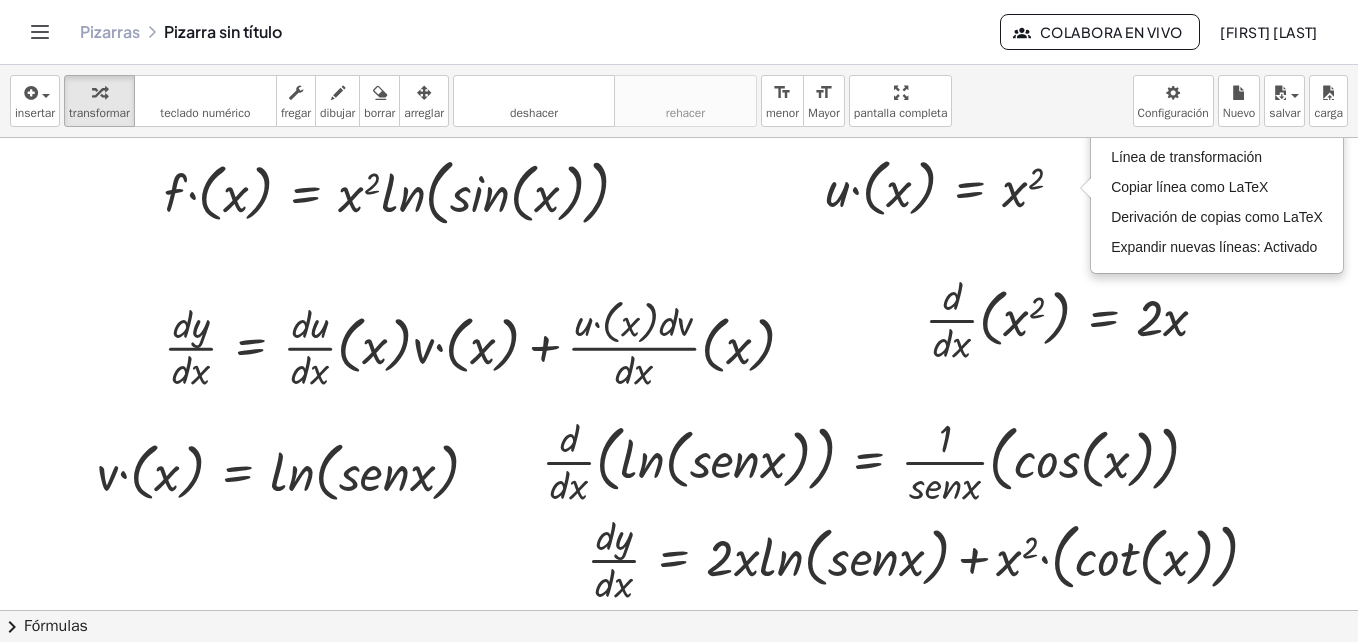 scroll, scrollTop: 0, scrollLeft: 0, axis: both 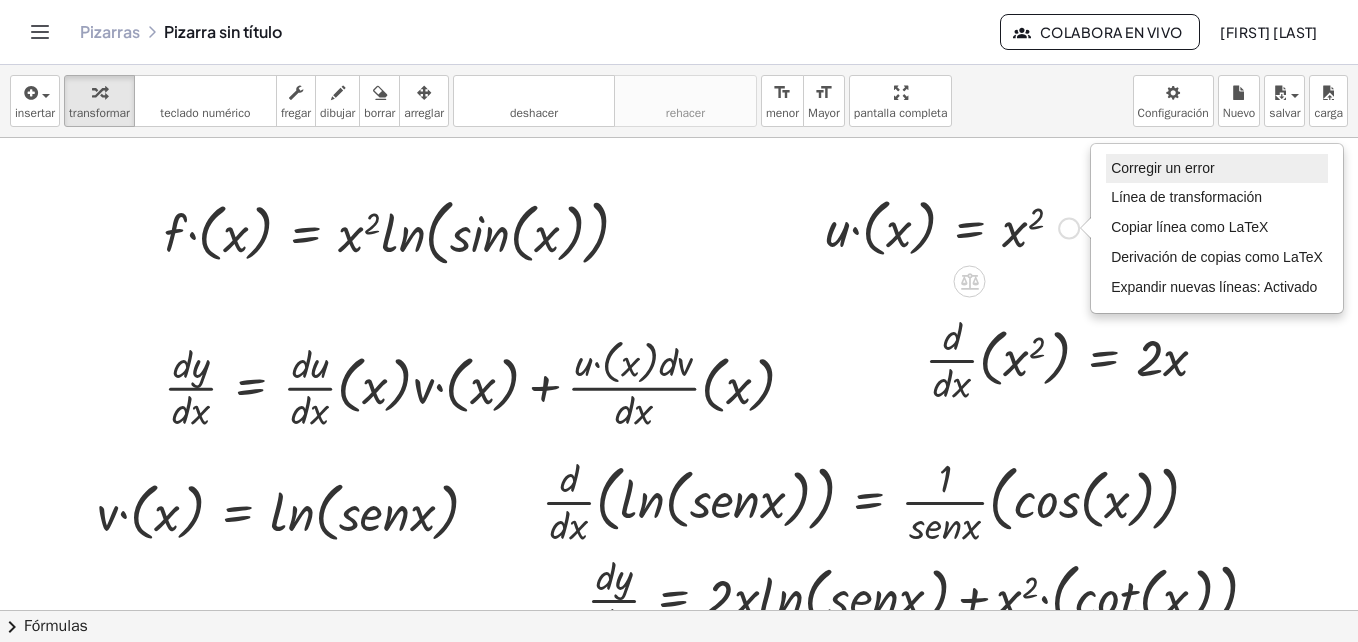 click on "Corregir un error" at bounding box center (1162, 168) 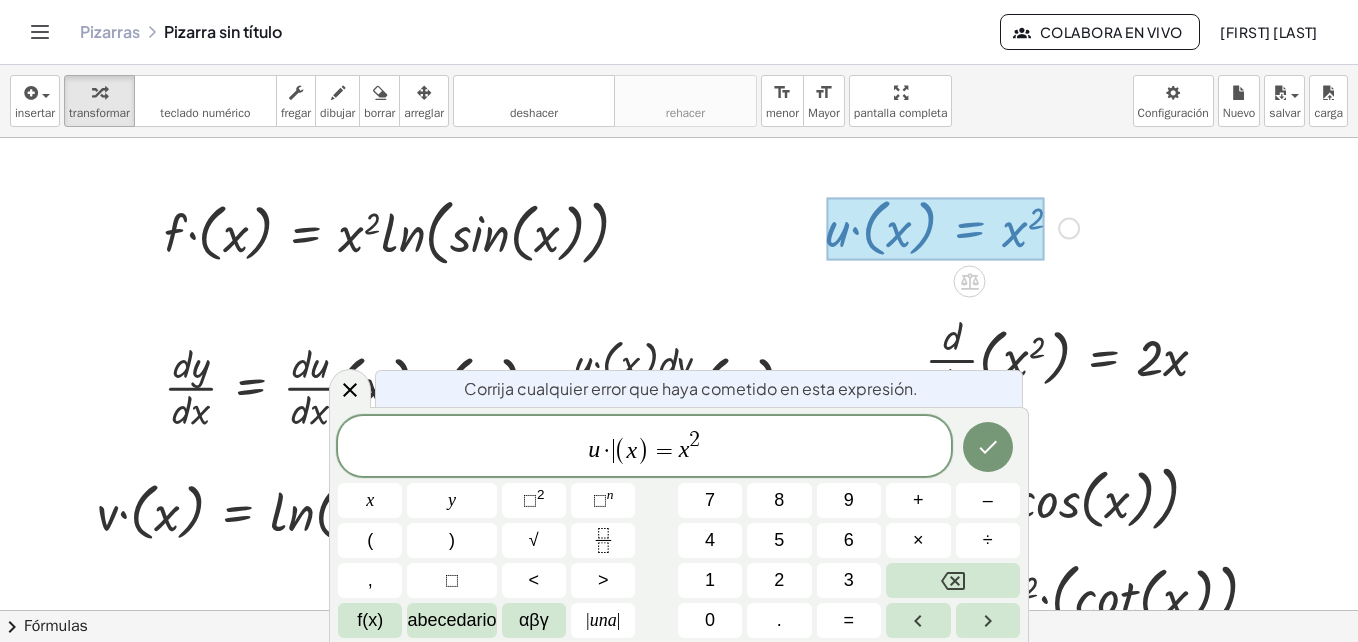 click on "u · ​ ( x ) = x 2" at bounding box center [644, 447] 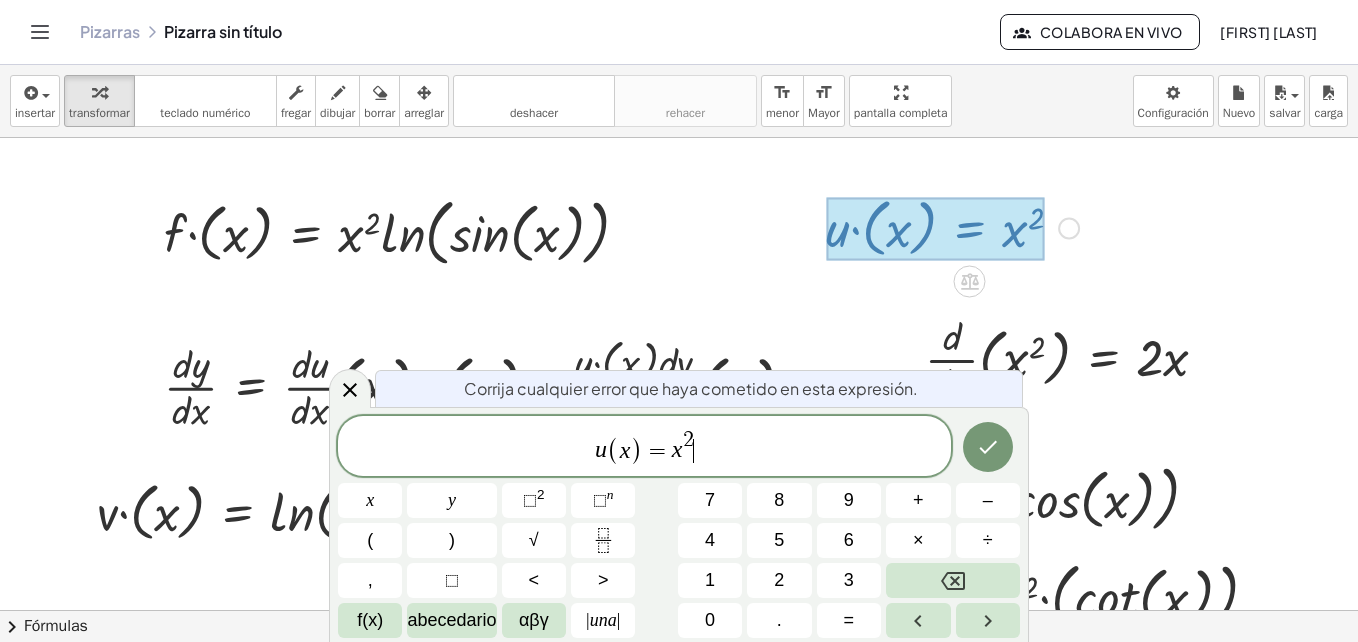 click on "u ( x ) = x 2 ​" at bounding box center [644, 447] 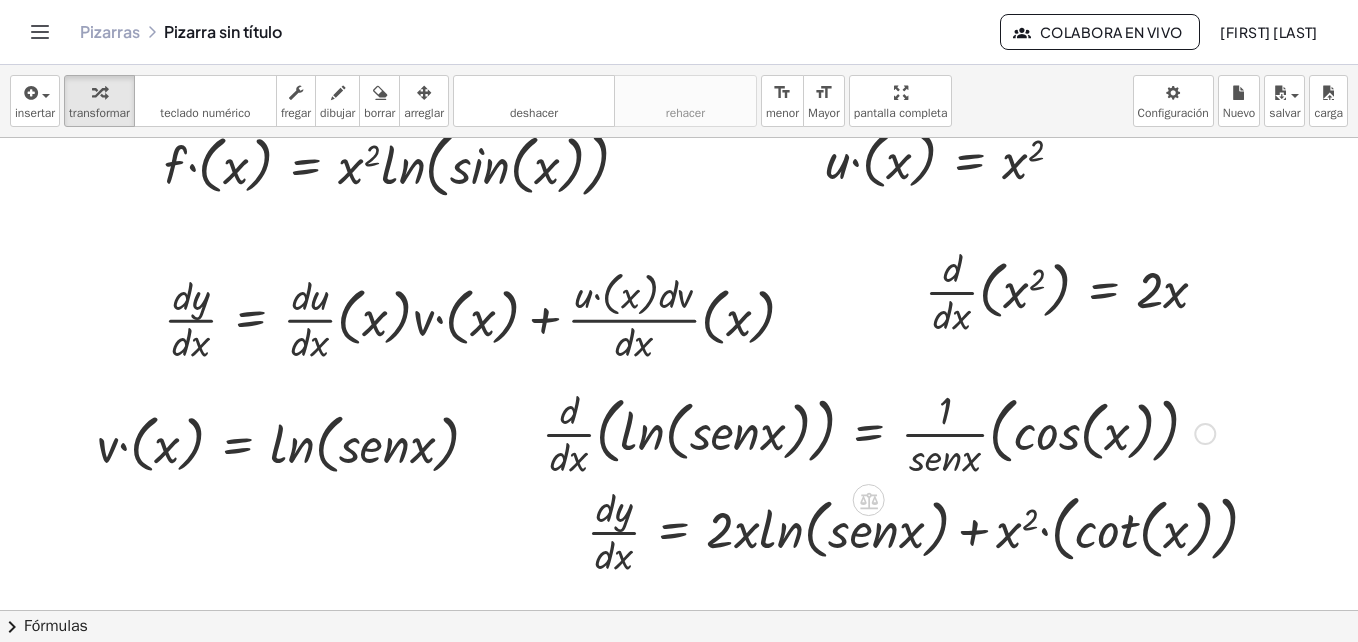 scroll, scrollTop: 100, scrollLeft: 0, axis: vertical 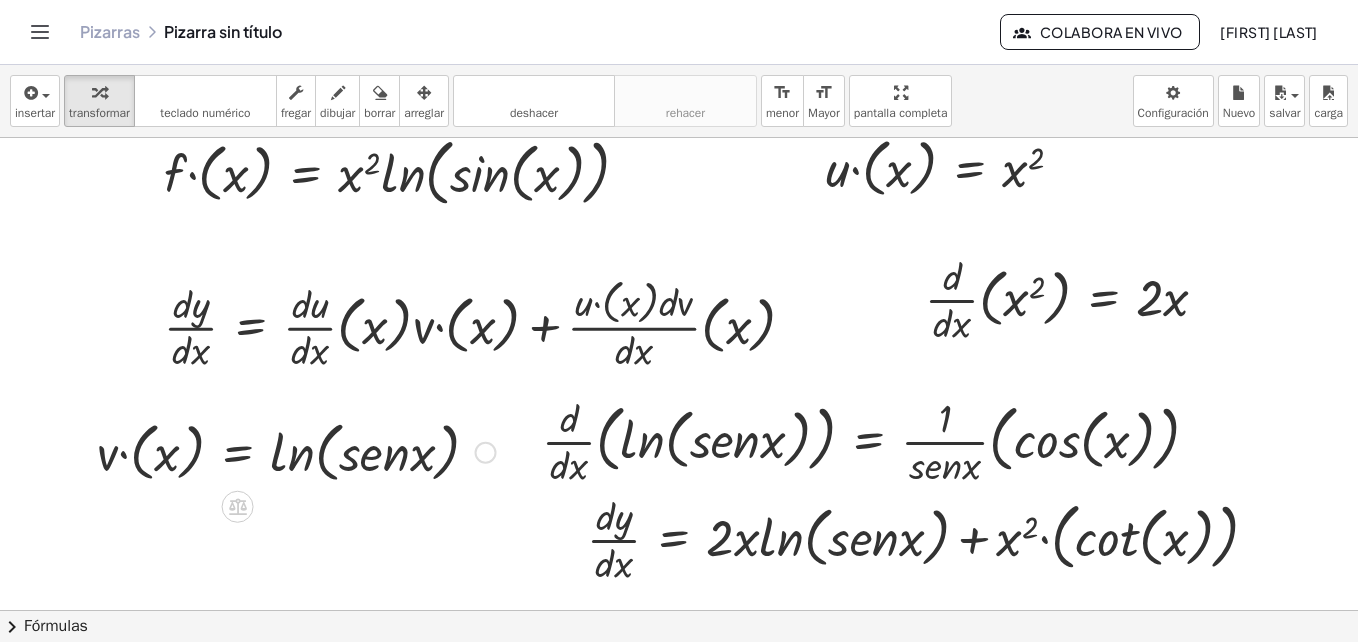 click at bounding box center [486, 453] 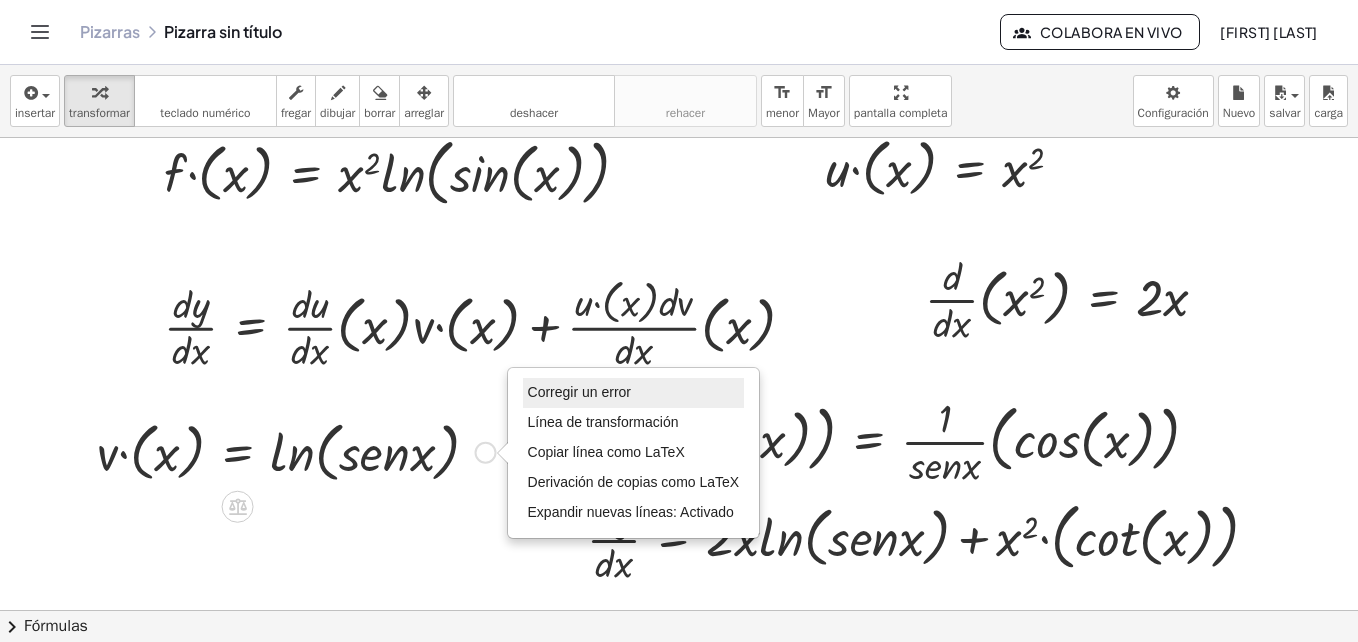 click on "Corregir un error" at bounding box center (579, 392) 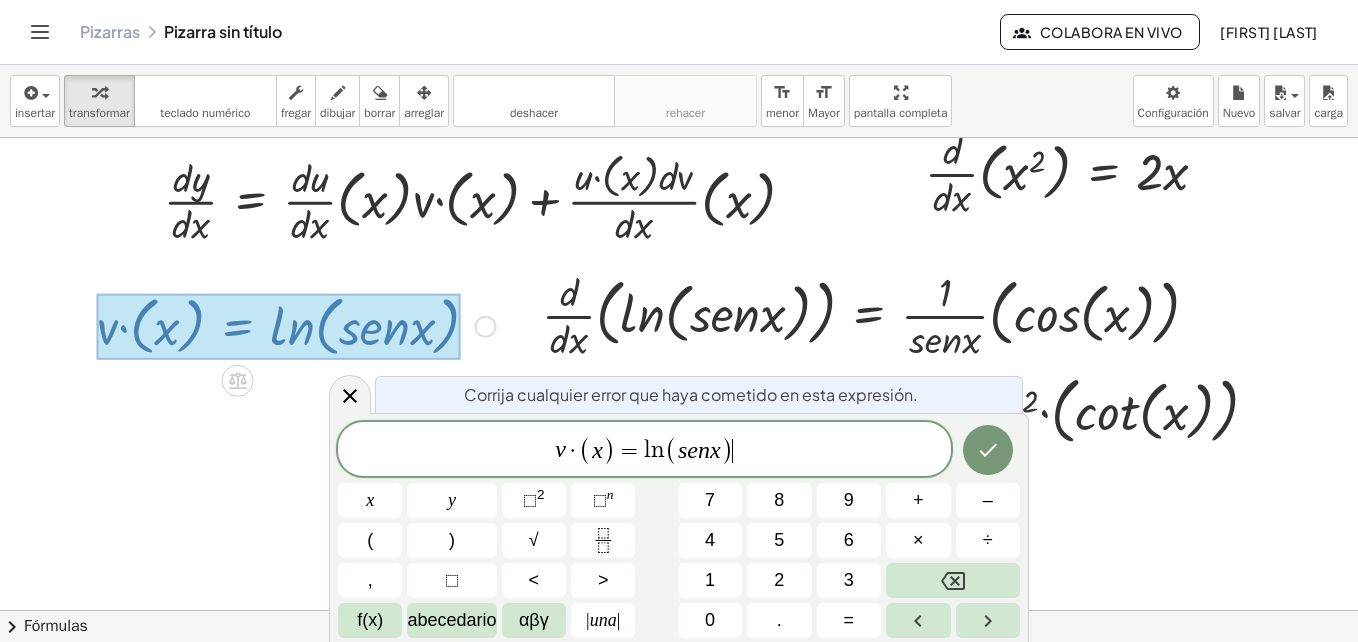 scroll, scrollTop: 187, scrollLeft: 0, axis: vertical 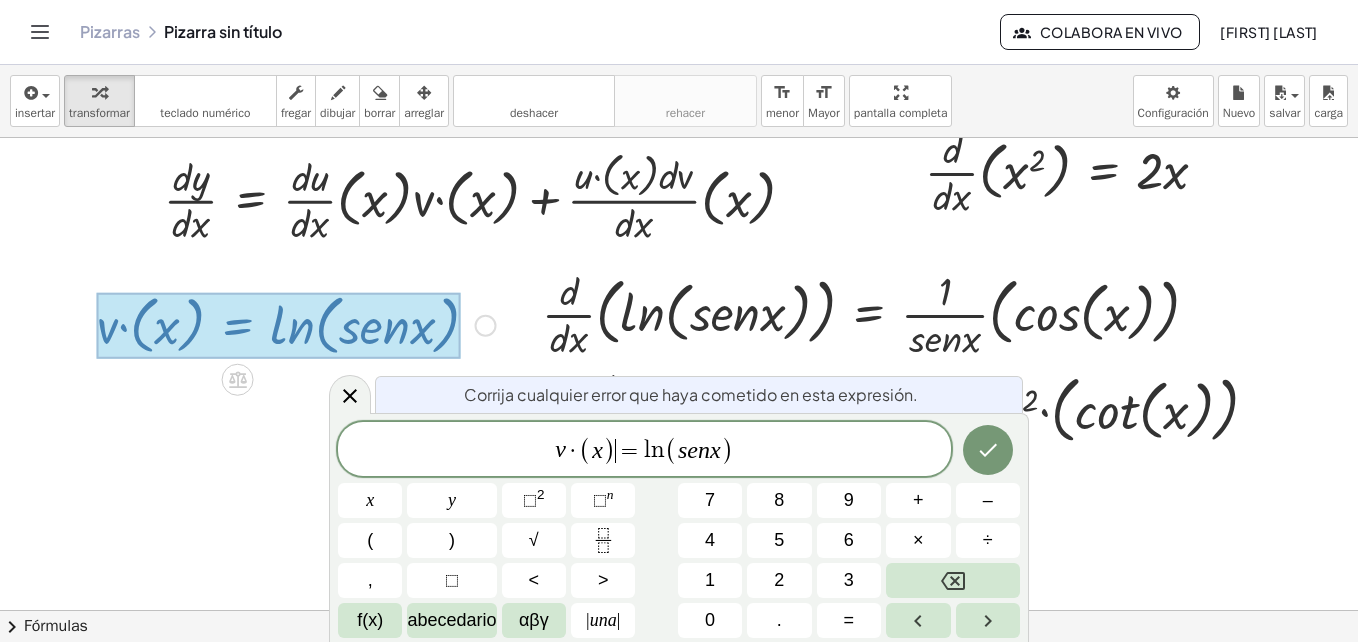 click on ")" at bounding box center [609, 450] 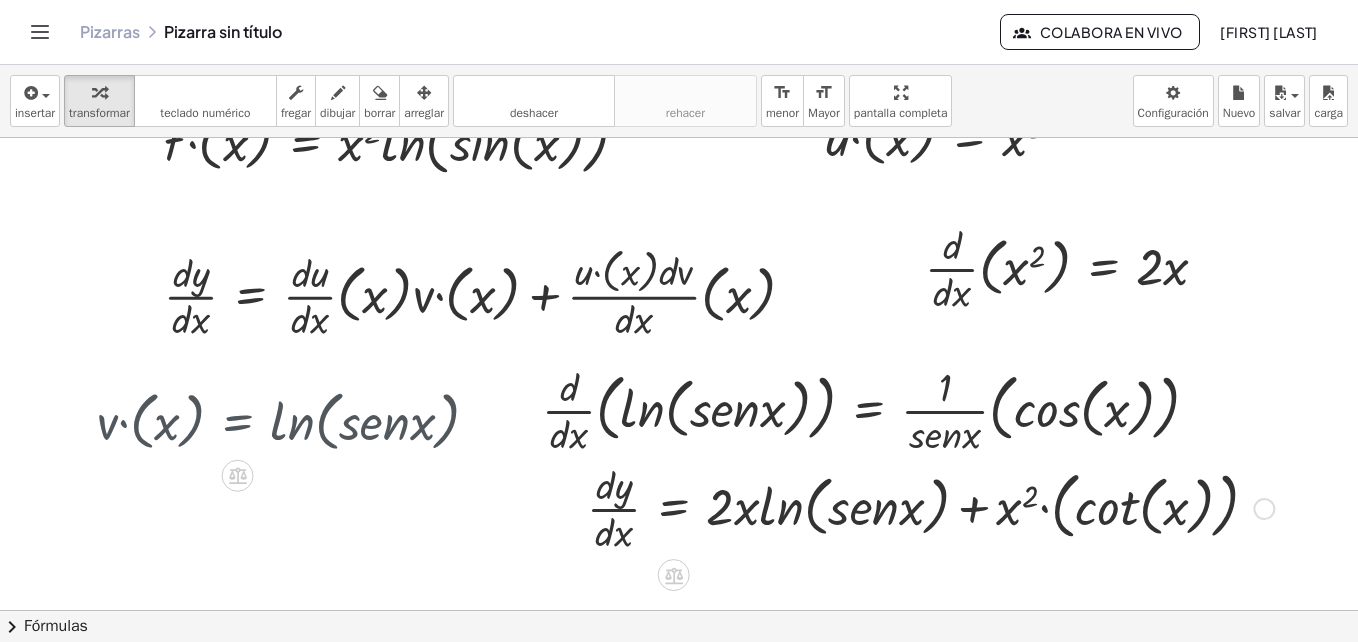 scroll, scrollTop: 60, scrollLeft: 0, axis: vertical 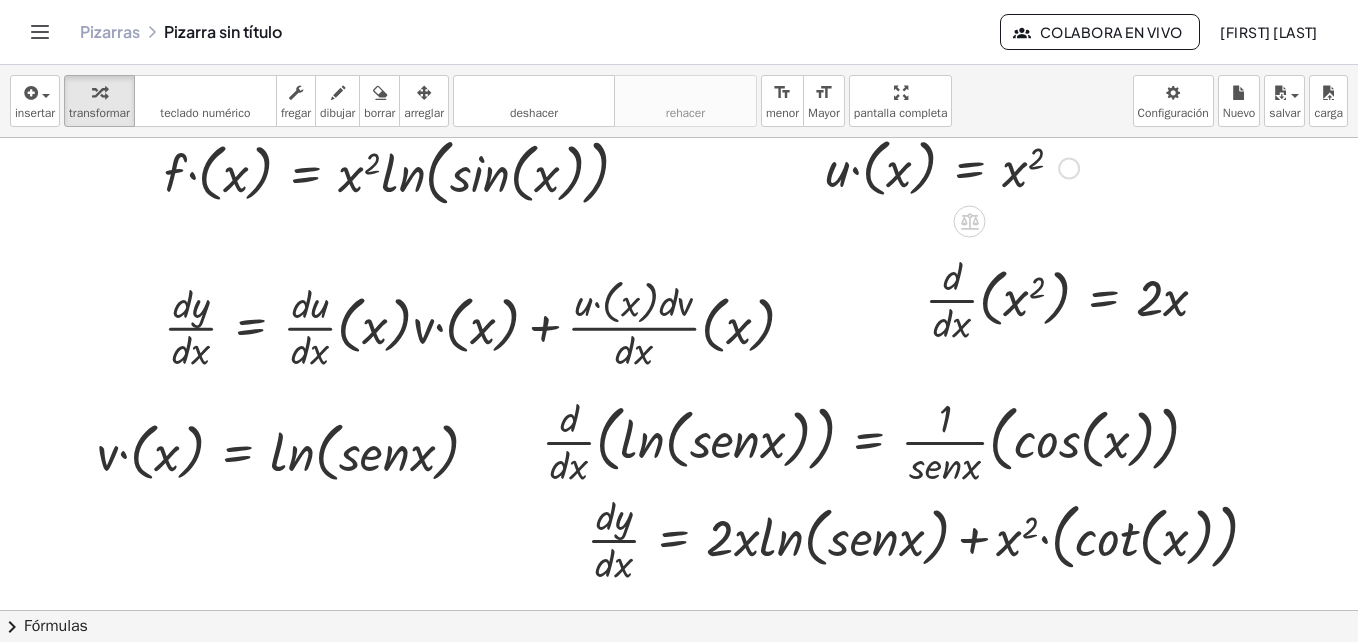 click on "Fix a mistake Transform line Copy line as LaTeX Copy derivation as LaTeX Expand new lines: On" at bounding box center [1069, 169] 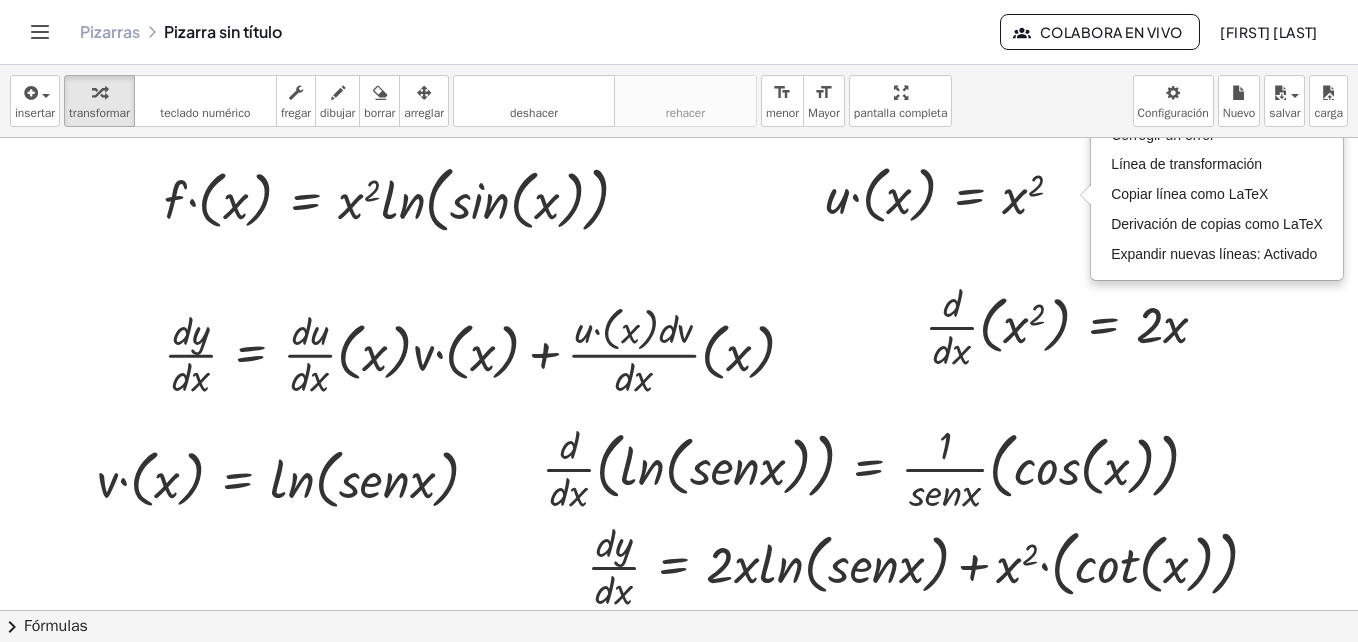 scroll, scrollTop: 20, scrollLeft: 0, axis: vertical 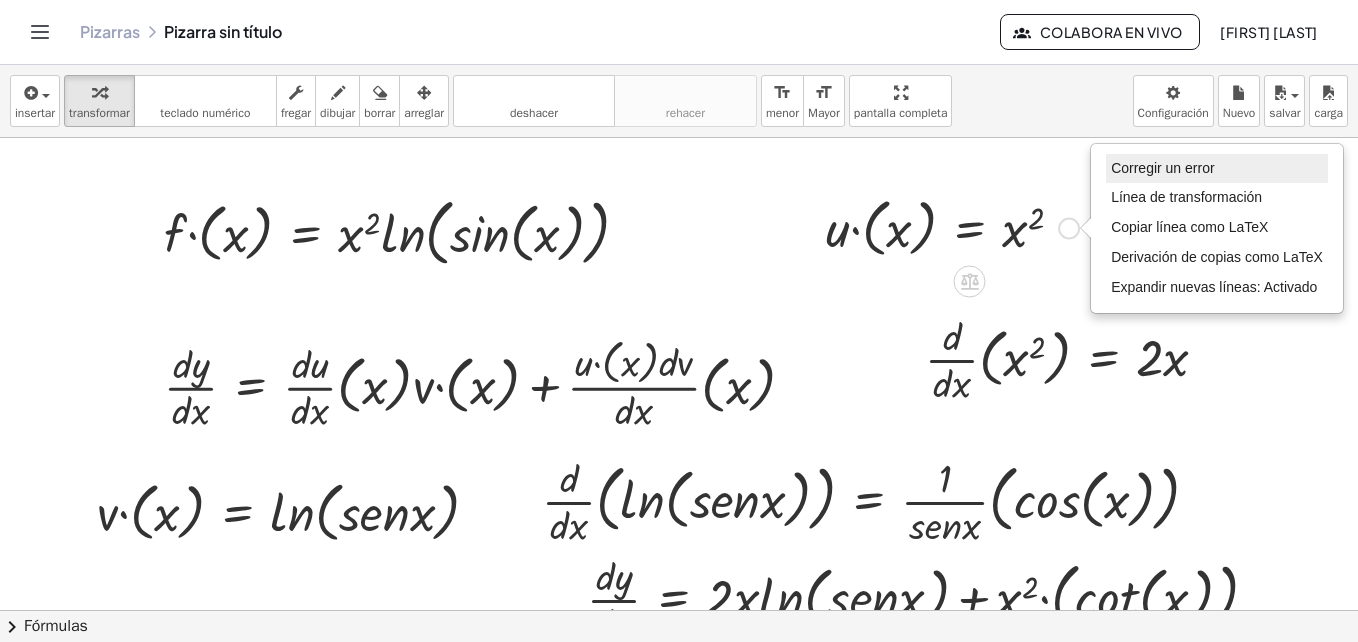 click on "Corregir un error" at bounding box center [1162, 168] 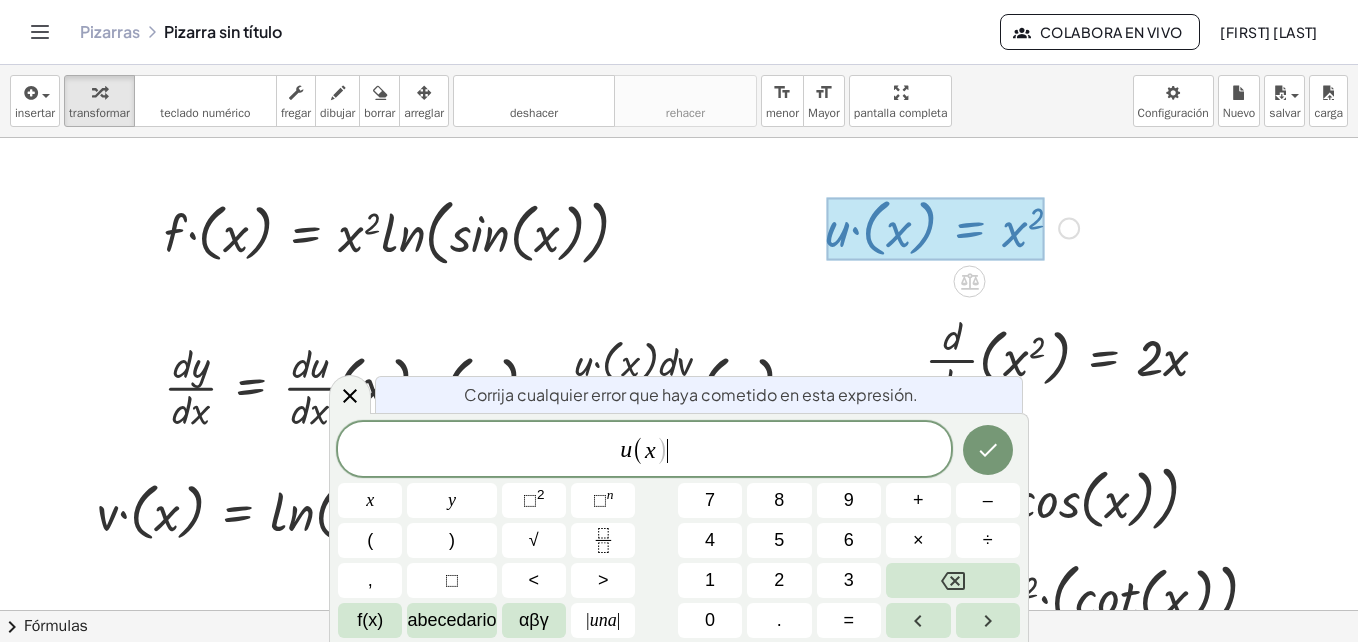 drag, startPoint x: 674, startPoint y: 456, endPoint x: 699, endPoint y: 450, distance: 25.70992 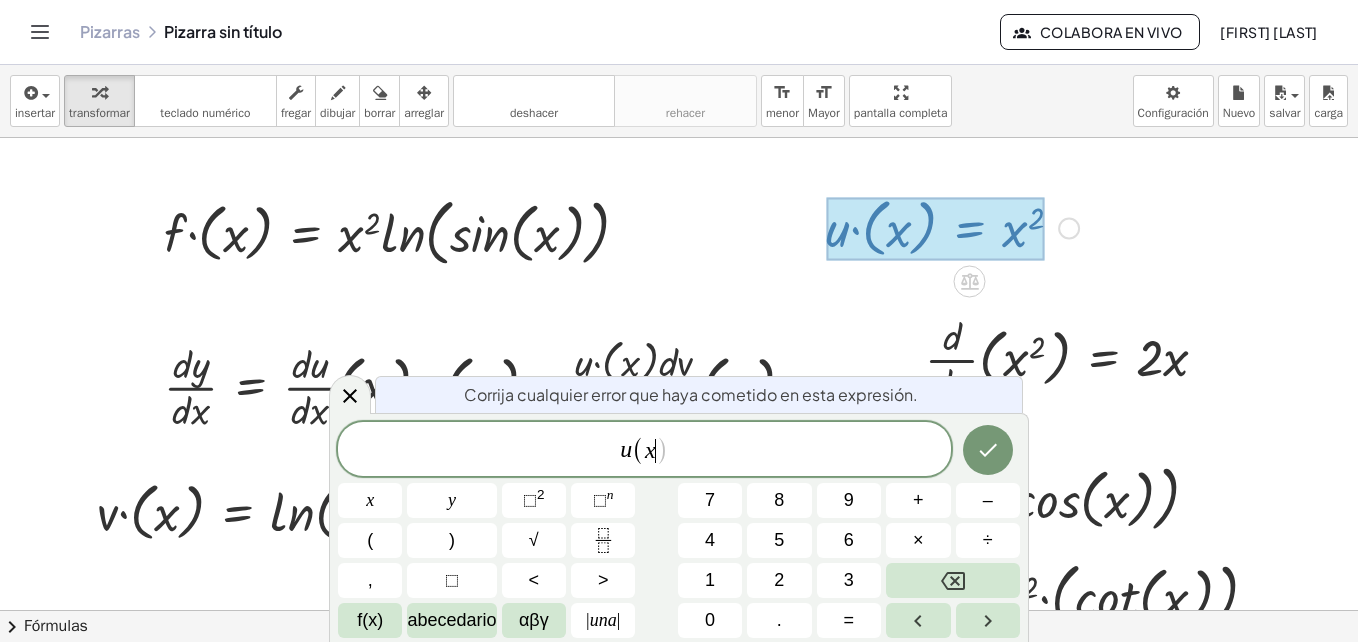 click on ")" at bounding box center (662, 450) 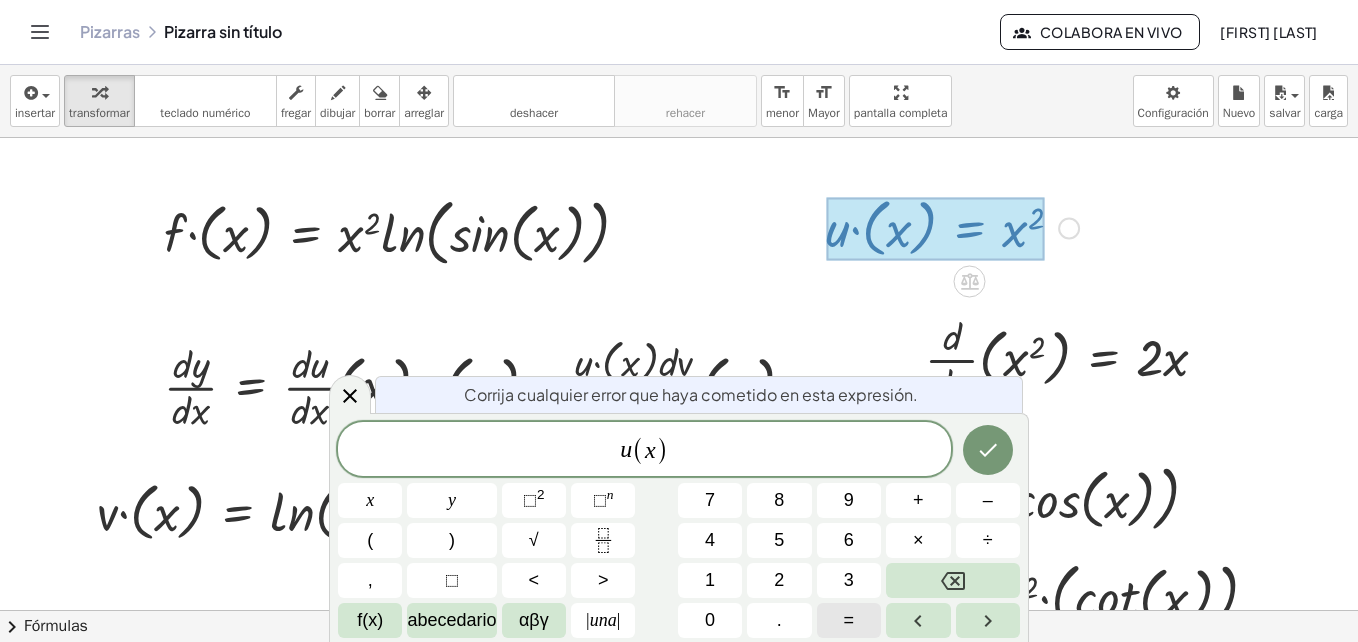 click on "=" at bounding box center [849, 620] 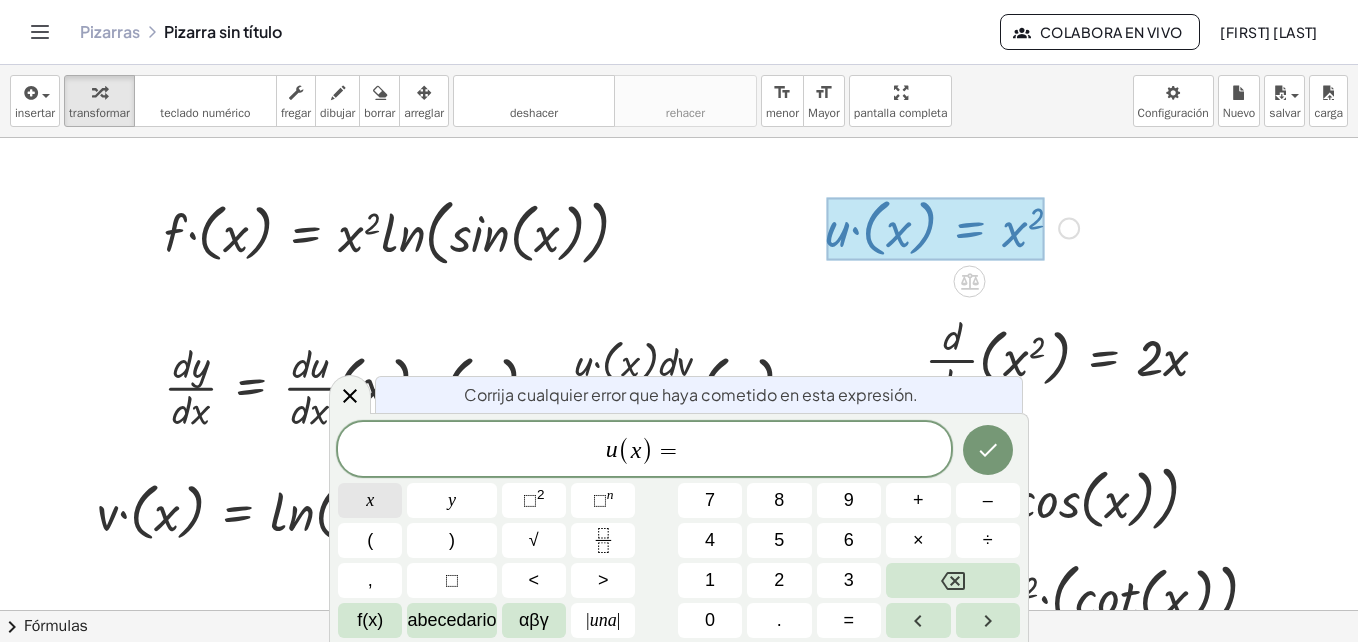click on "x" at bounding box center (370, 500) 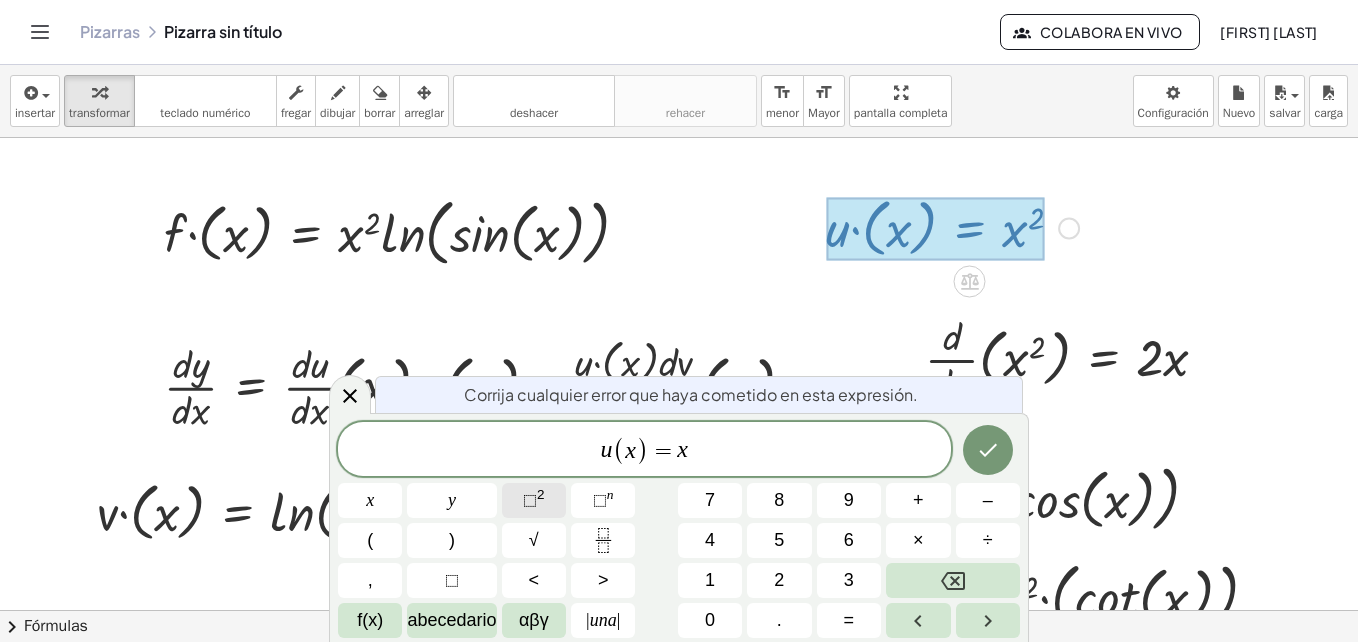click on "⬚" at bounding box center (530, 500) 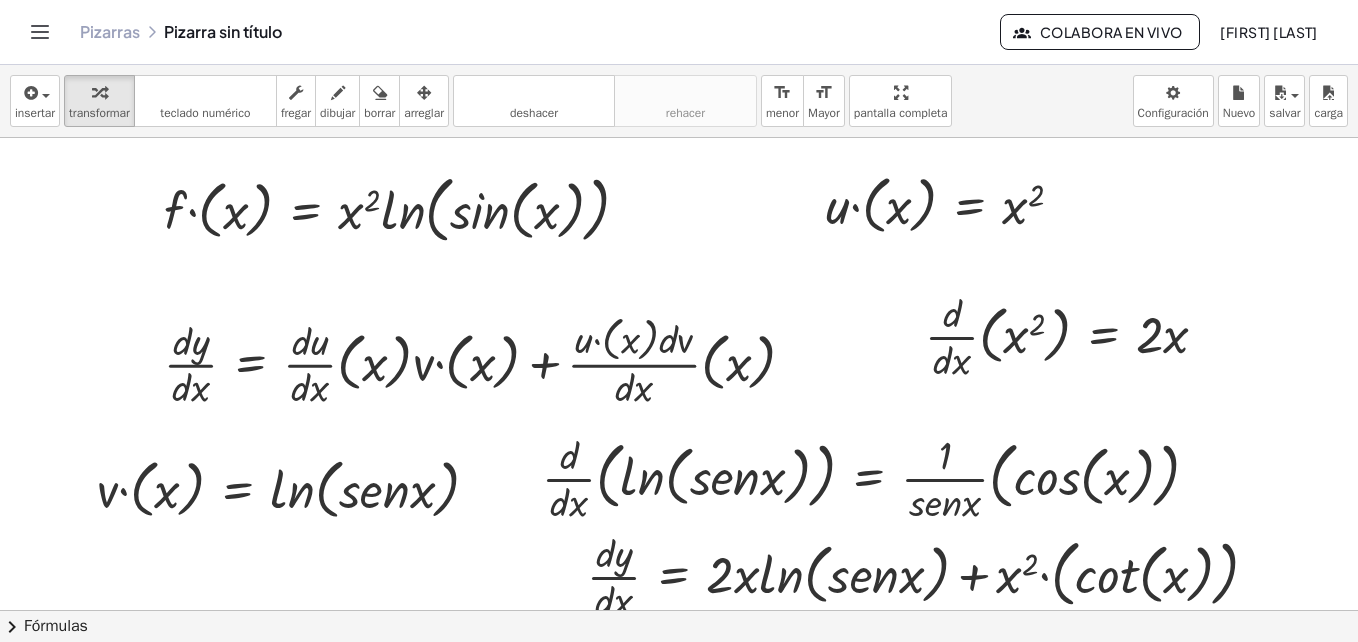 scroll, scrollTop: 40, scrollLeft: 0, axis: vertical 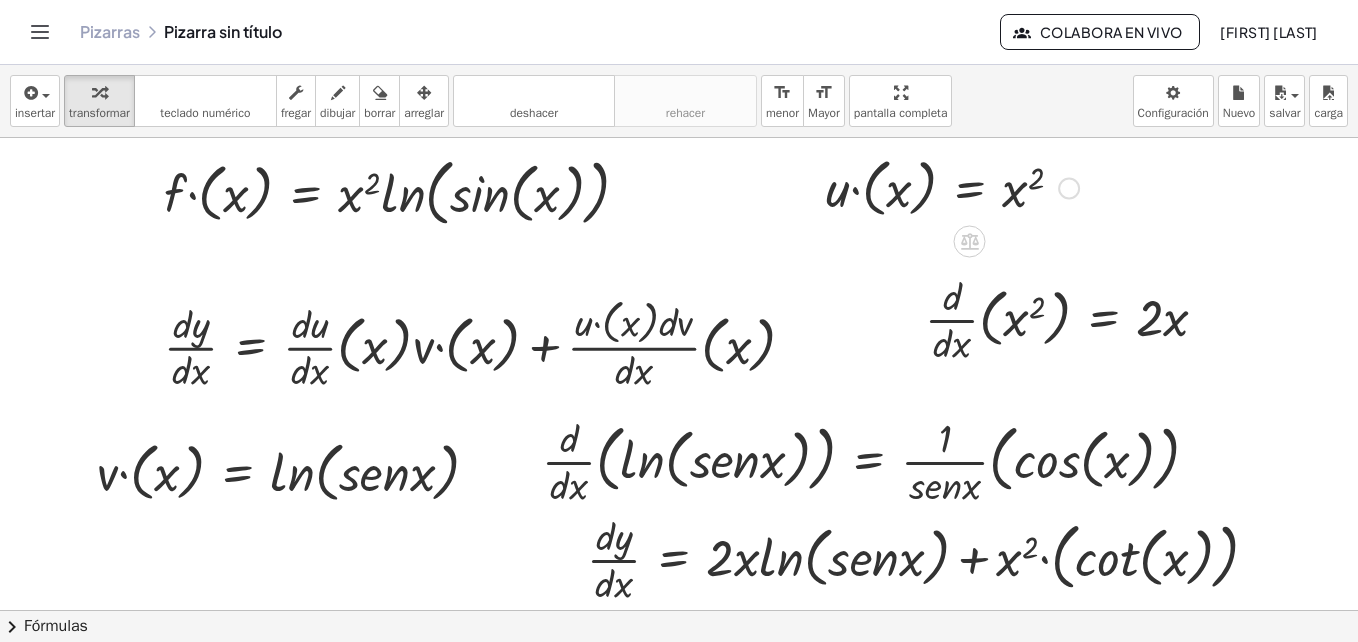 click on "Fix a mistake Transform line Copy line as LaTeX Copy derivation as LaTeX Expand new lines: On" at bounding box center [1069, 189] 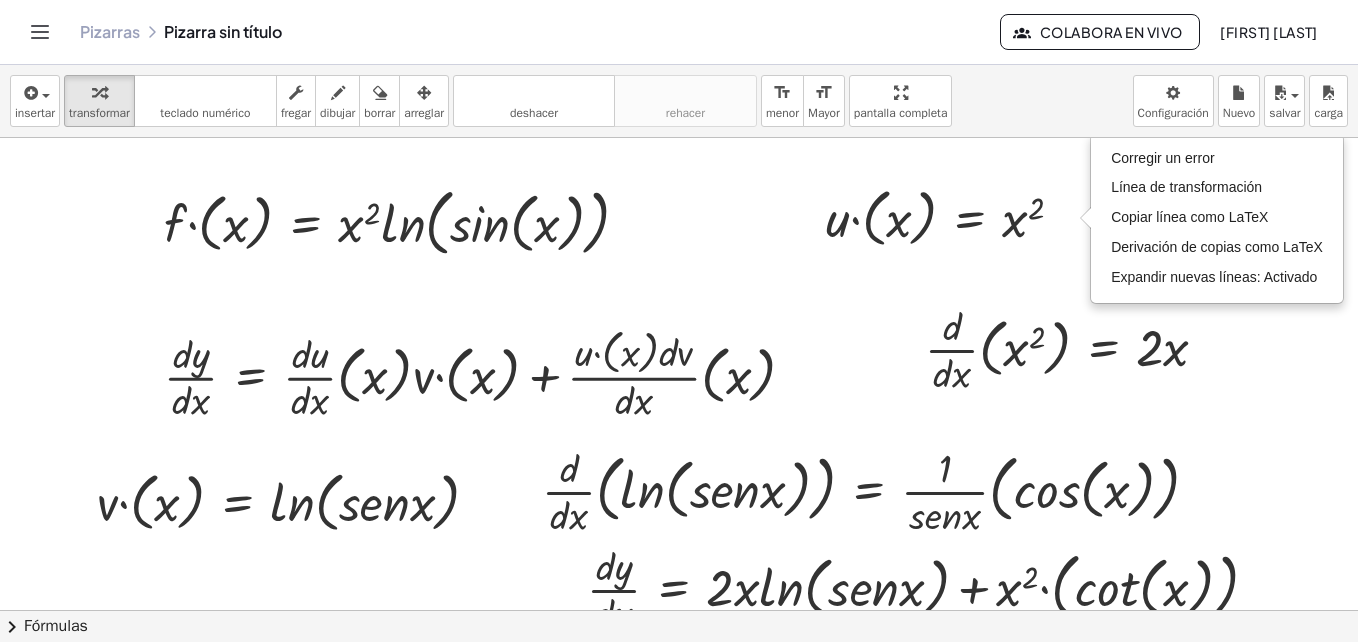 scroll, scrollTop: 0, scrollLeft: 0, axis: both 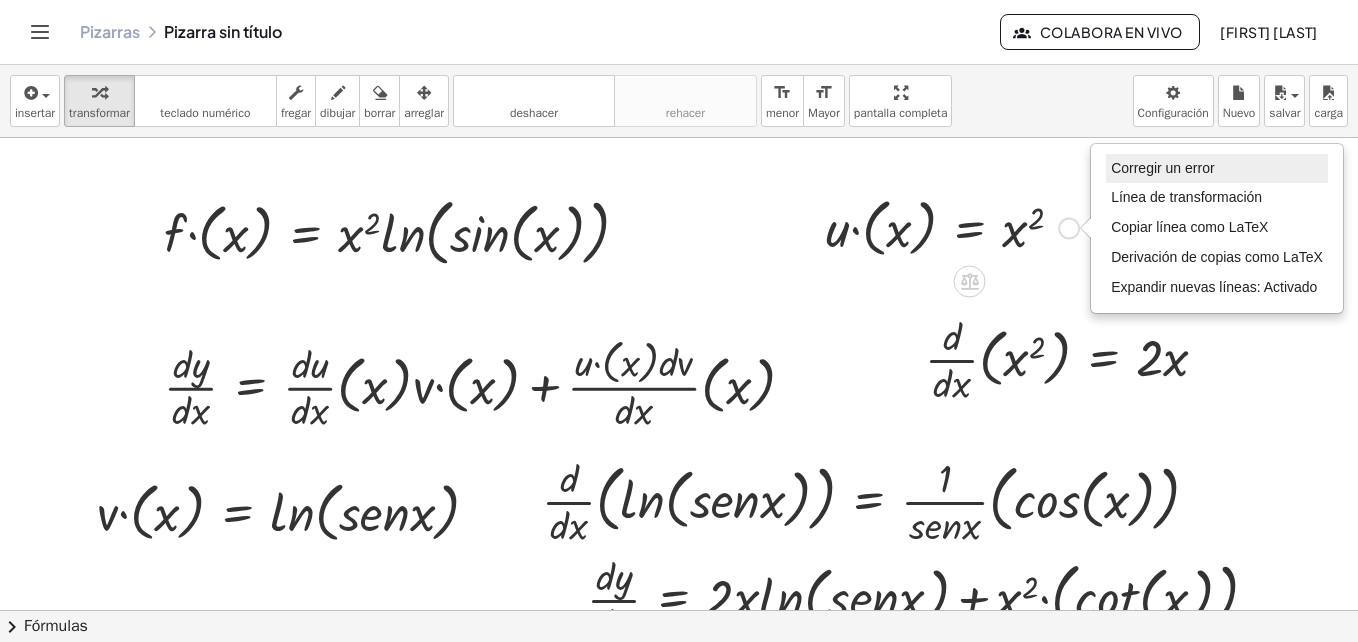 click on "Corregir un error" at bounding box center (1162, 168) 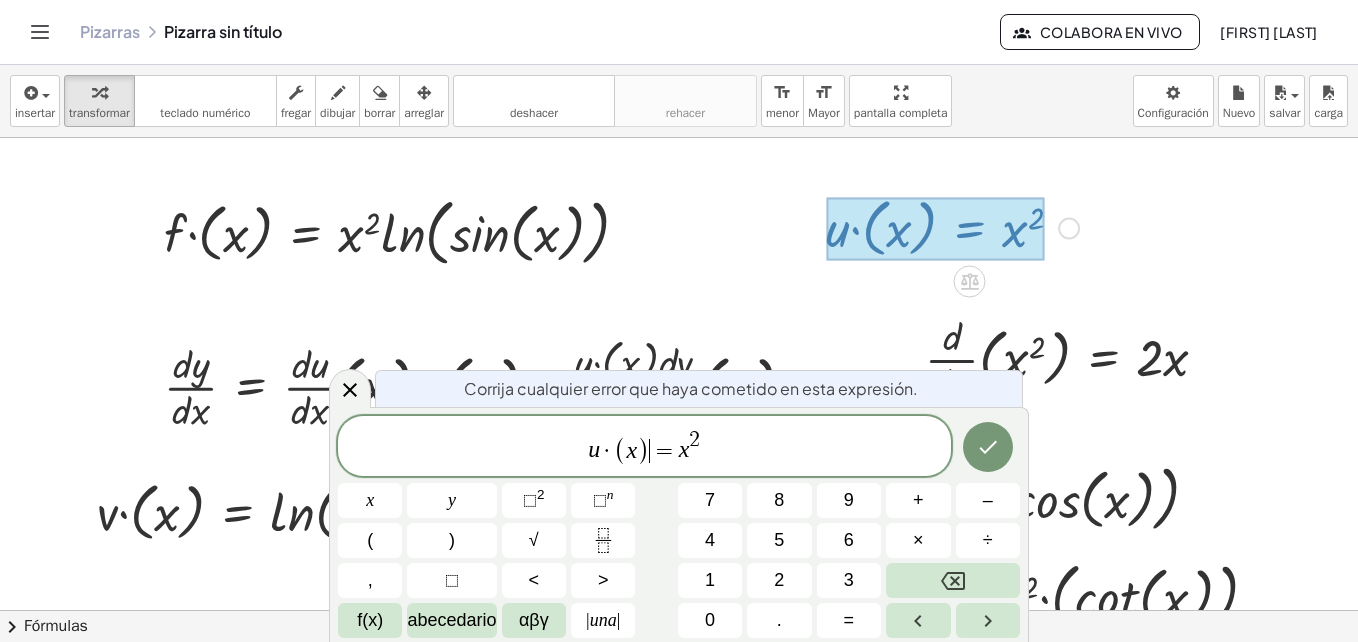 click on "=" at bounding box center [664, 451] 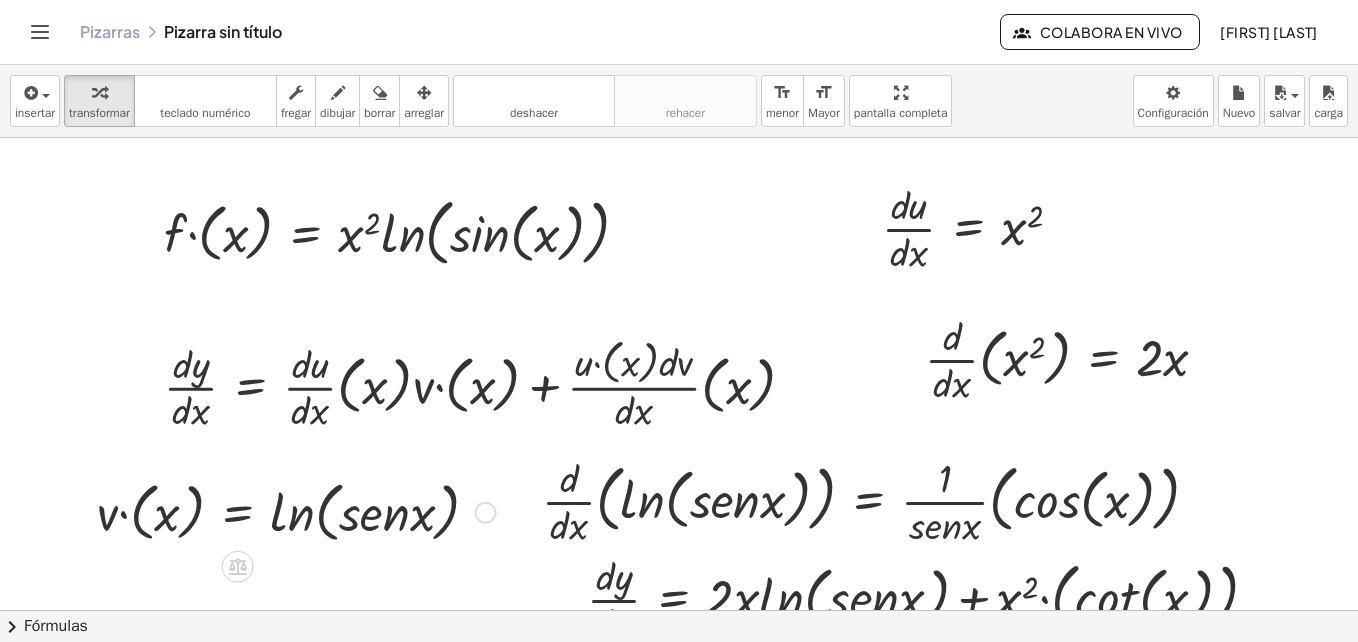 click on "Fix a mistake Transform line Copy line as LaTeX Copy derivation as LaTeX Expand new lines: On" at bounding box center (486, 513) 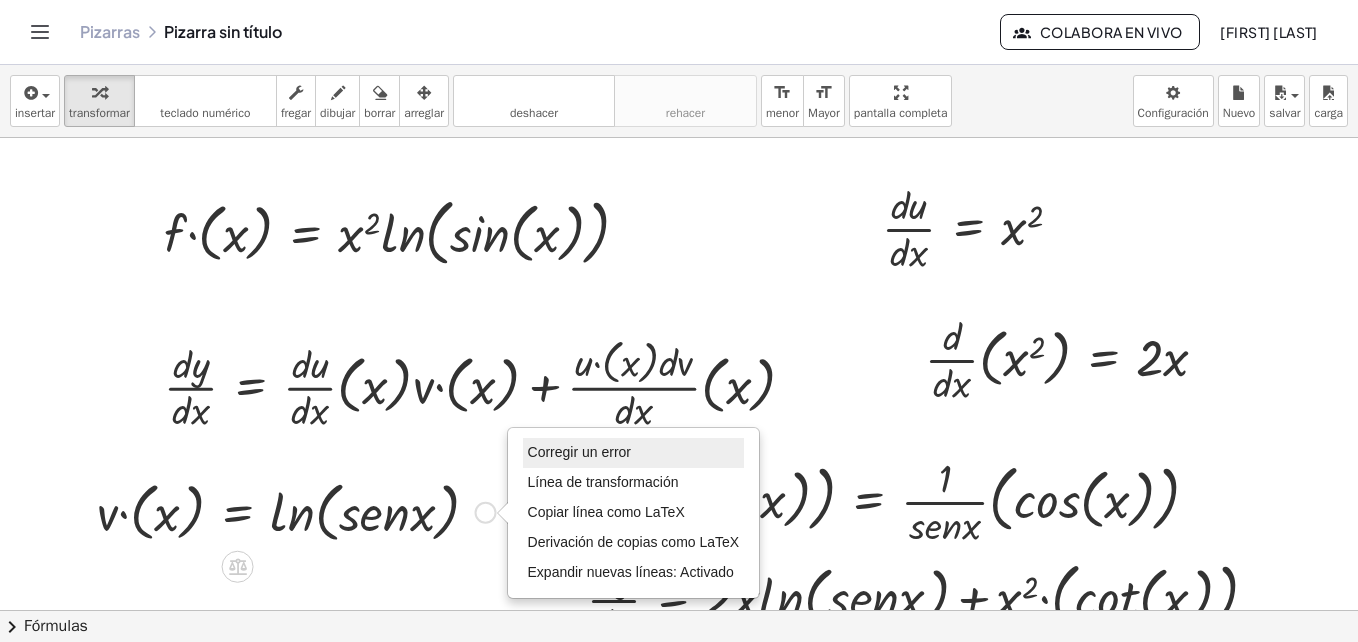 click on "Corregir un error" at bounding box center [579, 452] 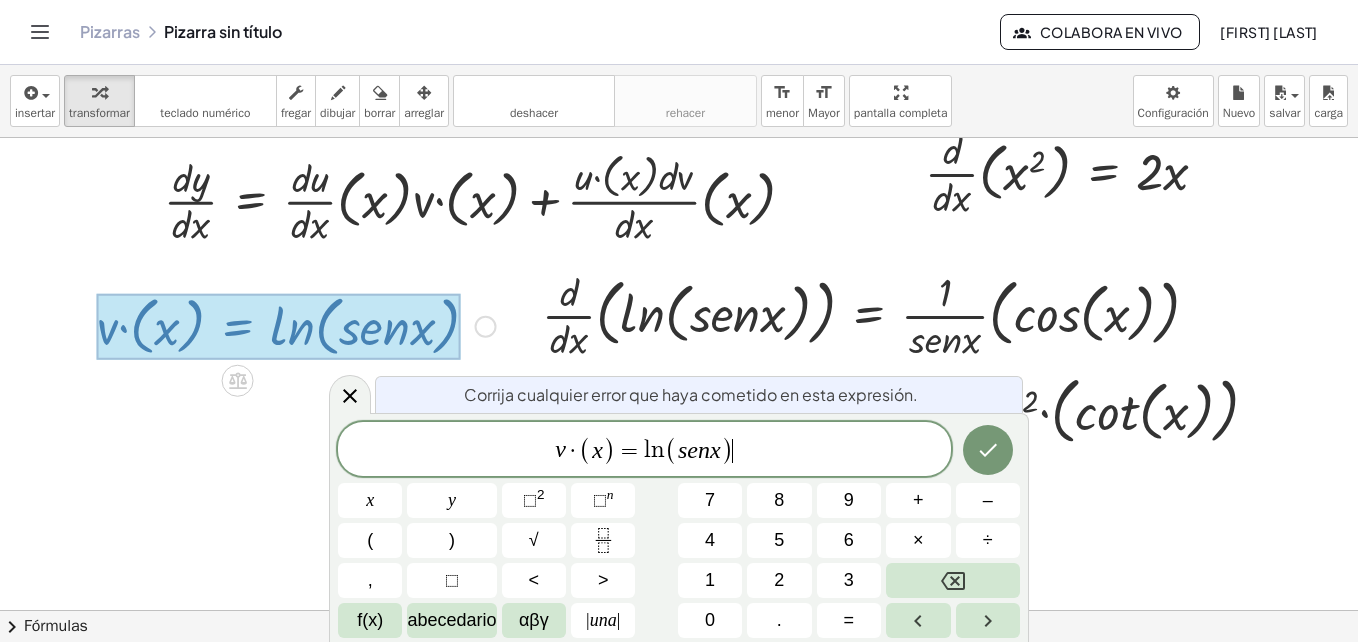 scroll, scrollTop: 187, scrollLeft: 0, axis: vertical 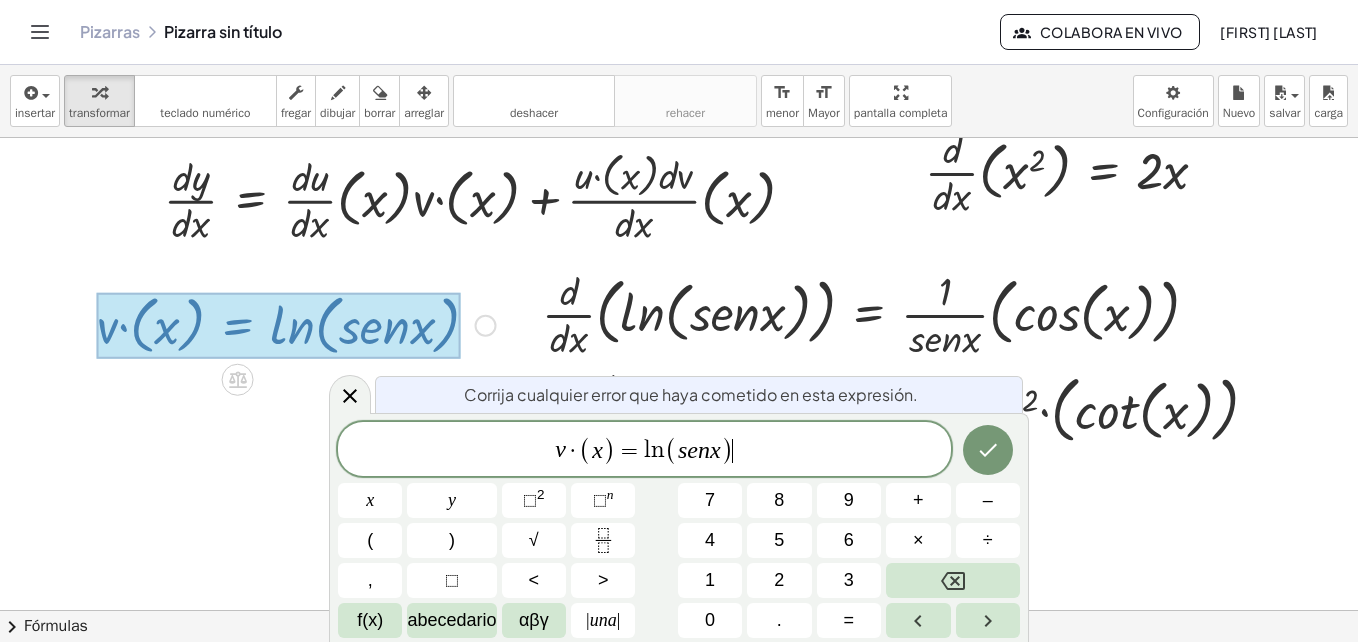 click on "v · ( x ) = l n ( s e n x ) ​" at bounding box center (644, 450) 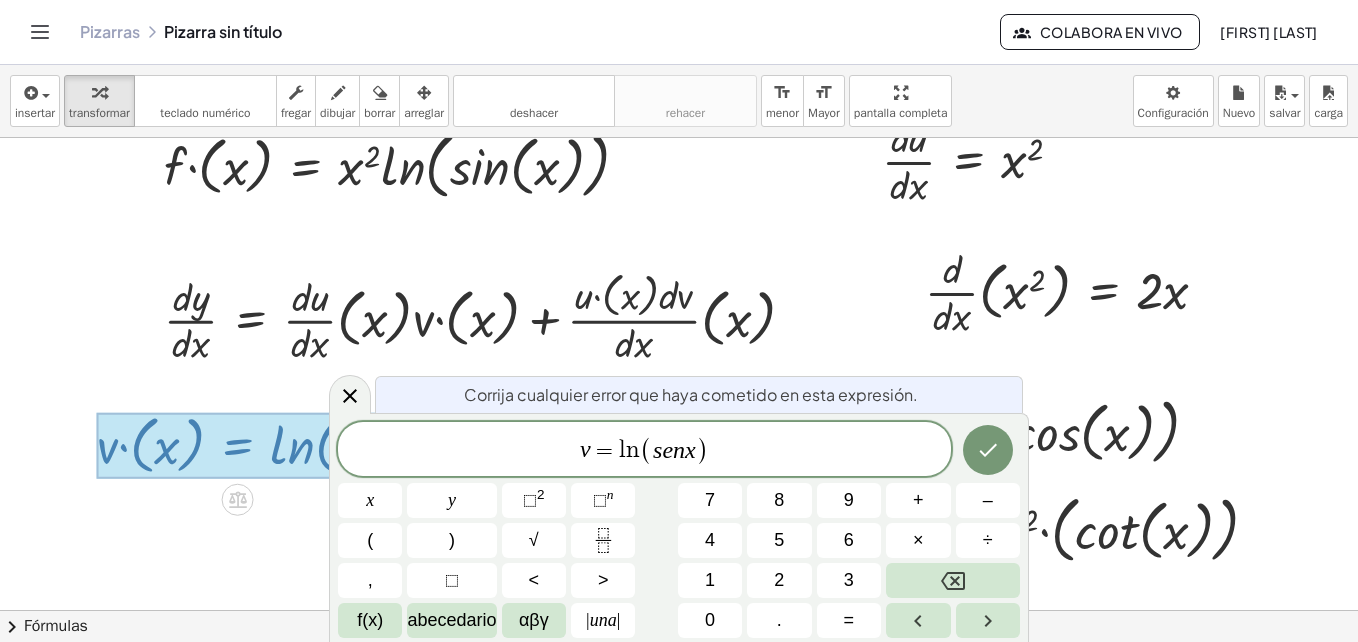 scroll, scrollTop: 27, scrollLeft: 0, axis: vertical 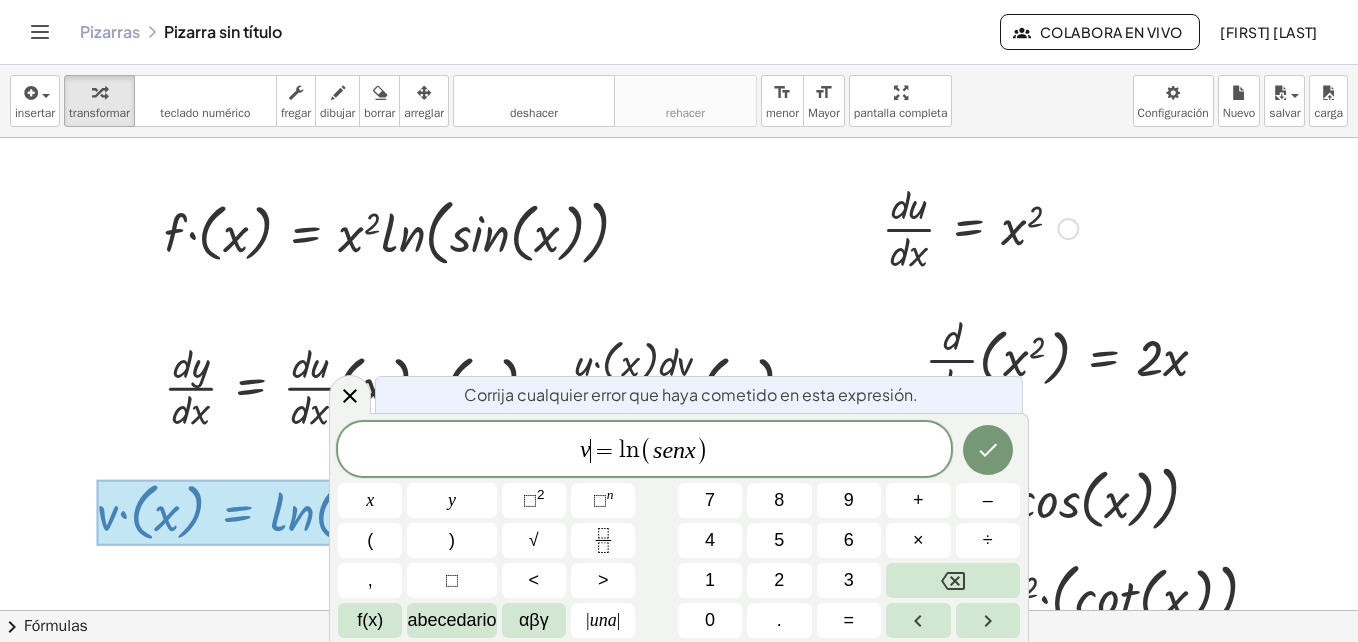 click on "· d · u · d · x = x 2 Fix a mistake Transform line Copy line as LaTeX Copy derivation as LaTeX Expand new lines: On" at bounding box center [969, 229] 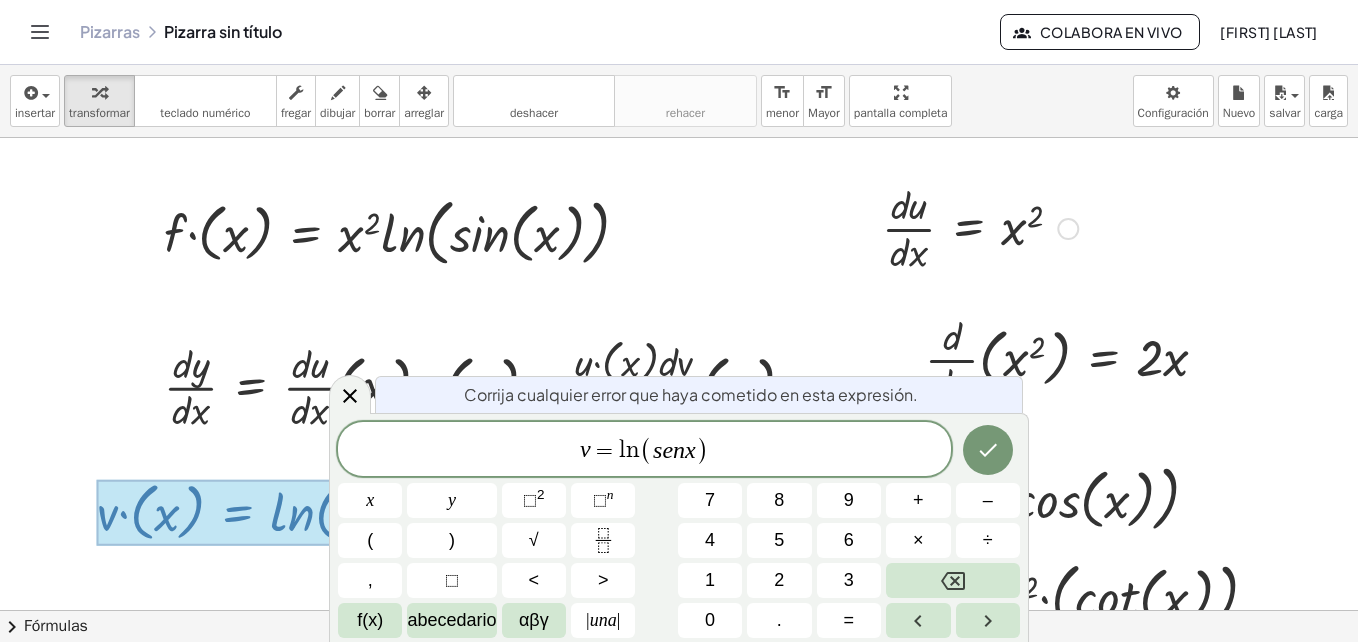 click on "Fix a mistake Transform line Copy line as LaTeX Copy derivation as LaTeX Expand new lines: On" at bounding box center [1068, 229] 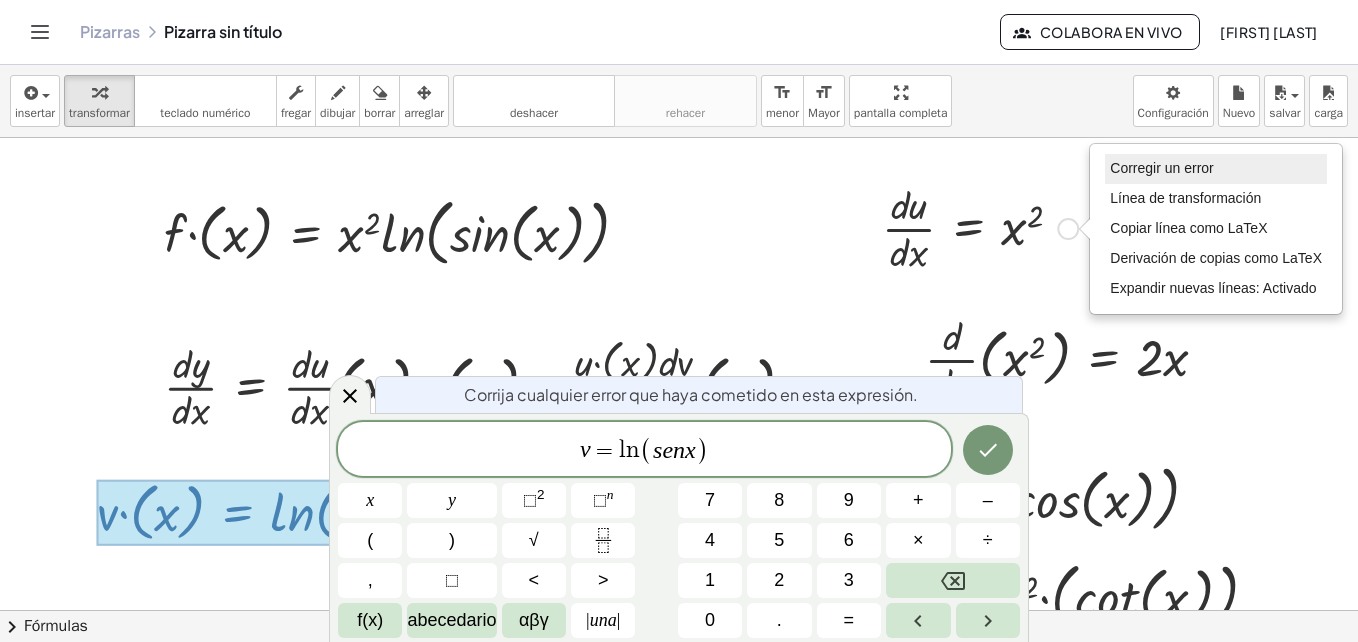click on "Corregir un error" at bounding box center [1161, 168] 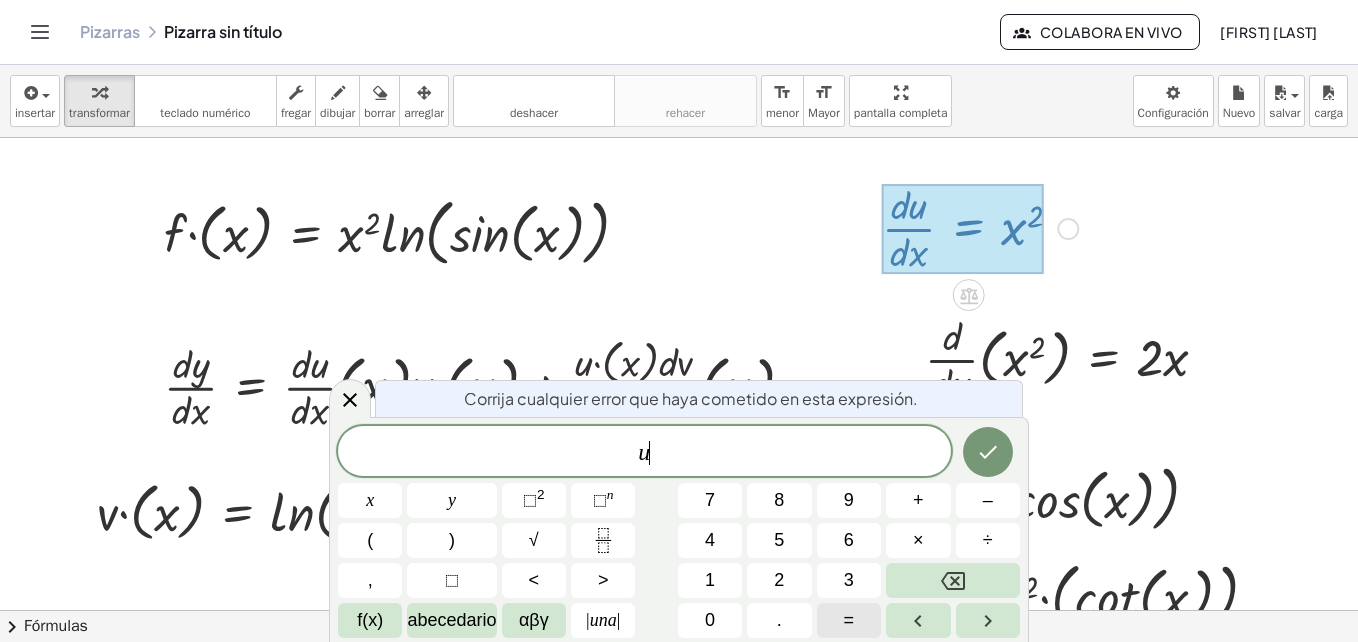 click on "=" at bounding box center (849, 620) 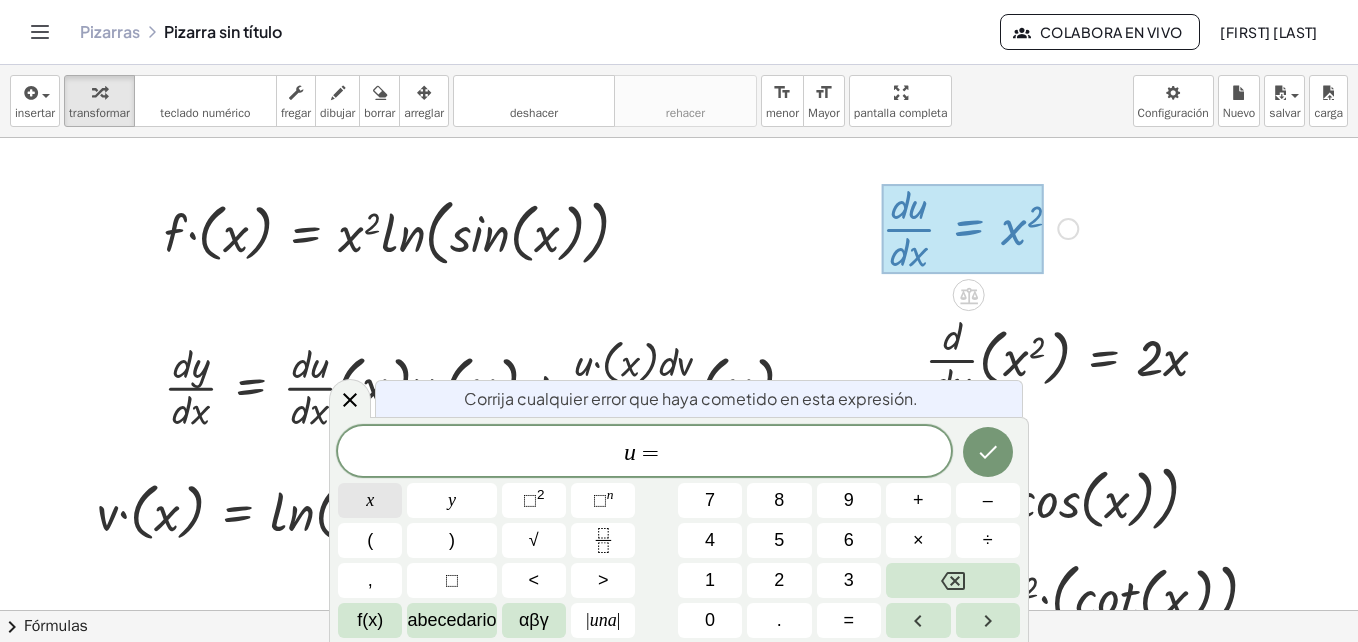 click on "x" at bounding box center (370, 500) 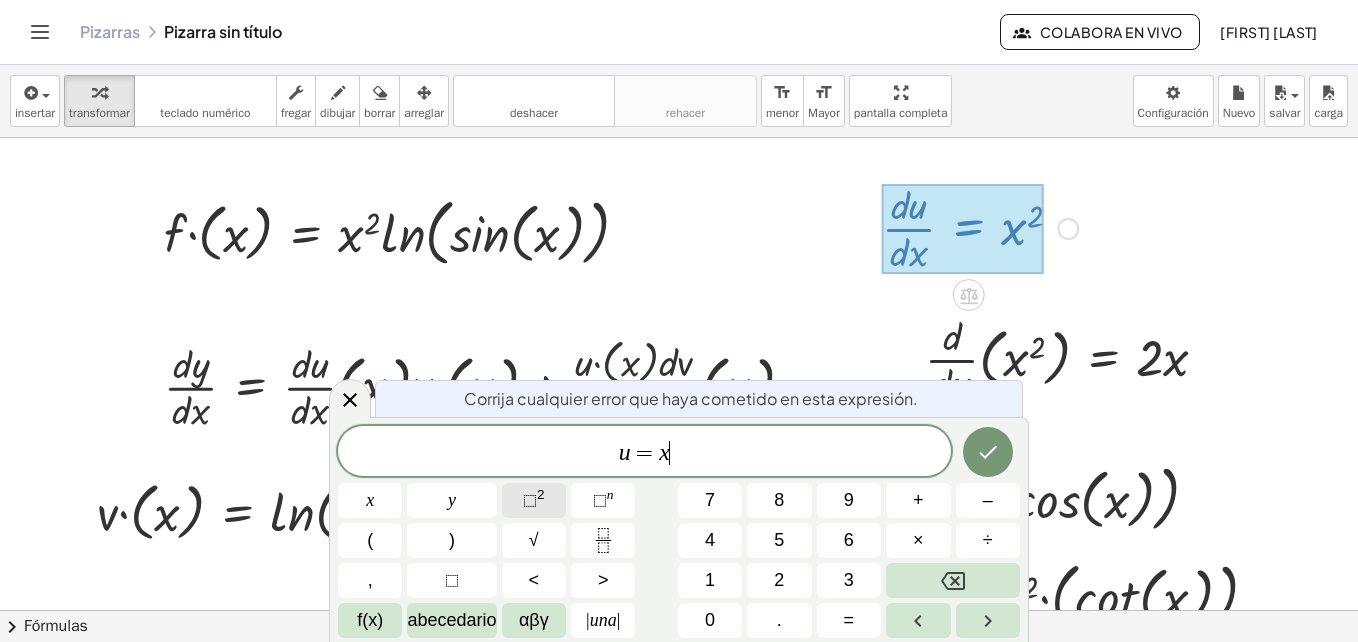 click on "⬚" at bounding box center [530, 500] 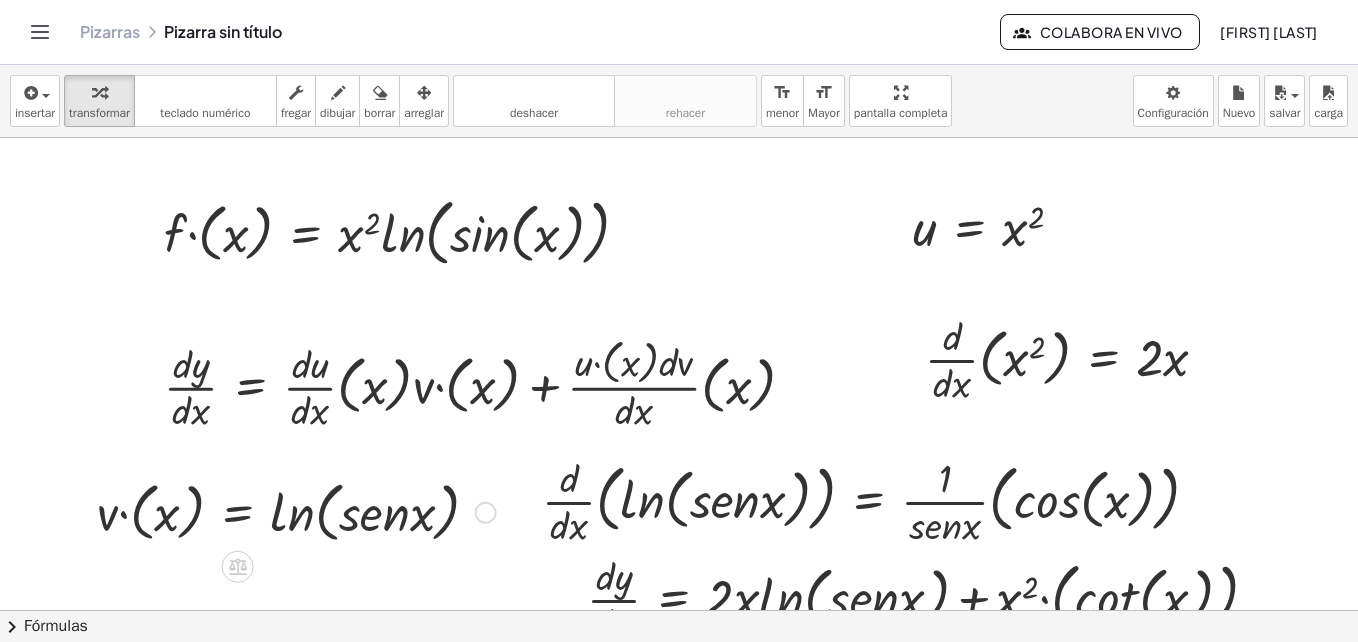 click on "Fix a mistake Transform line Copy line as LaTeX Copy derivation as LaTeX Expand new lines: On" at bounding box center [486, 513] 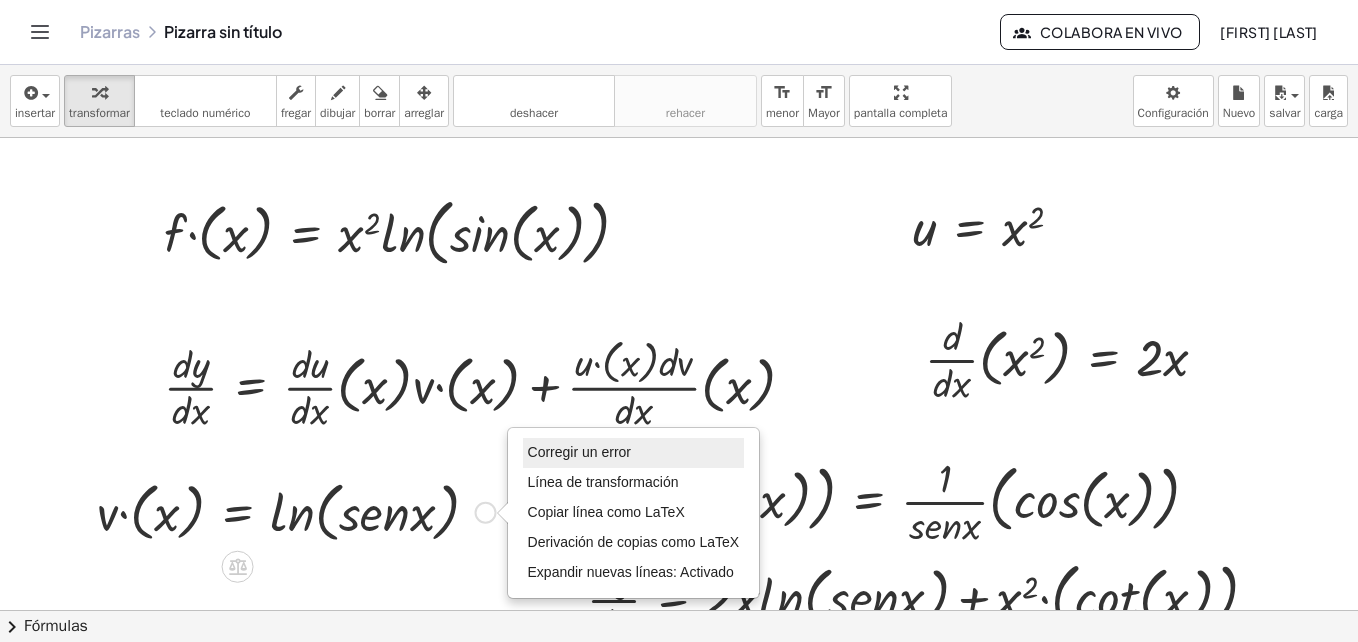 click on "Corregir un error" at bounding box center [579, 452] 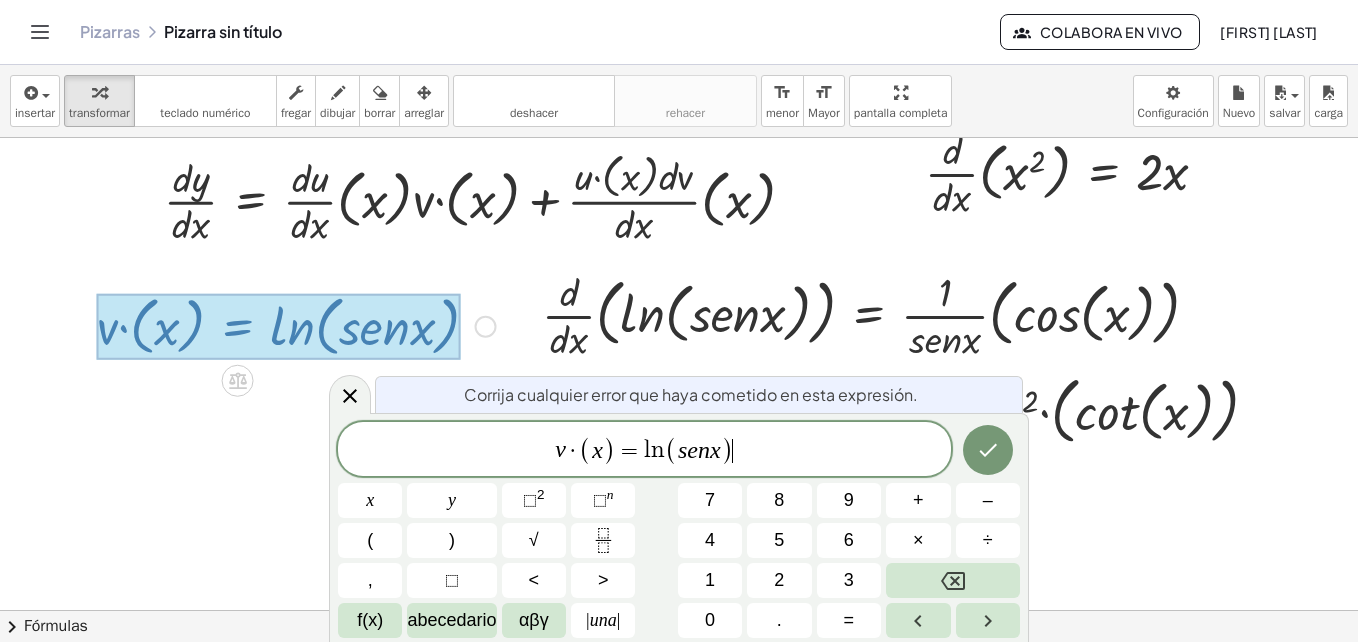 scroll, scrollTop: 187, scrollLeft: 0, axis: vertical 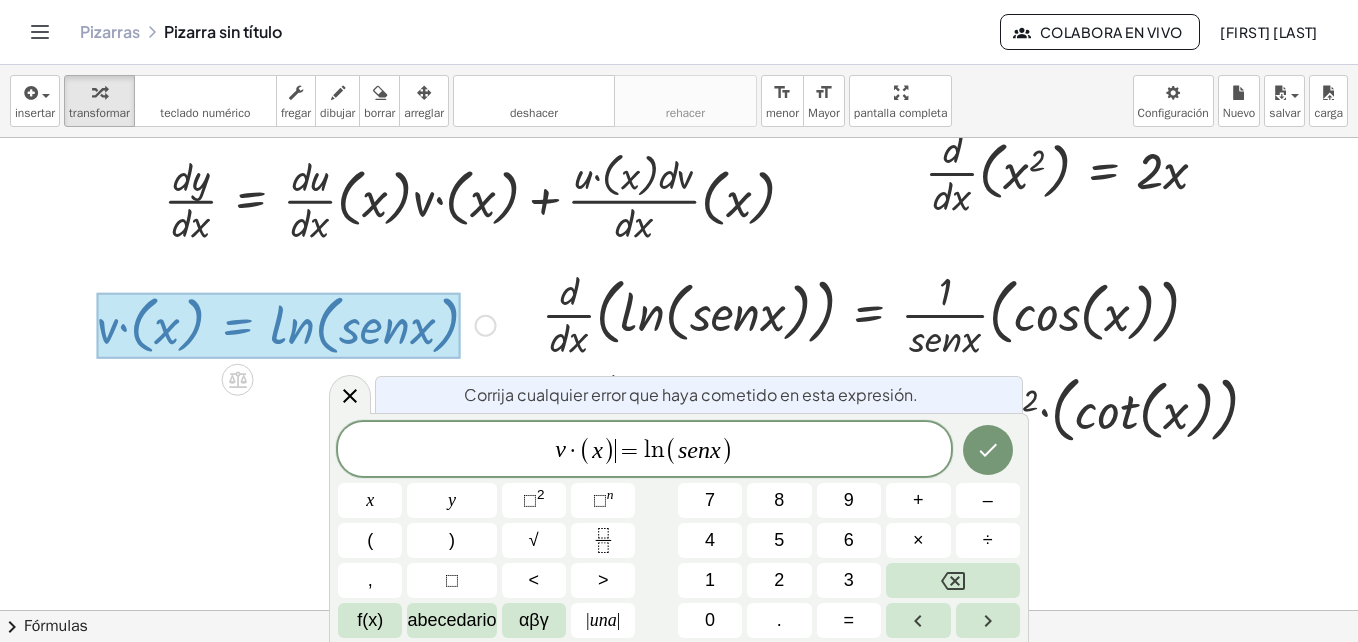 click on ")" at bounding box center (609, 450) 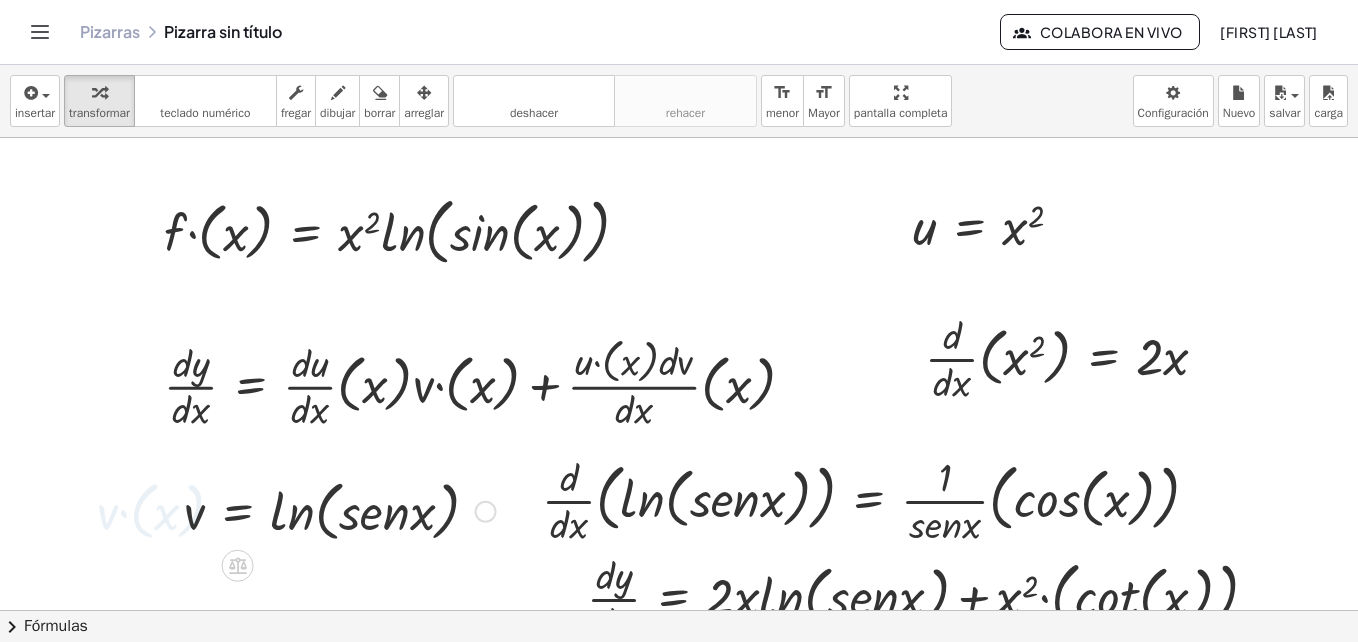 scroll, scrollTop: 0, scrollLeft: 0, axis: both 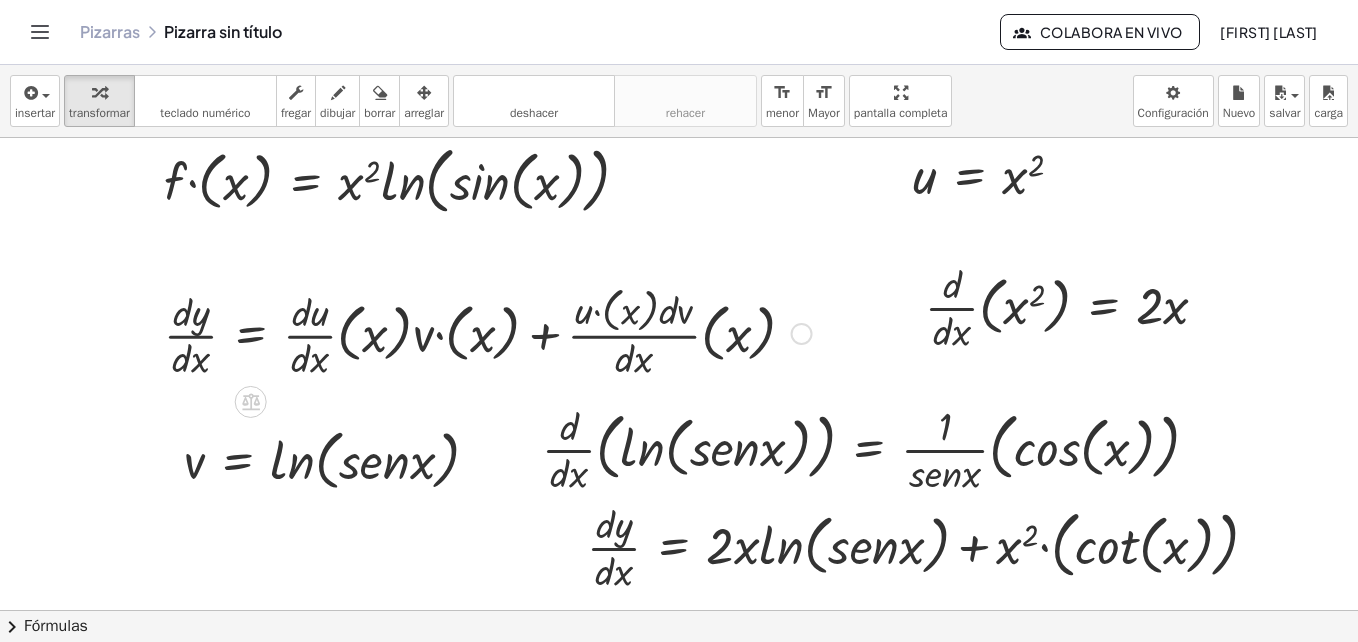 click at bounding box center [802, 334] 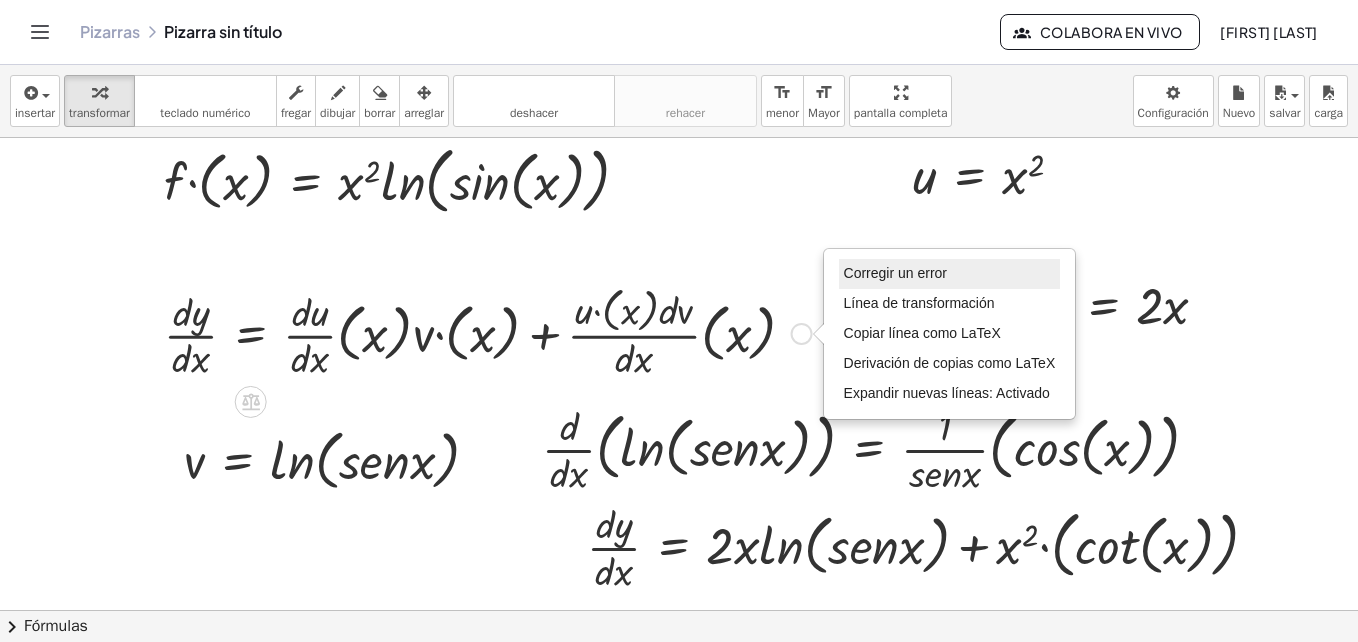 click on "Corregir un error" at bounding box center [895, 273] 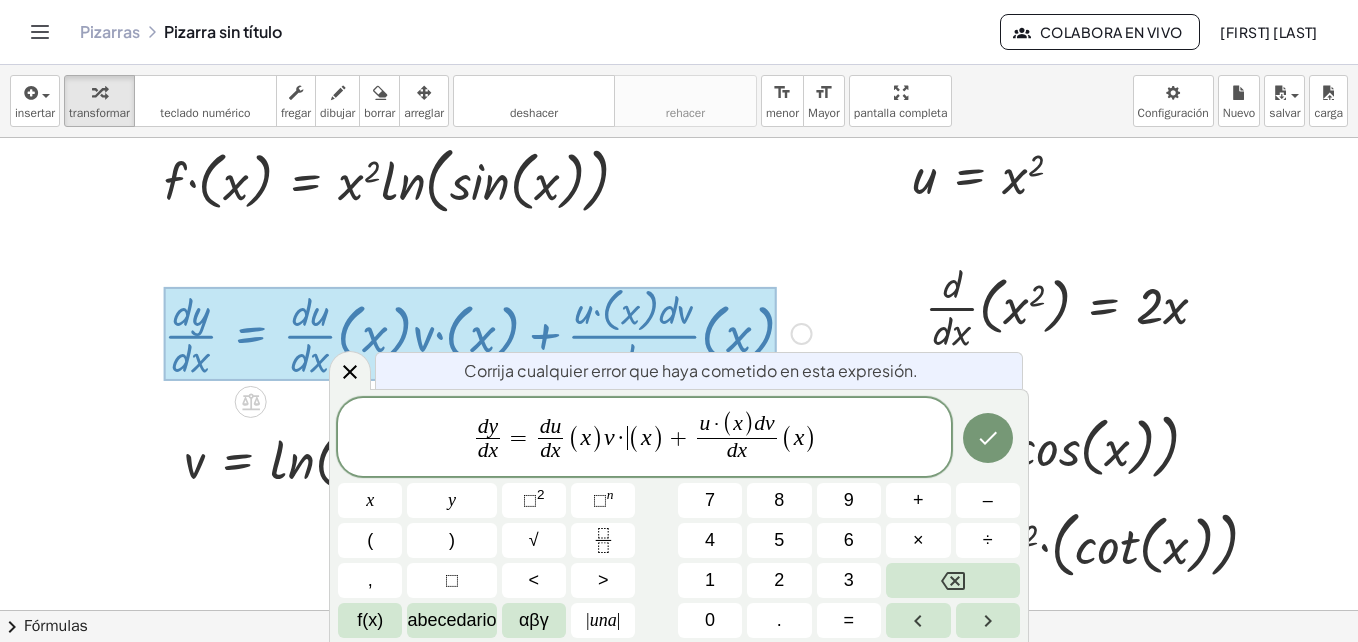 click on "·" at bounding box center [622, 438] 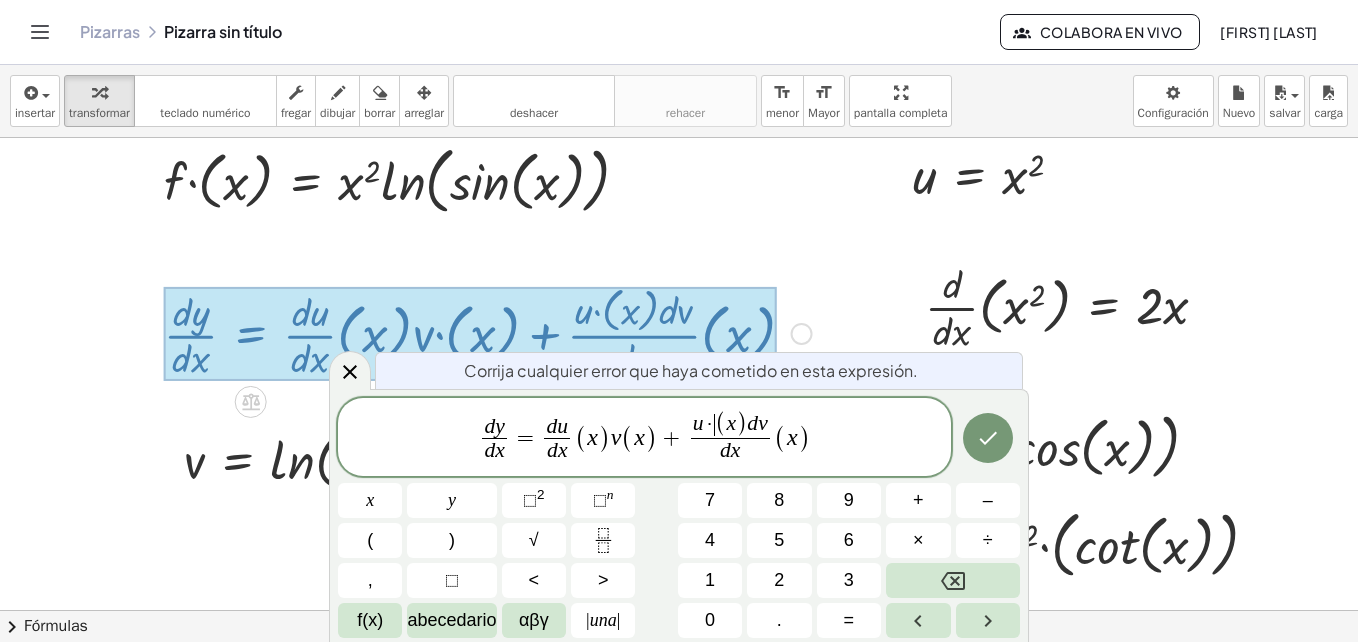 click on "·" at bounding box center (710, 425) 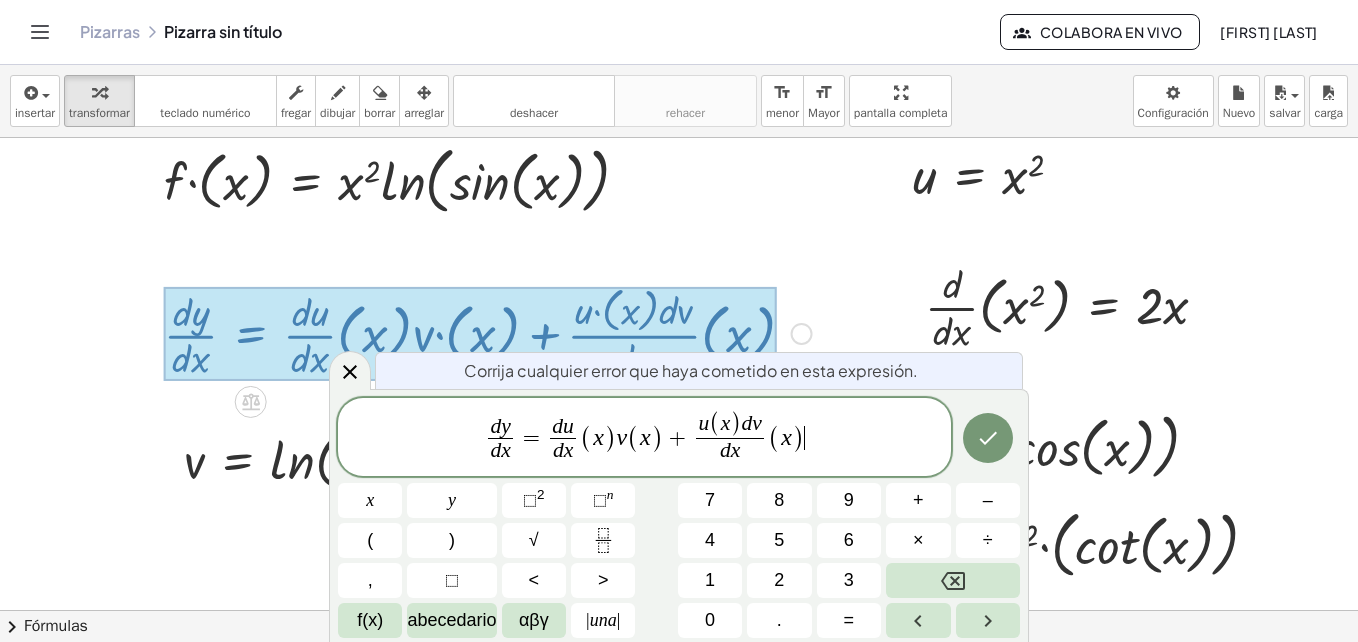click on "d y d x ​ = d u d x ​ ( x ) v ( x ) + u ( x ) d v d x ​ ( x ) ​" at bounding box center (644, 438) 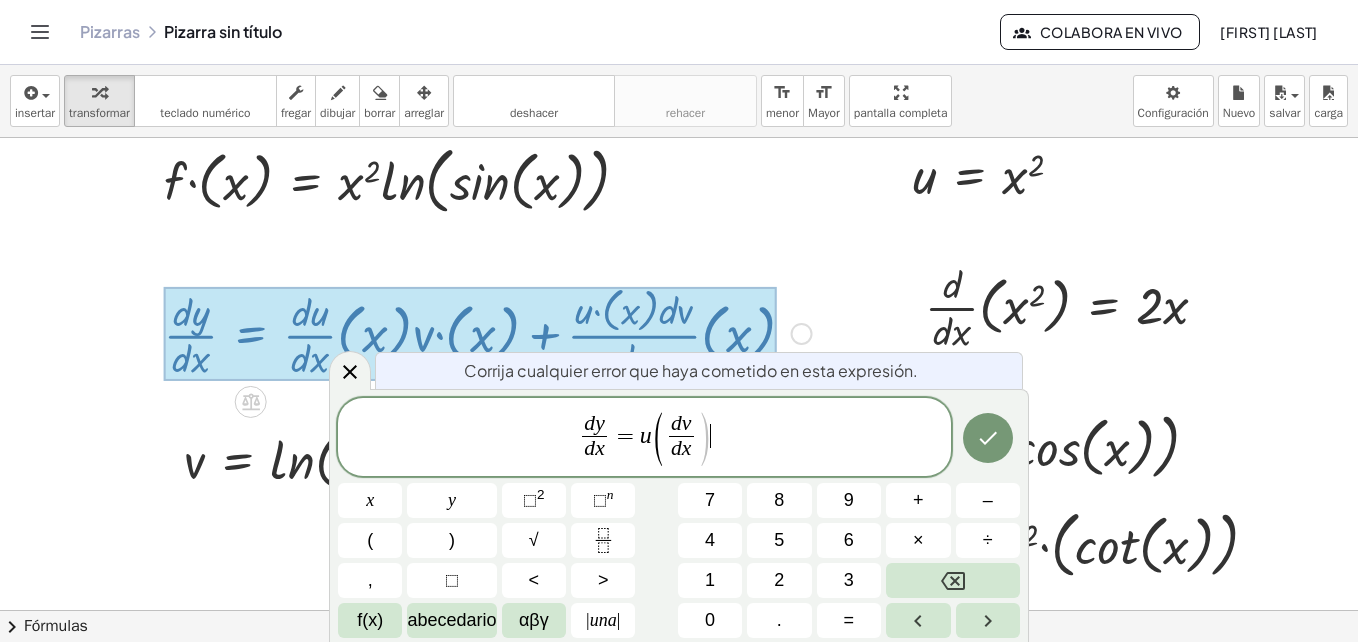 click on "d y d x ​ = u ( d v d x ​ ) ​" at bounding box center [644, 438] 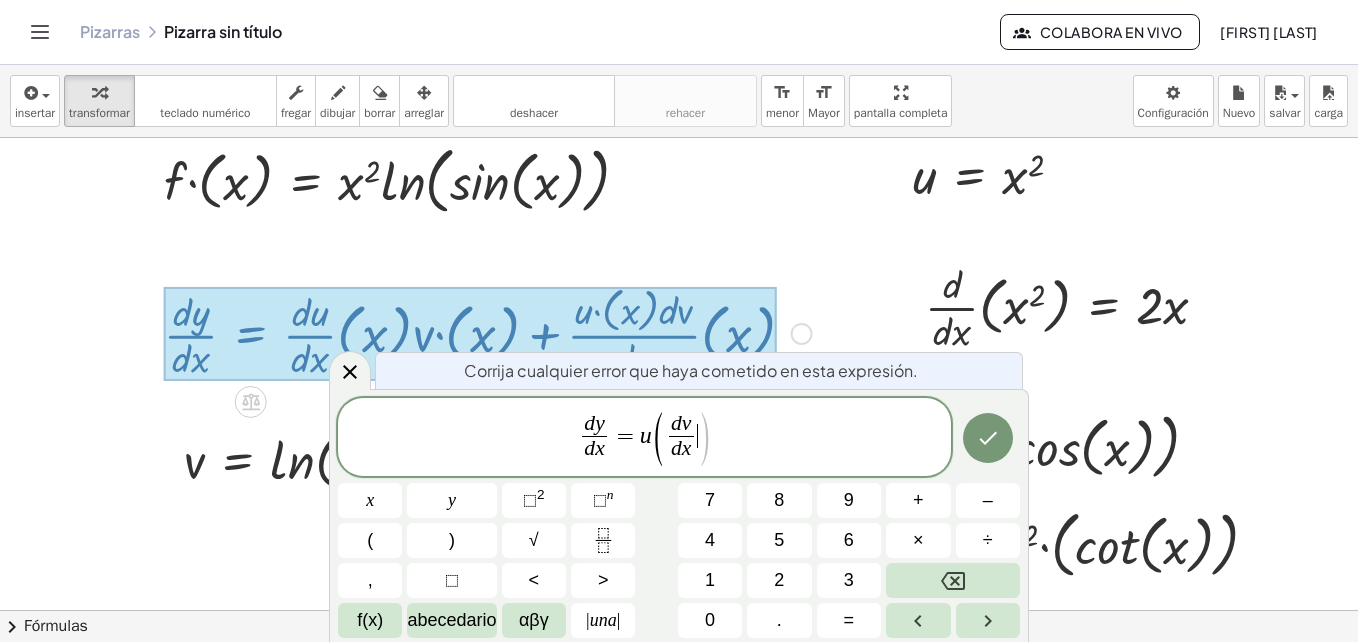click on ")" at bounding box center (704, 439) 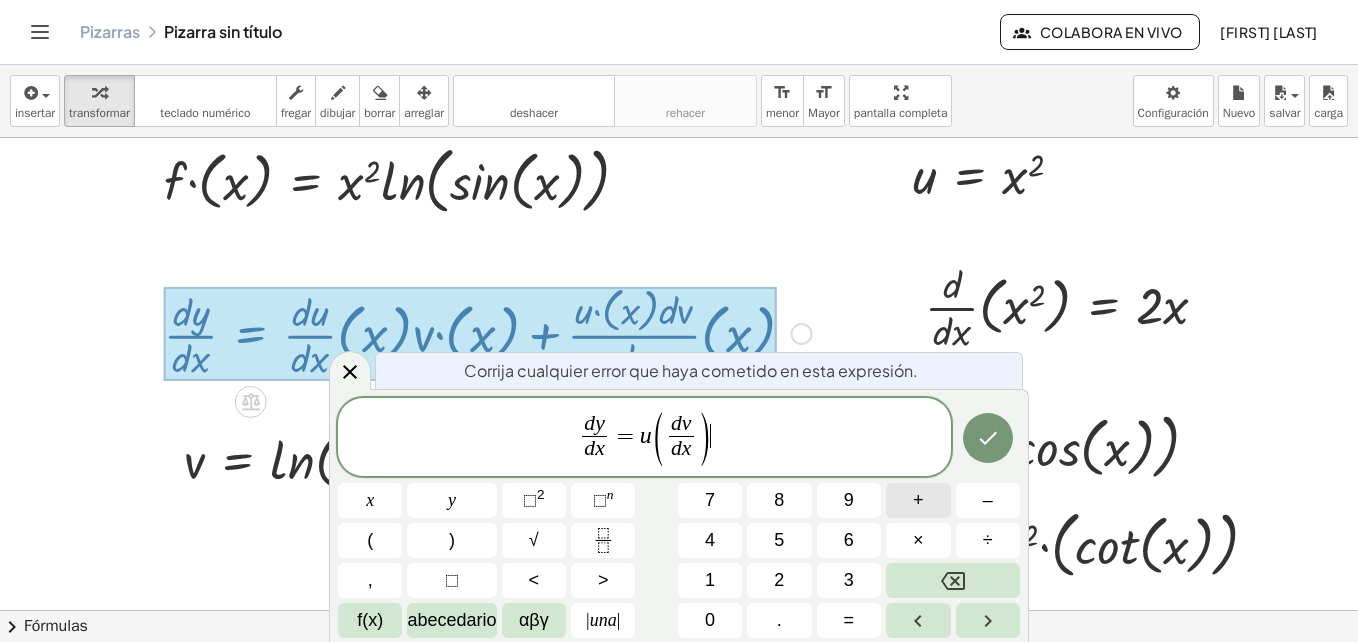 click on "+" at bounding box center [918, 500] 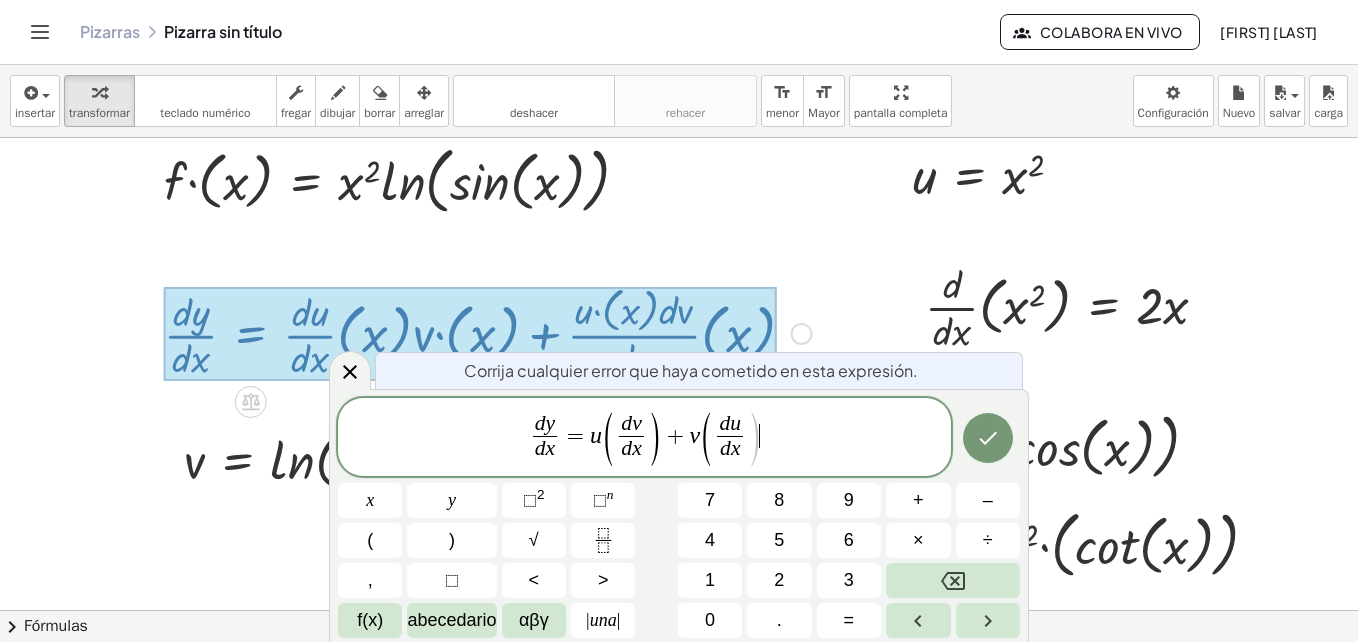 click on "d y d x ​ = u ( d v d x ​ ) + v ( d u d x ​ ) ​" at bounding box center (644, 438) 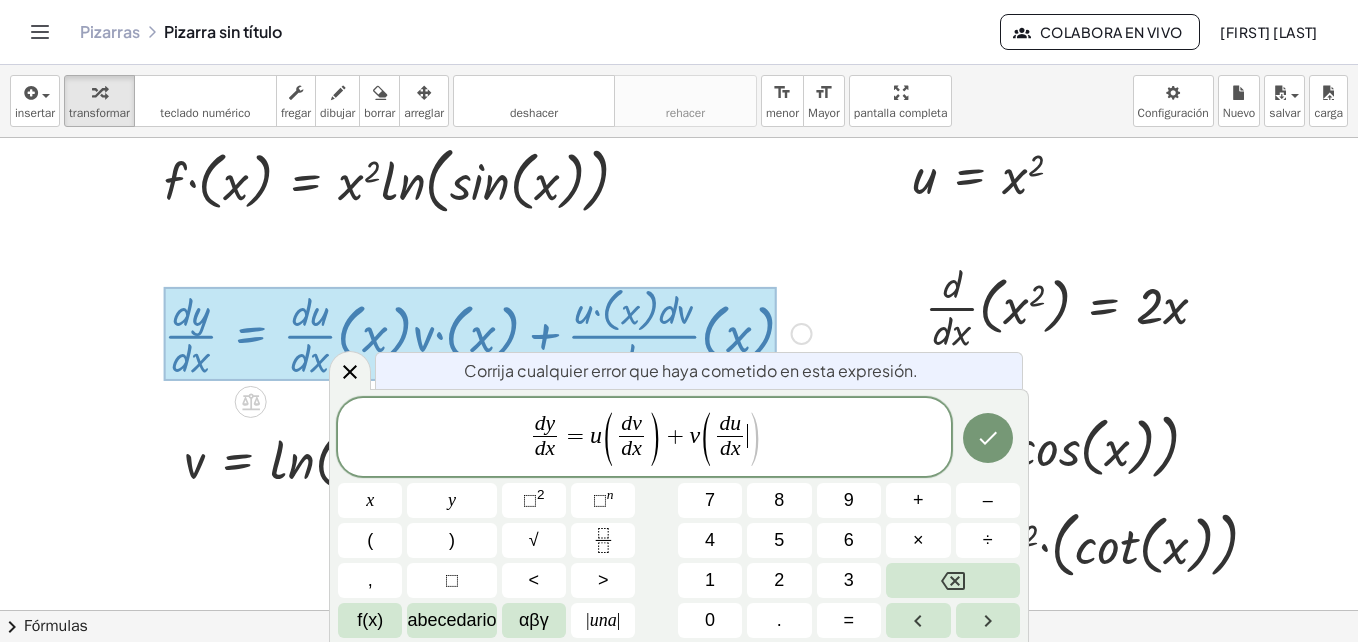 click on ")" at bounding box center (753, 439) 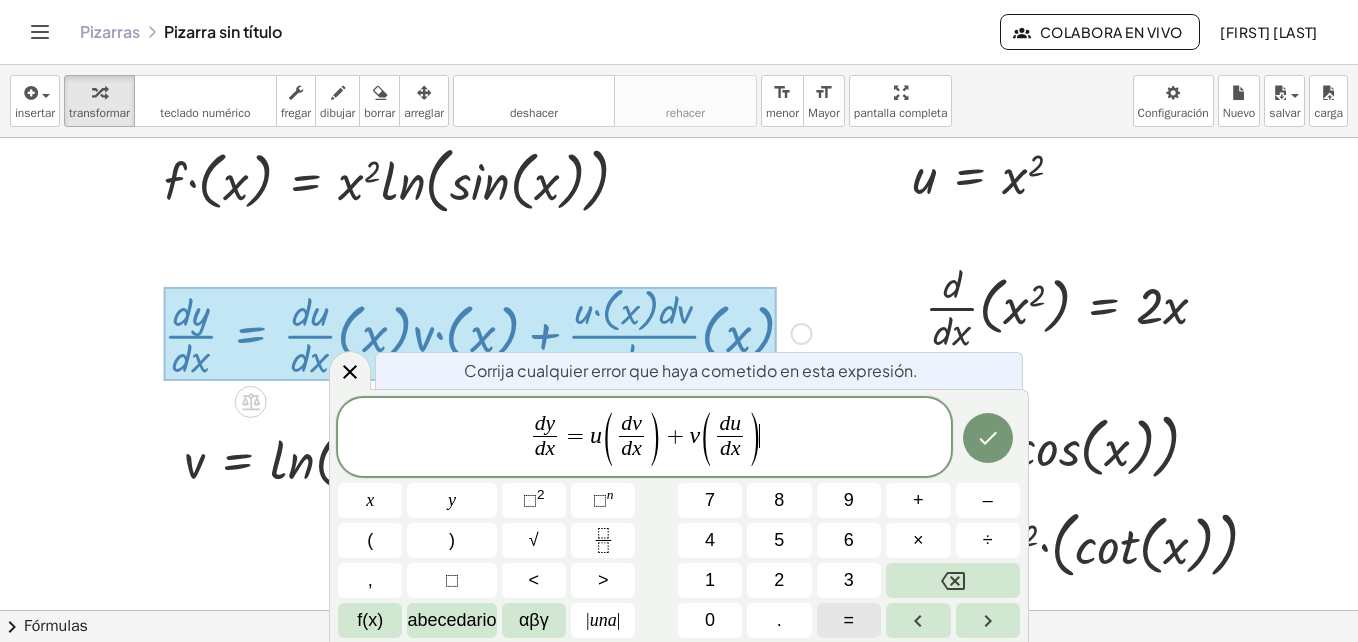click on "=" at bounding box center [849, 620] 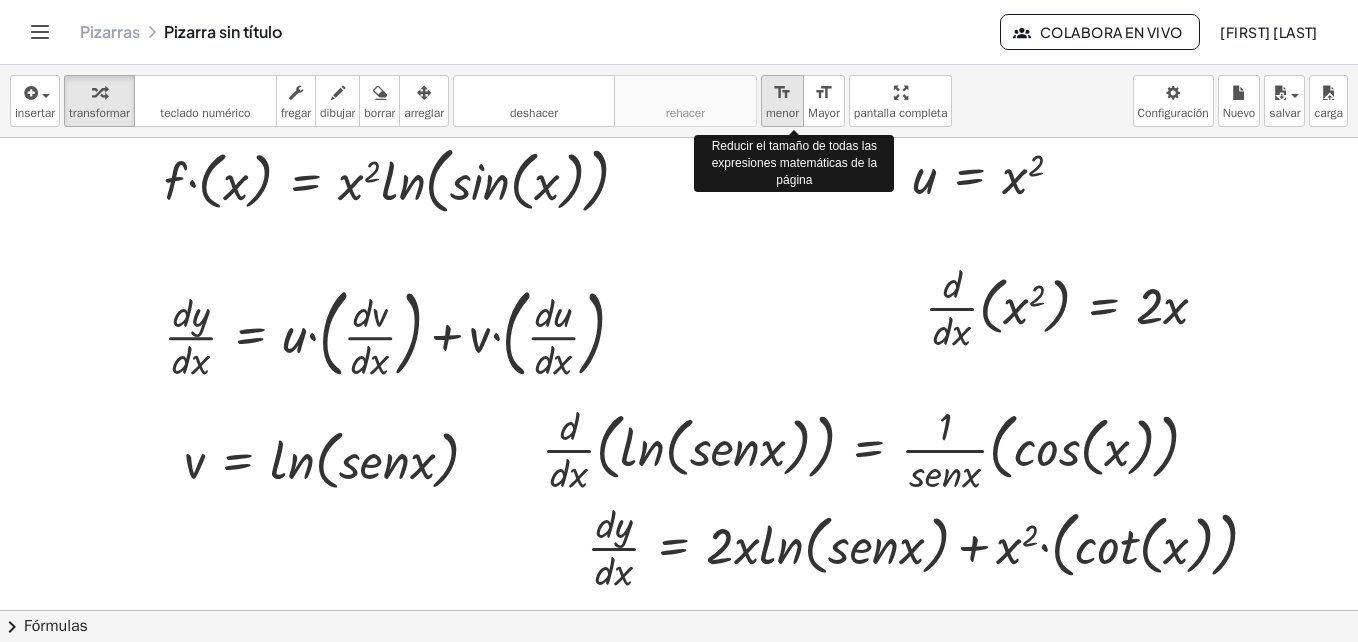 click on "format_size" at bounding box center [782, 93] 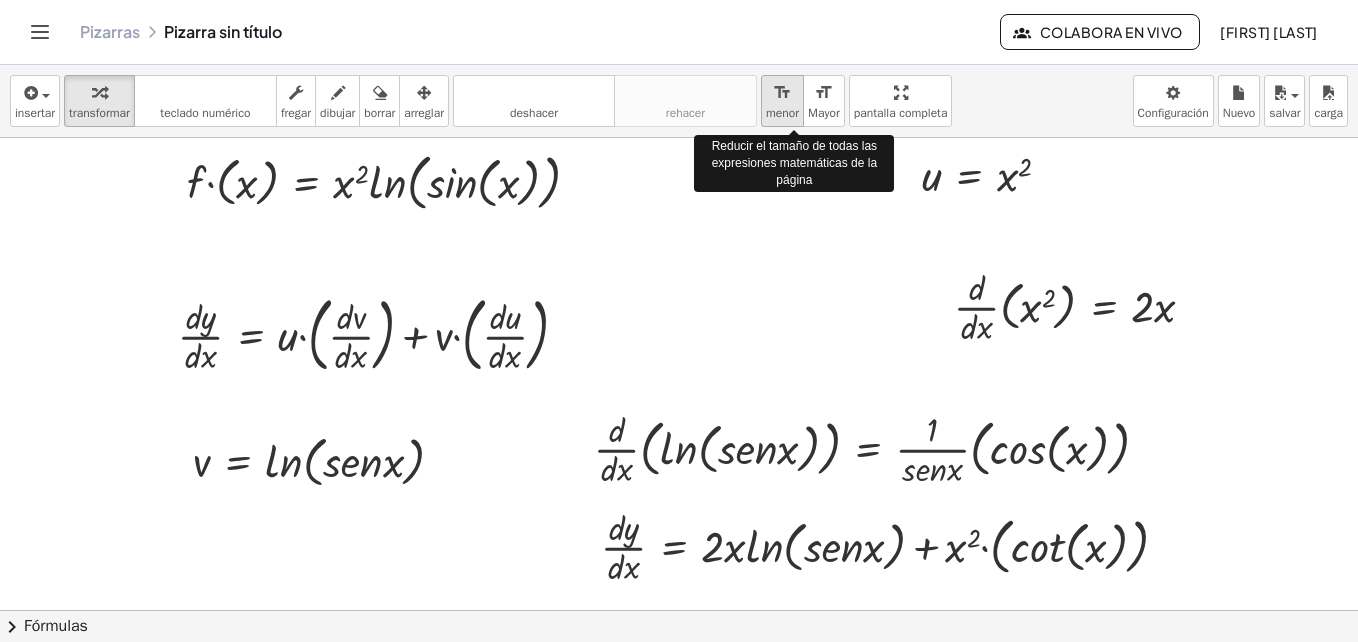 click on "format_size" at bounding box center (782, 93) 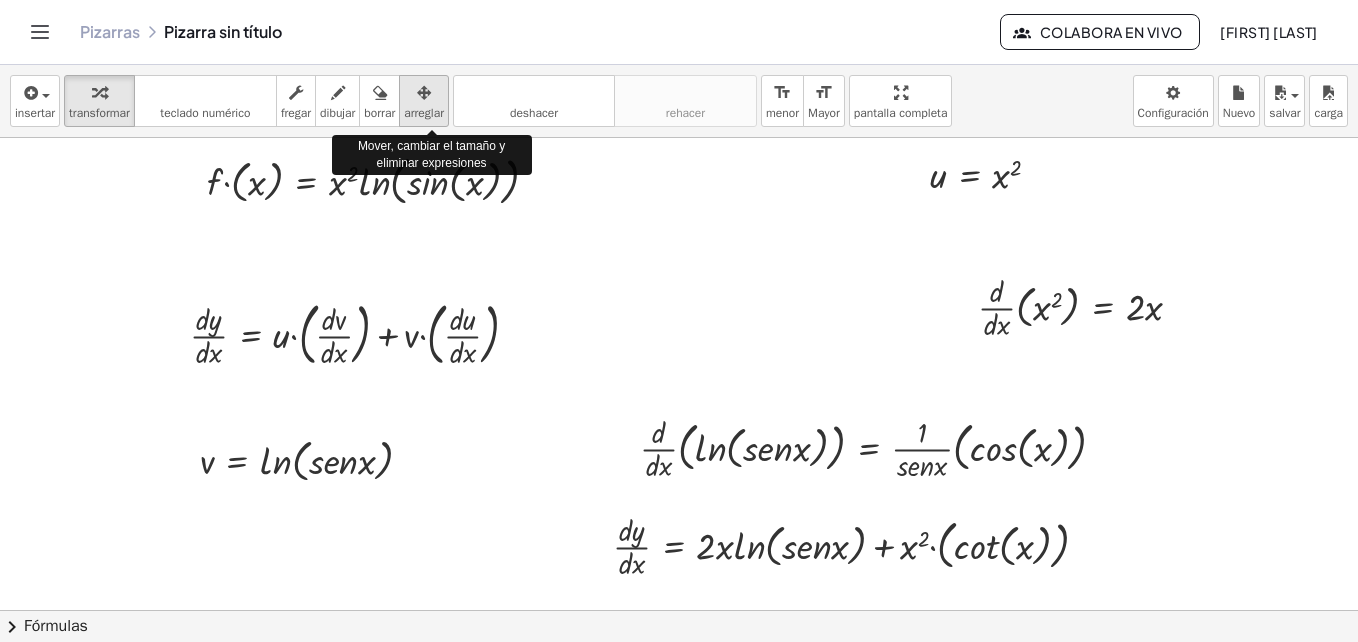 click on "arreglar" at bounding box center (424, 113) 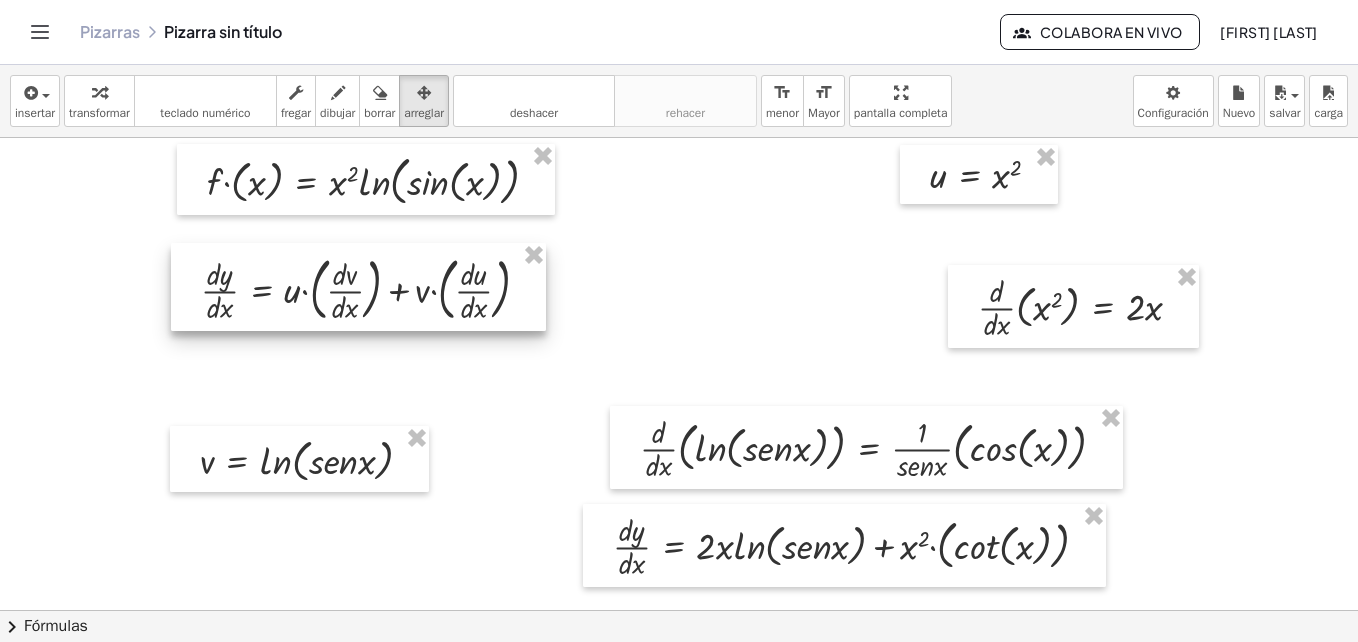 drag, startPoint x: 392, startPoint y: 357, endPoint x: 403, endPoint y: 312, distance: 46.32494 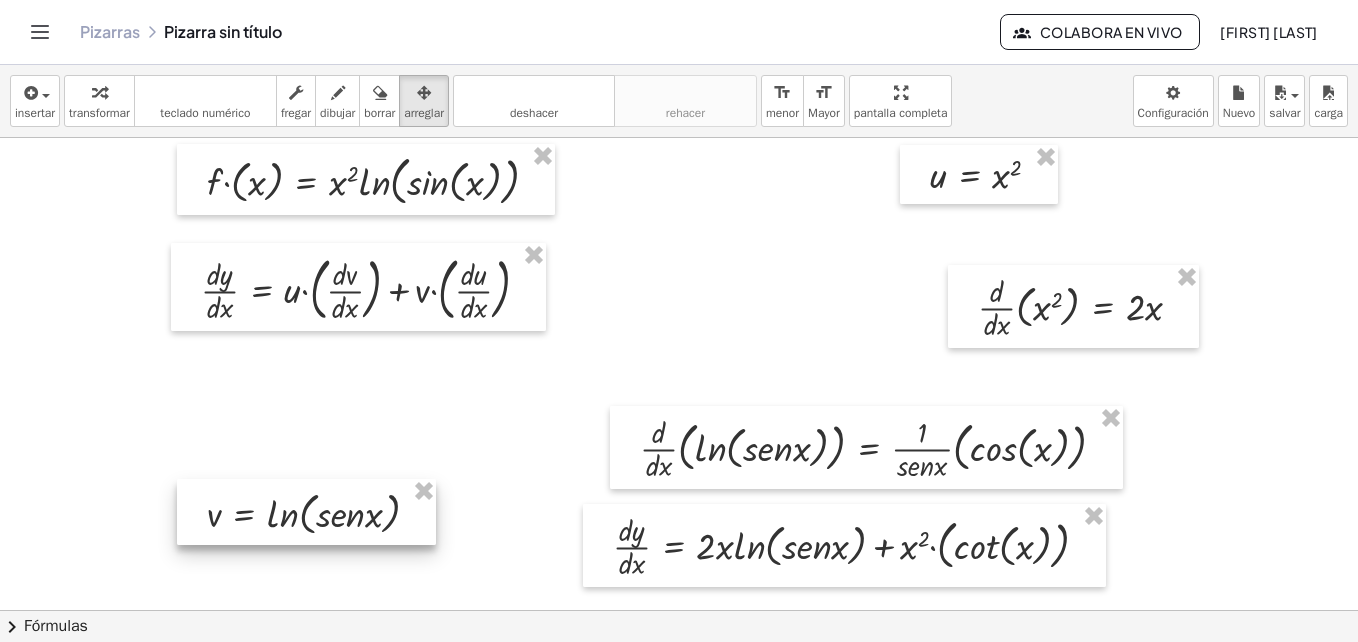 drag, startPoint x: 327, startPoint y: 455, endPoint x: 334, endPoint y: 508, distance: 53.460266 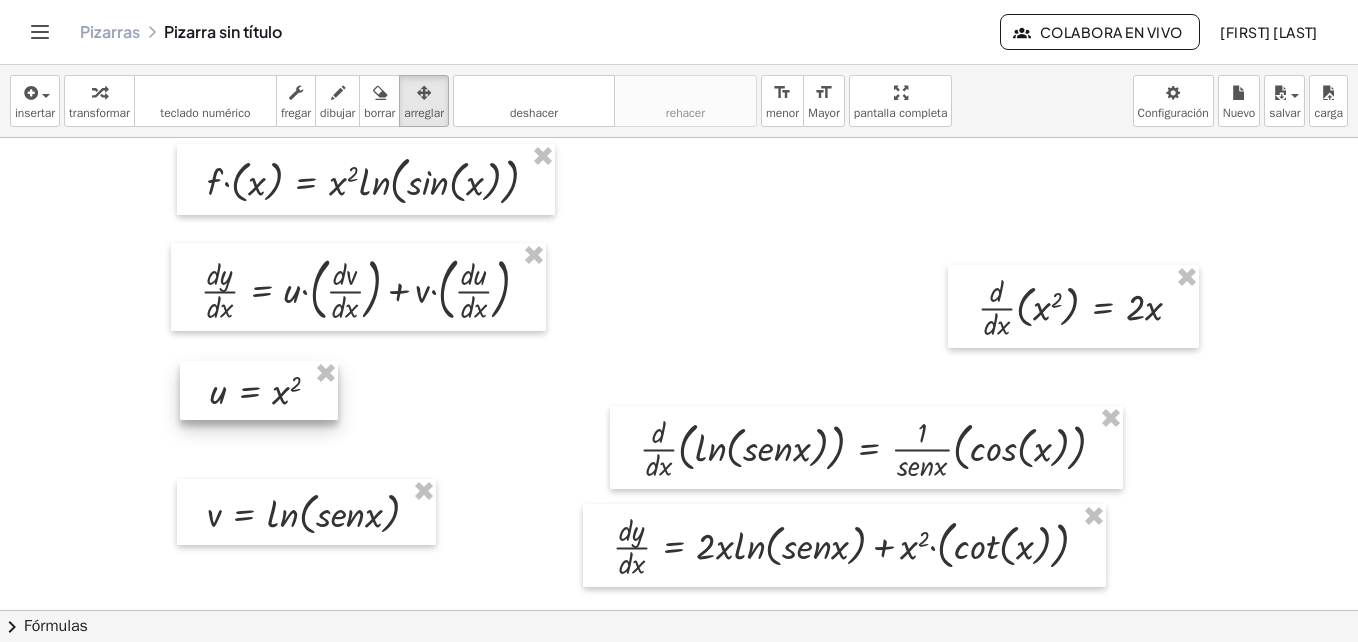drag, startPoint x: 976, startPoint y: 177, endPoint x: 258, endPoint y: 392, distance: 749.49915 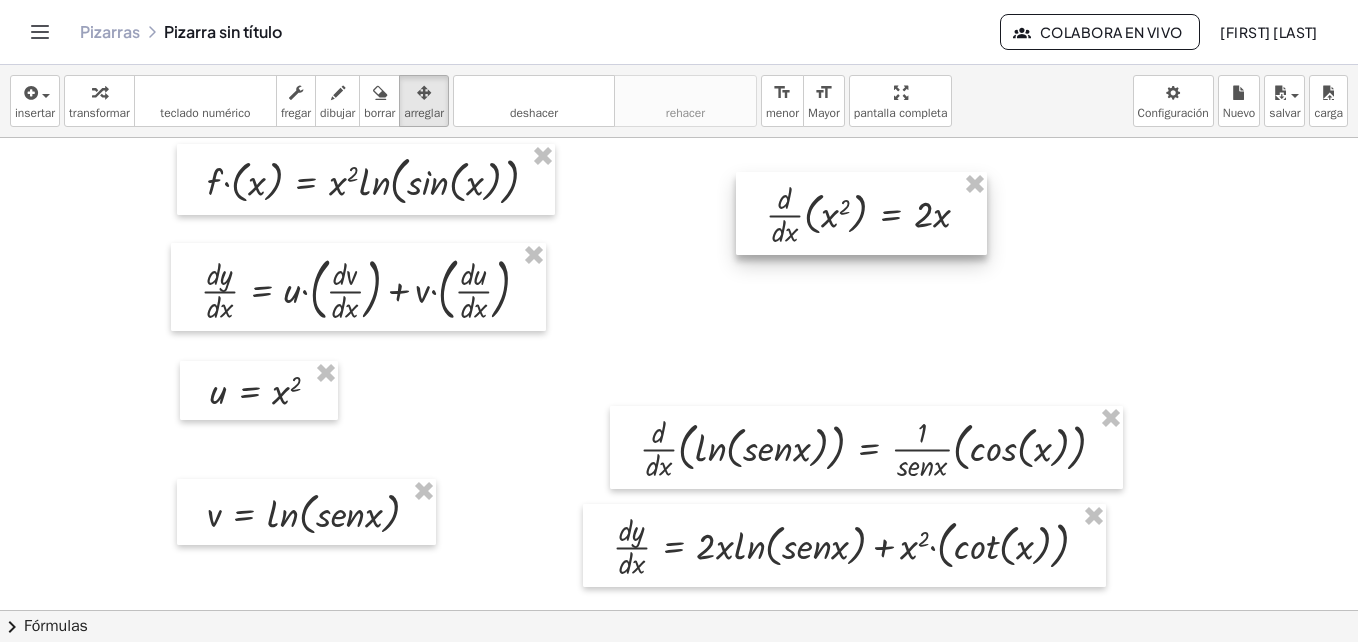 drag, startPoint x: 1091, startPoint y: 327, endPoint x: 917, endPoint y: 262, distance: 185.74445 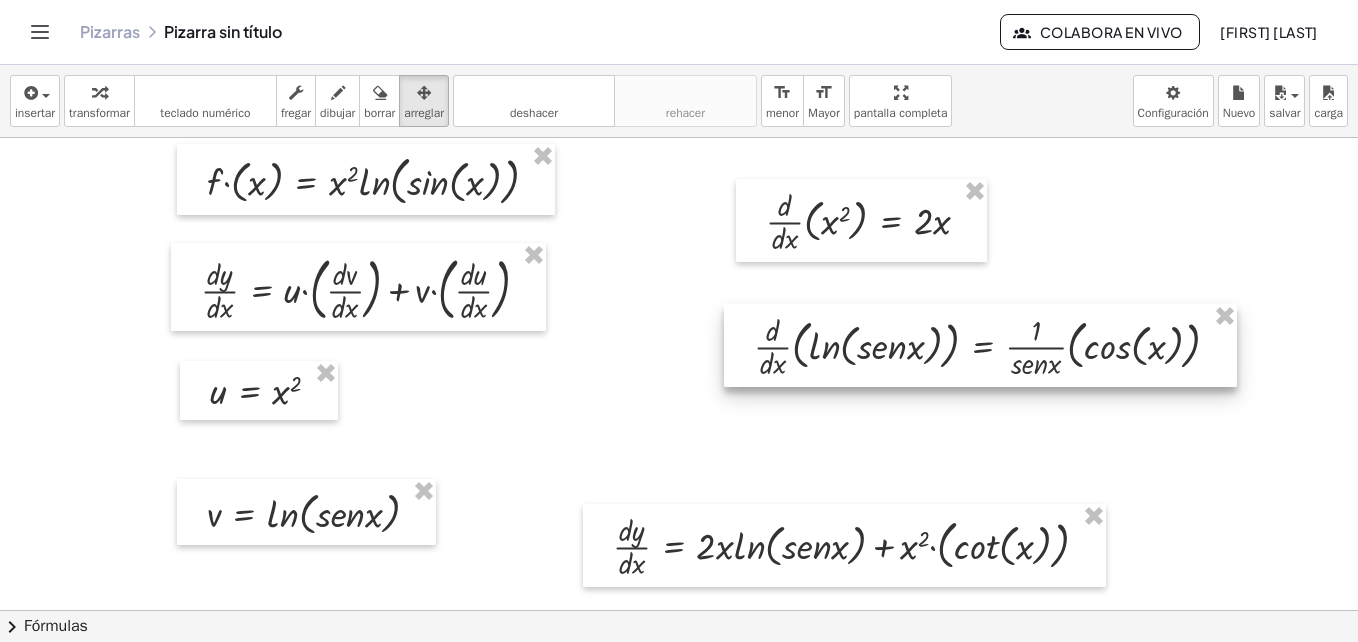 drag, startPoint x: 877, startPoint y: 467, endPoint x: 991, endPoint y: 365, distance: 152.97058 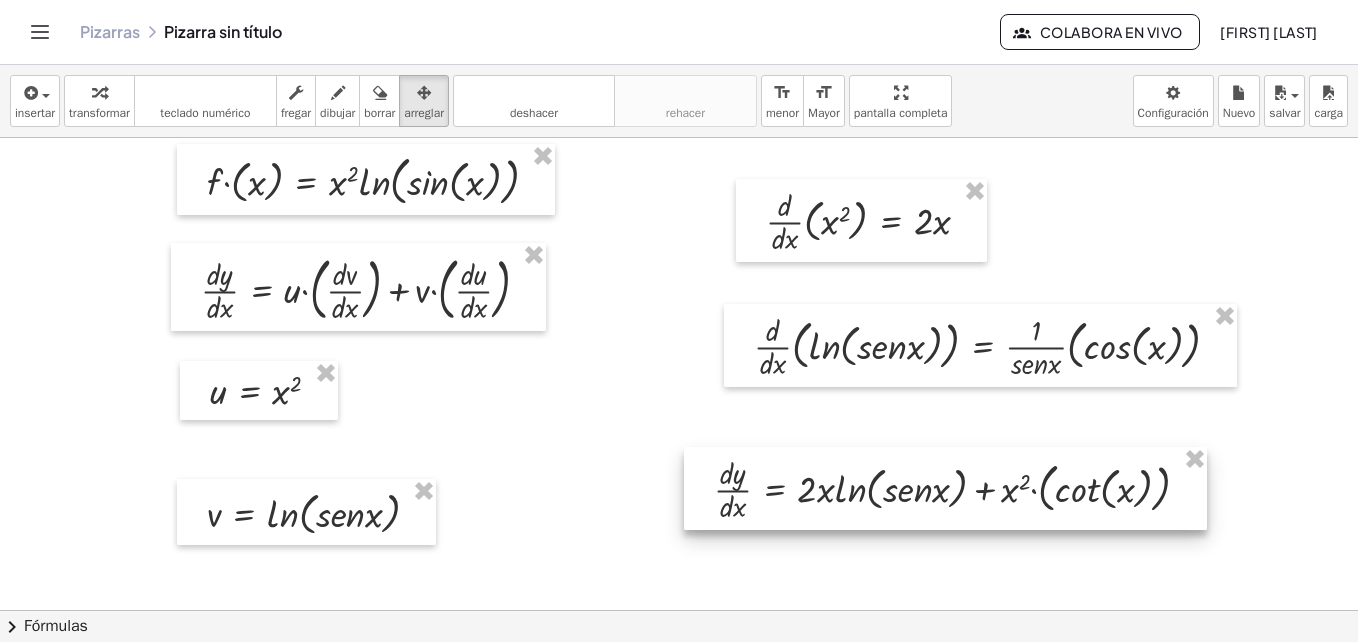 drag, startPoint x: 888, startPoint y: 567, endPoint x: 989, endPoint y: 510, distance: 115.97414 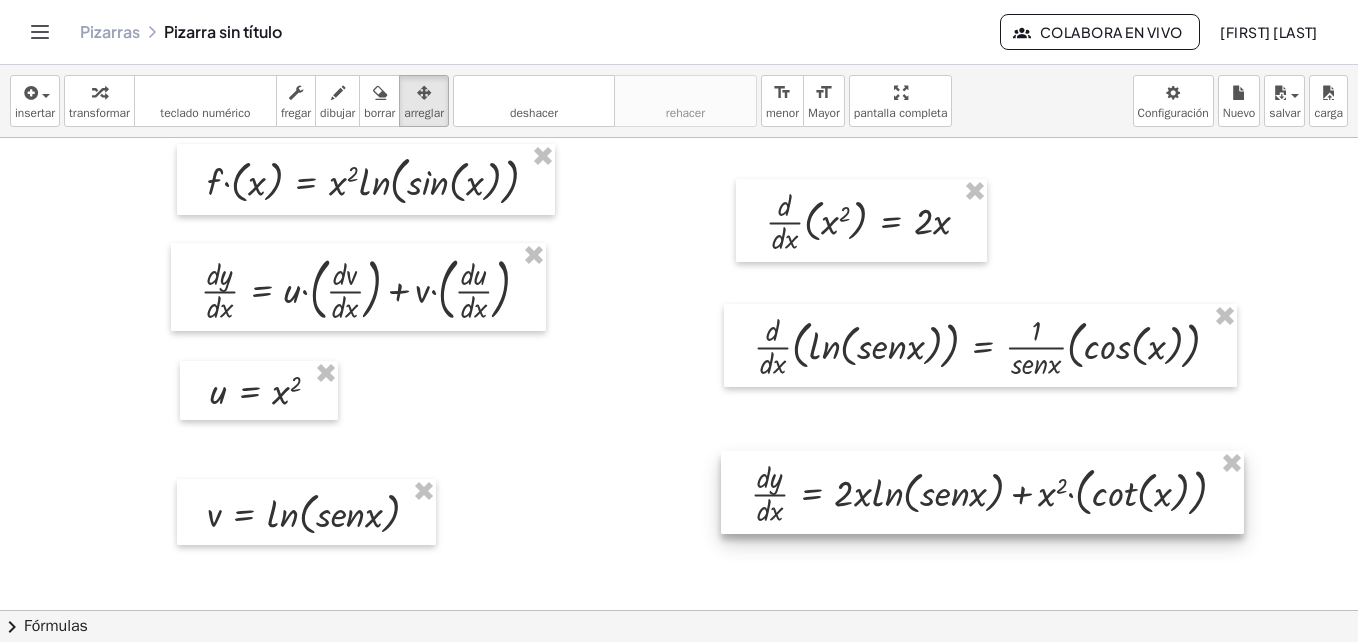drag, startPoint x: 878, startPoint y: 477, endPoint x: 915, endPoint y: 481, distance: 37.215588 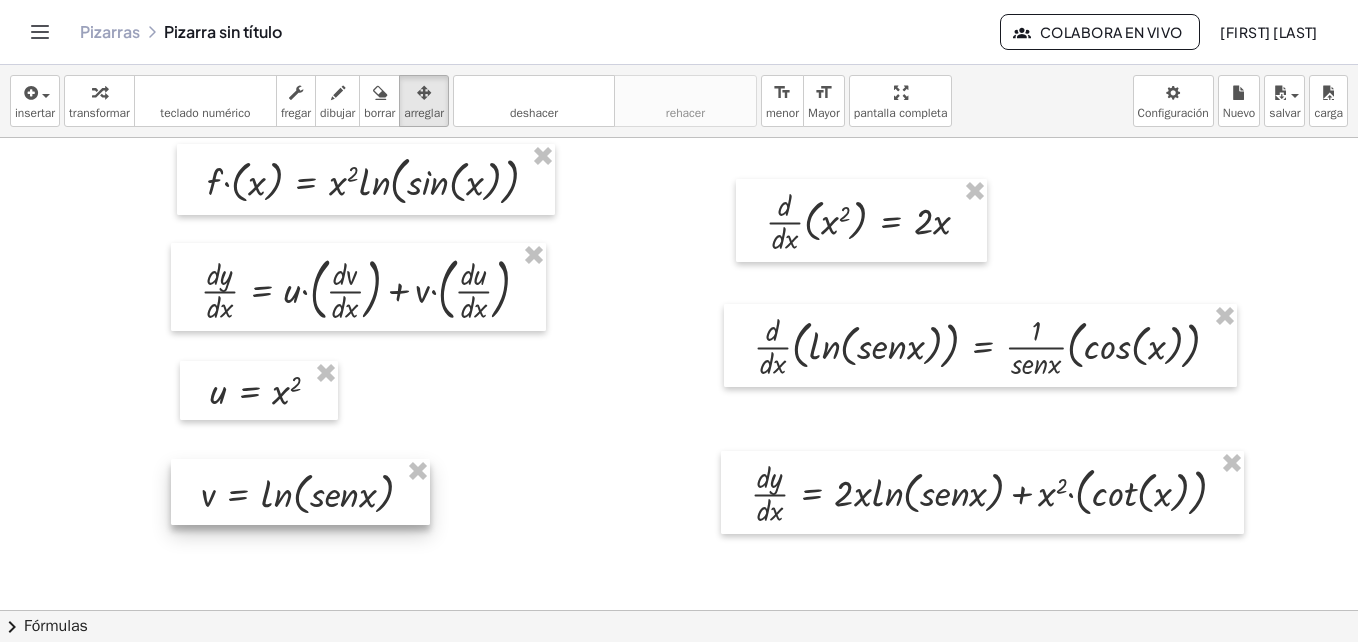 drag, startPoint x: 206, startPoint y: 499, endPoint x: 200, endPoint y: 479, distance: 20.880613 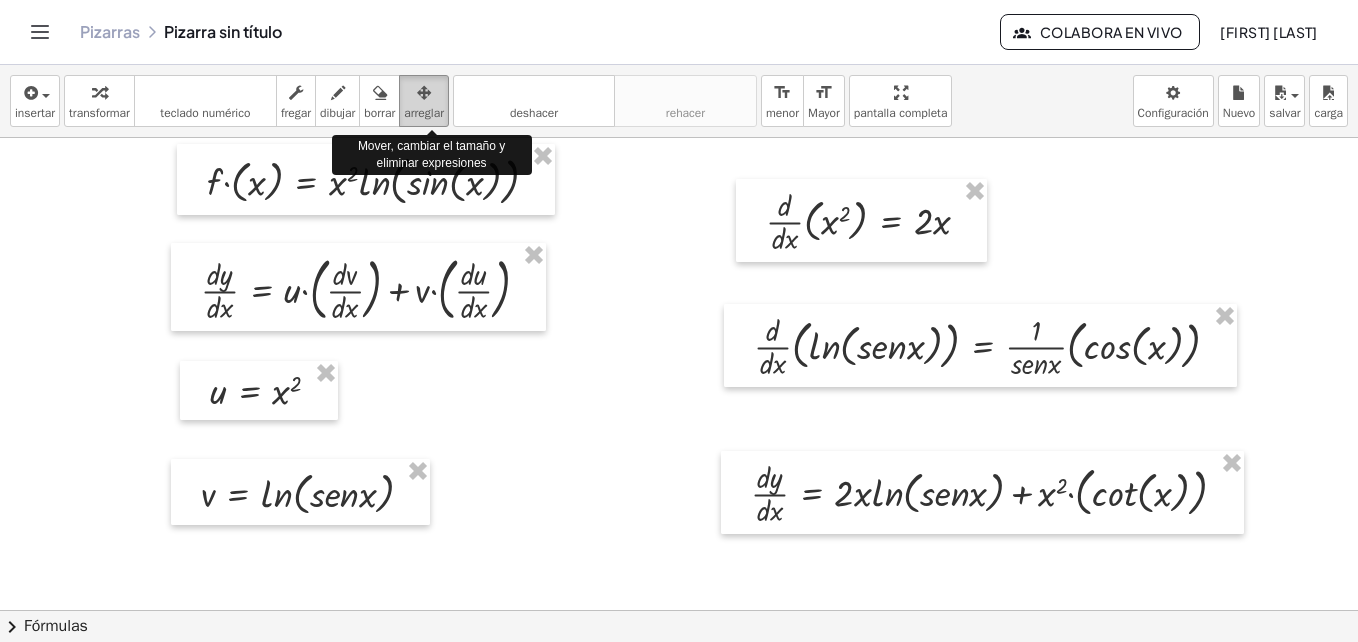click at bounding box center [424, 93] 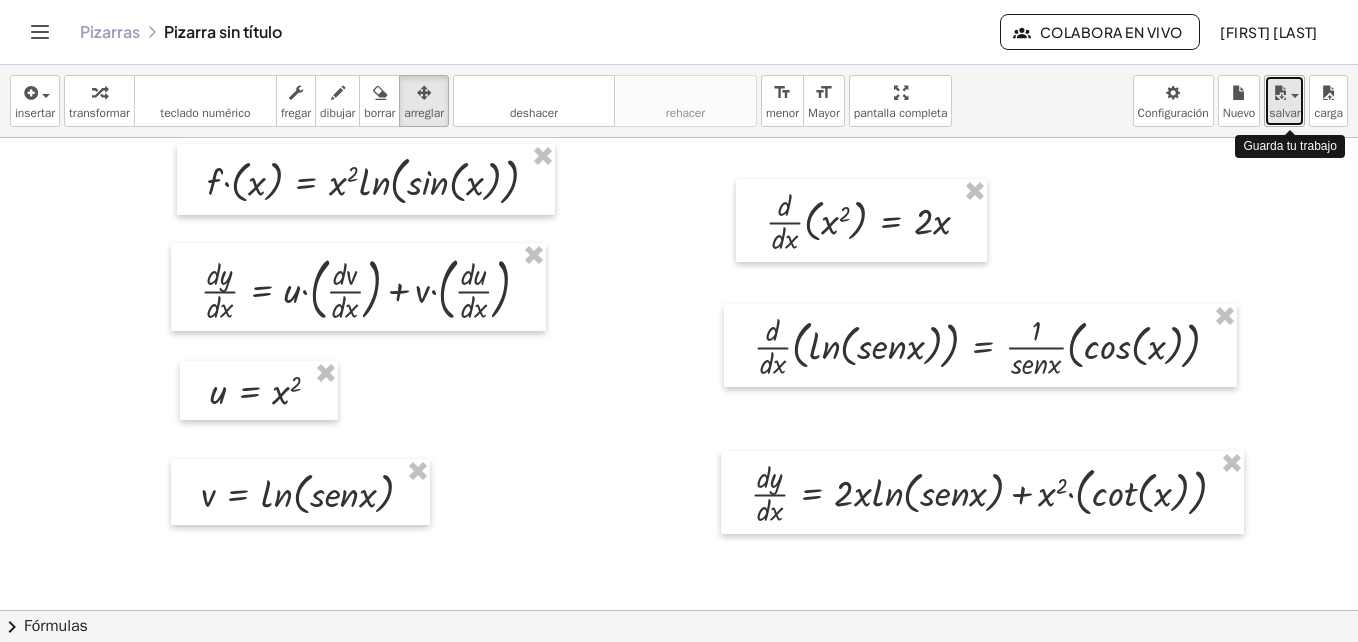 click at bounding box center (1279, 93) 